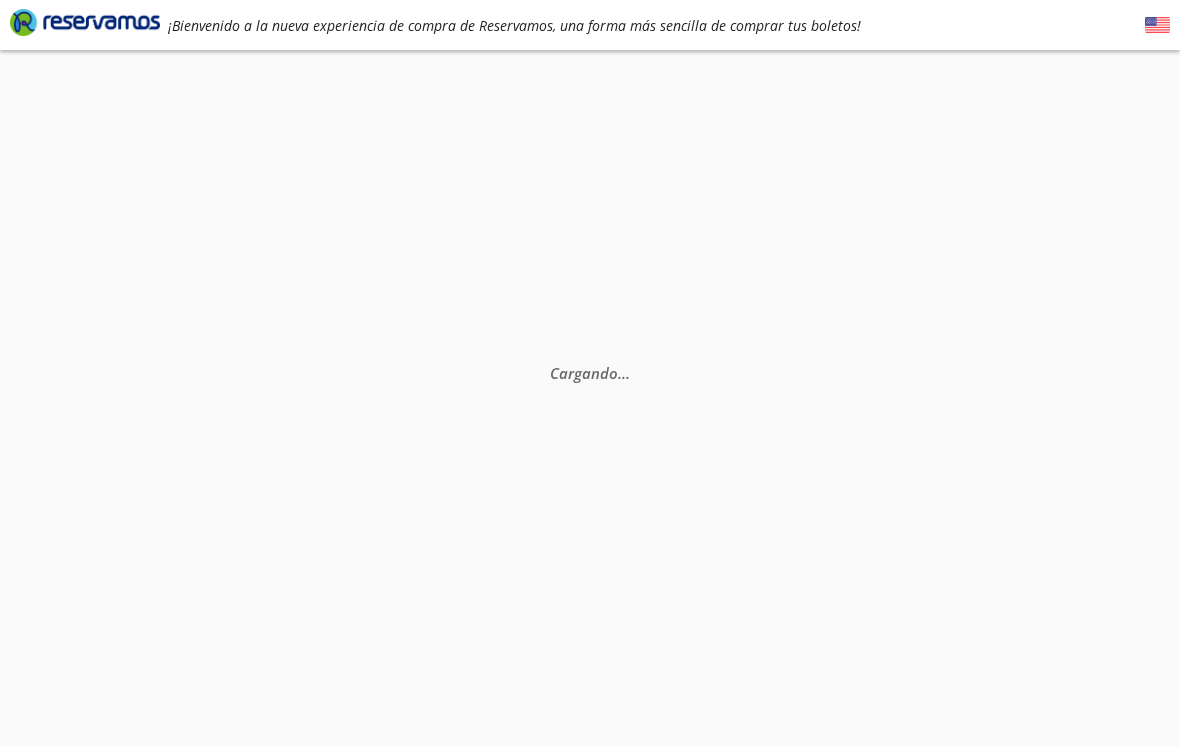 scroll, scrollTop: 0, scrollLeft: 0, axis: both 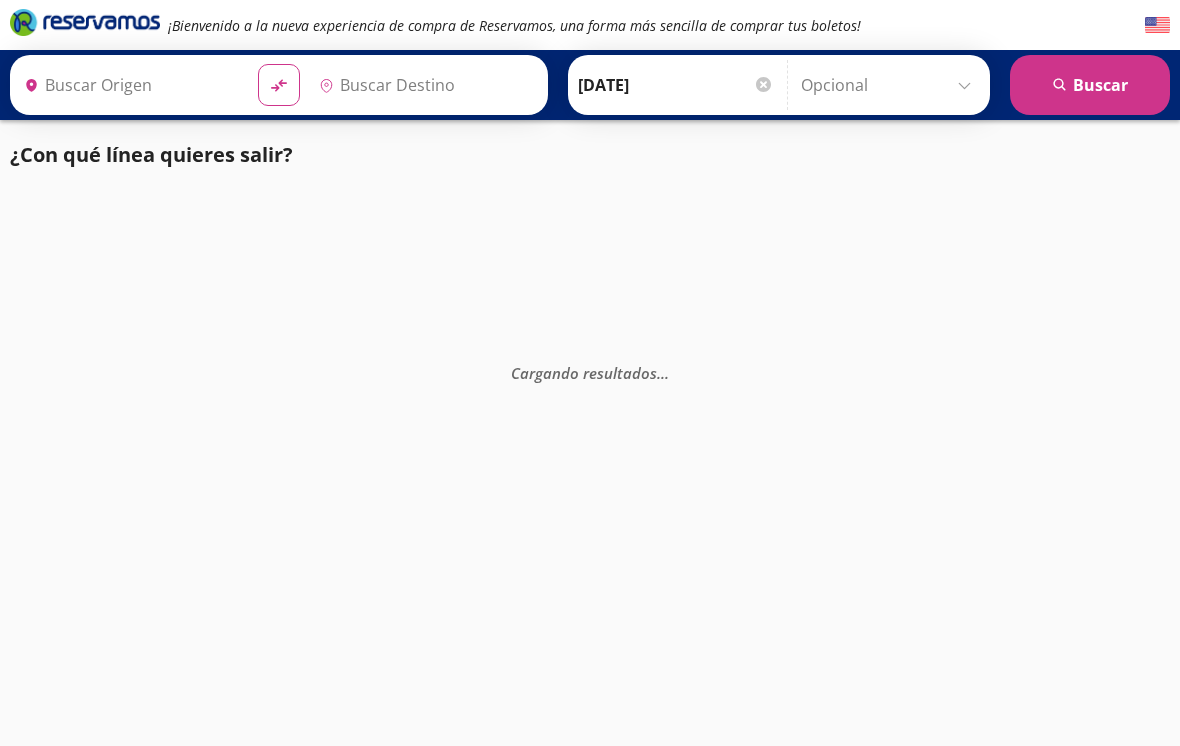 type on "Zacapú, [GEOGRAPHIC_DATA]" 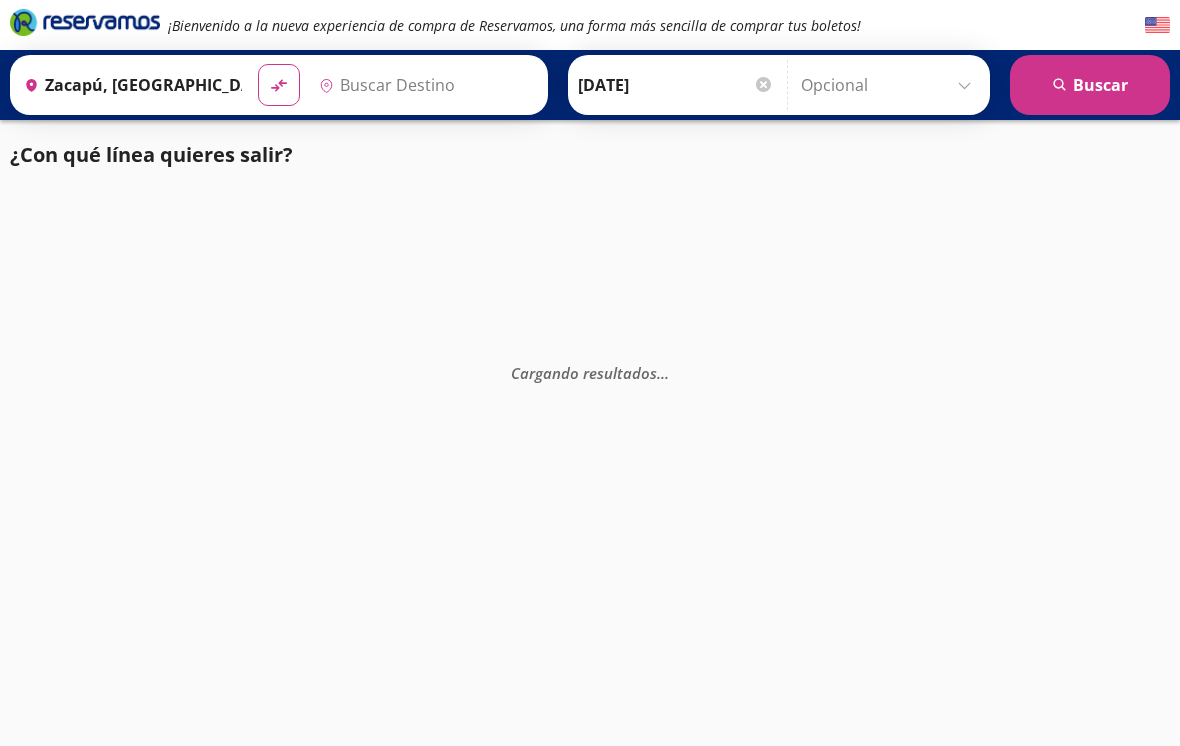 type on "[GEOGRAPHIC_DATA], [GEOGRAPHIC_DATA]" 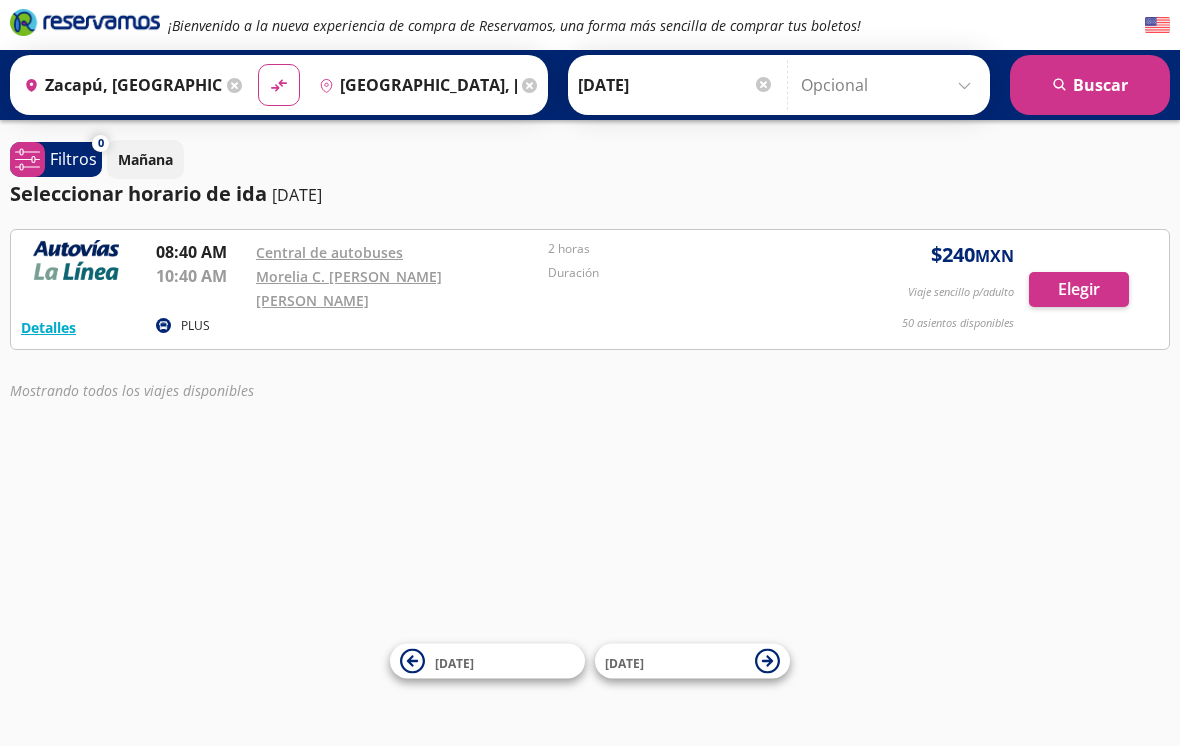 click 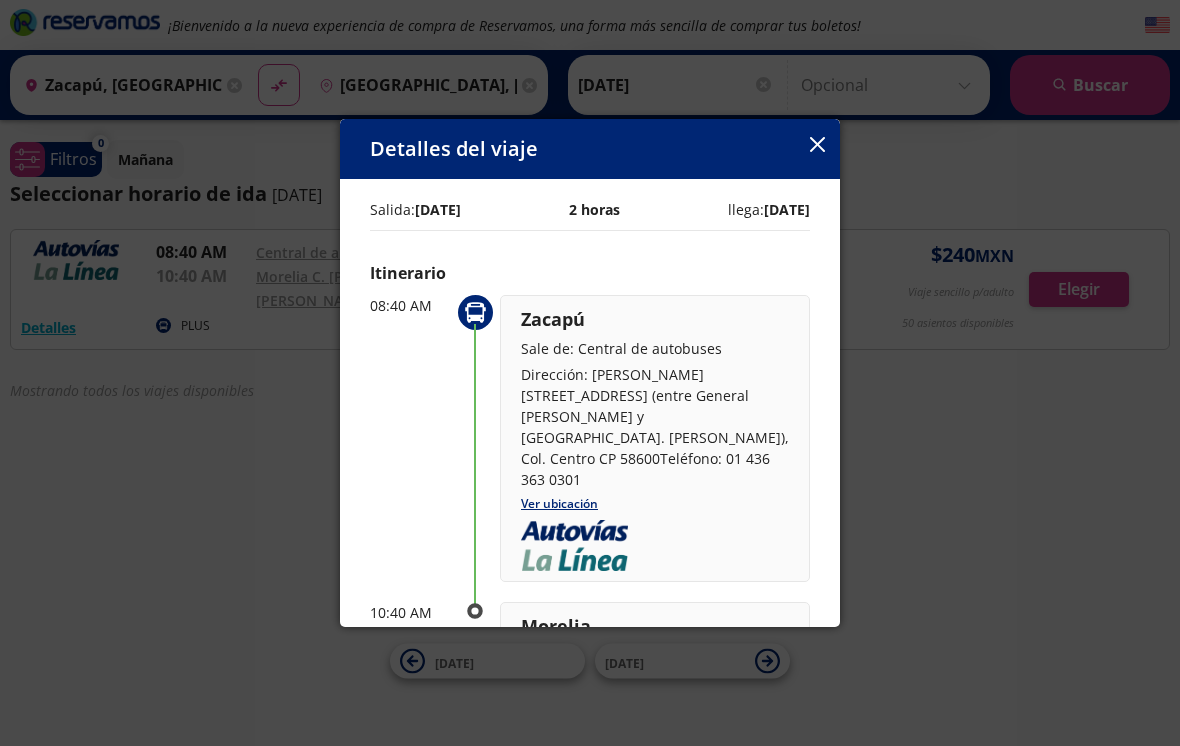 scroll, scrollTop: 0, scrollLeft: 0, axis: both 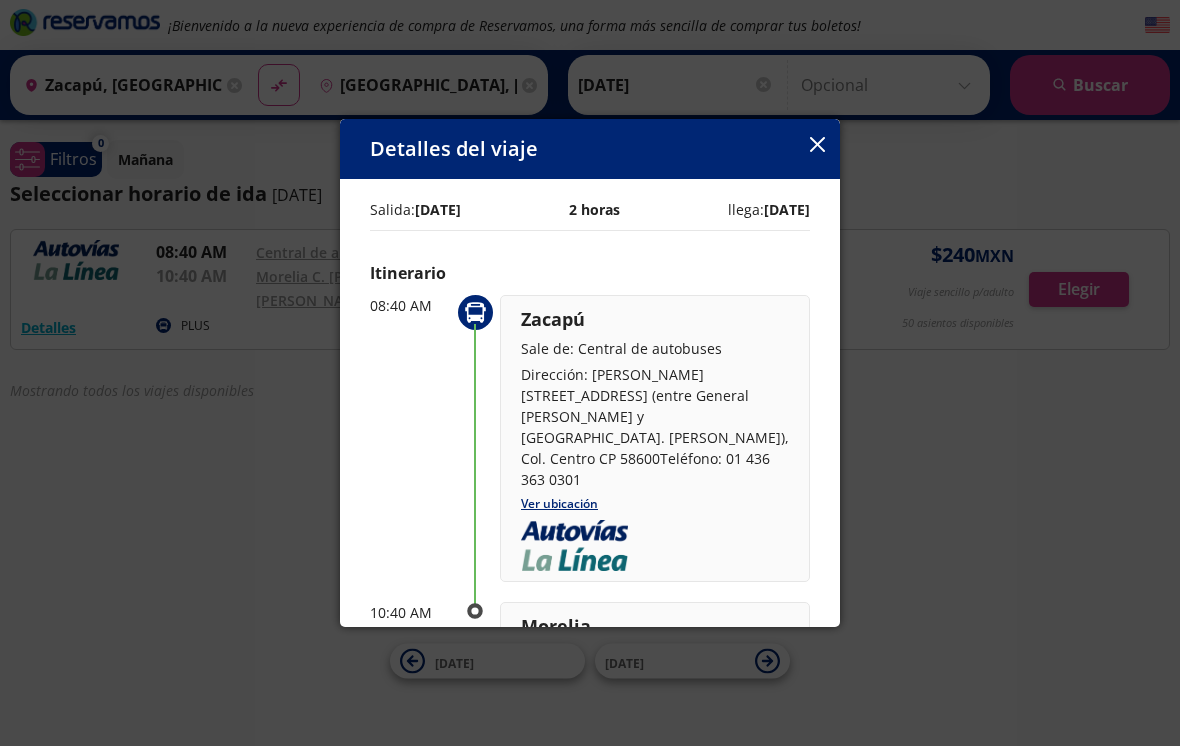 click on "Detalles del viaje" at bounding box center (590, 149) 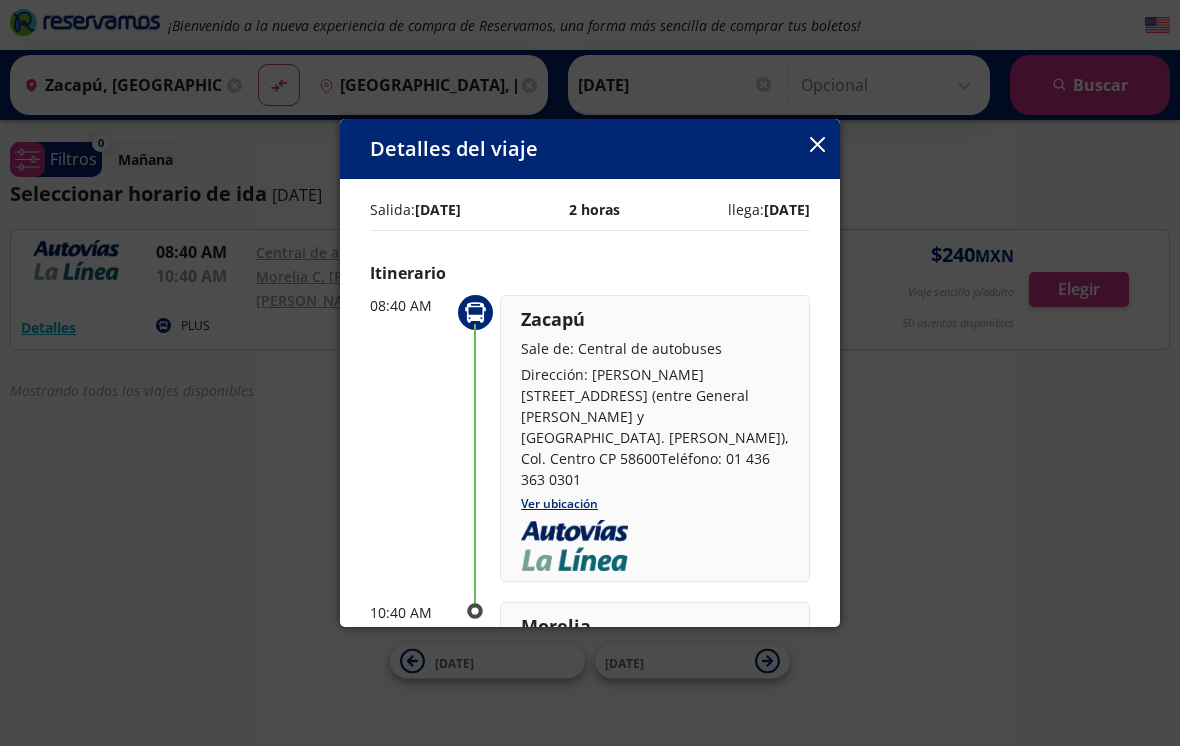 click 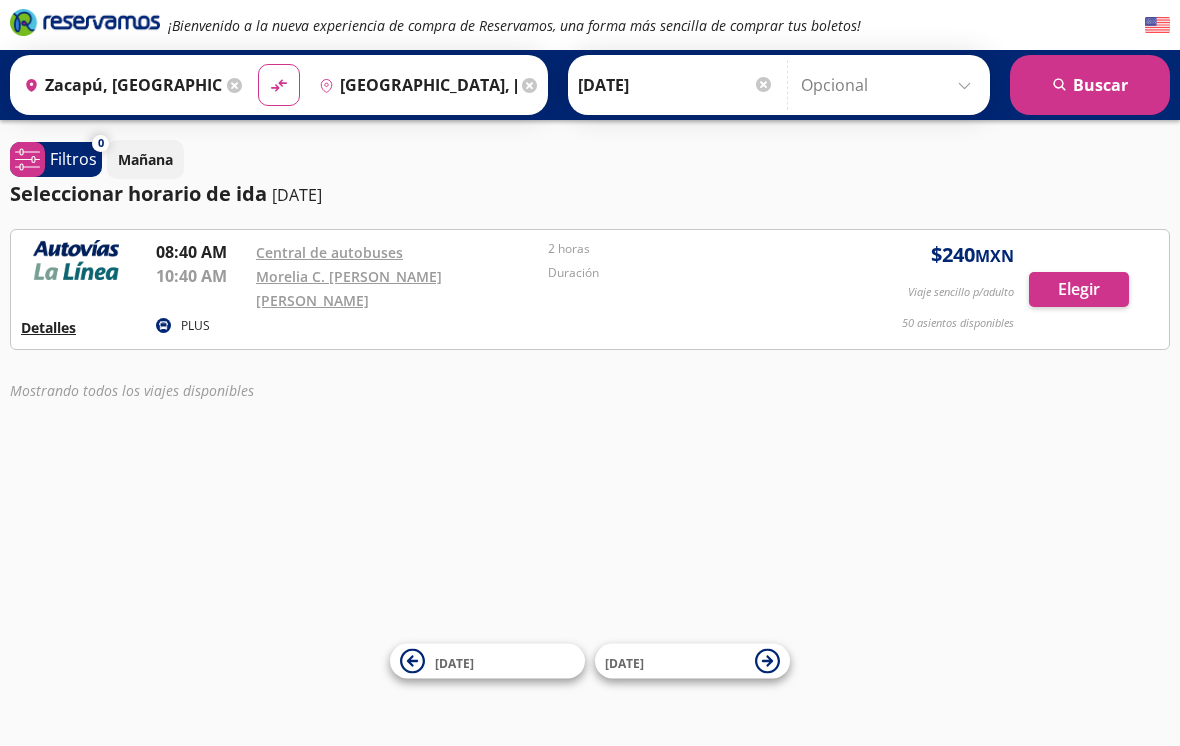 click on "Detalles" at bounding box center (48, 327) 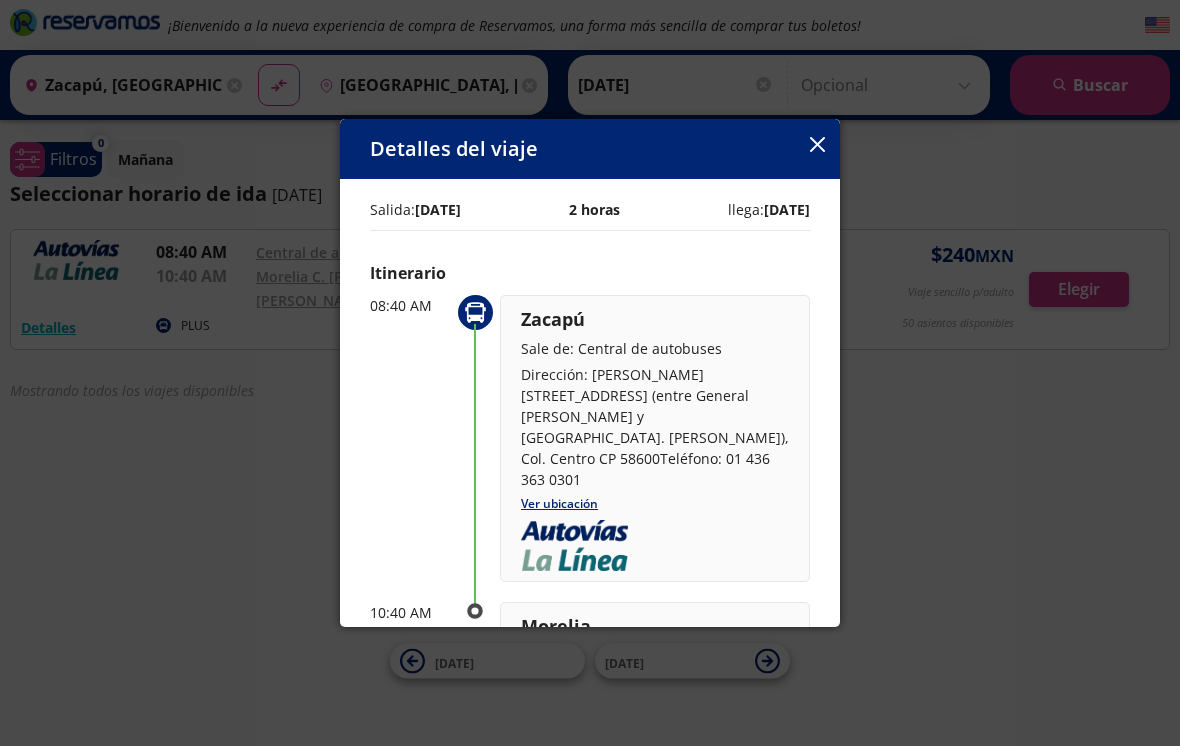 click 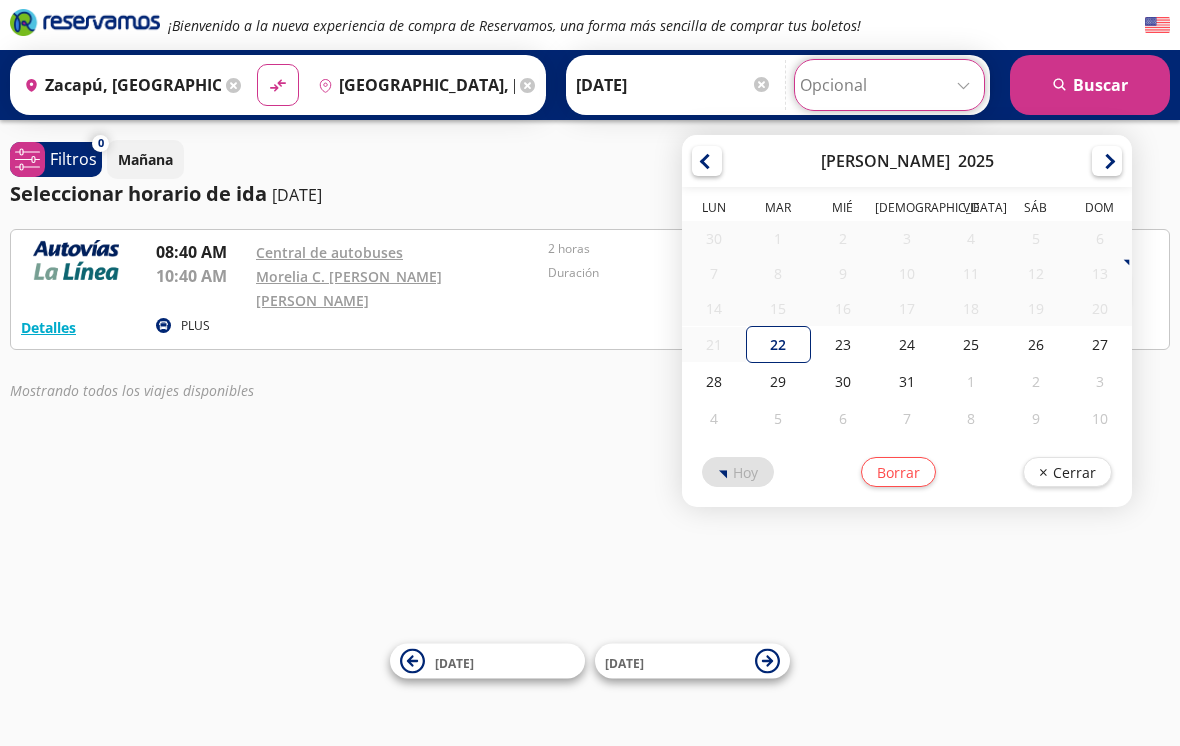 click at bounding box center [889, 85] 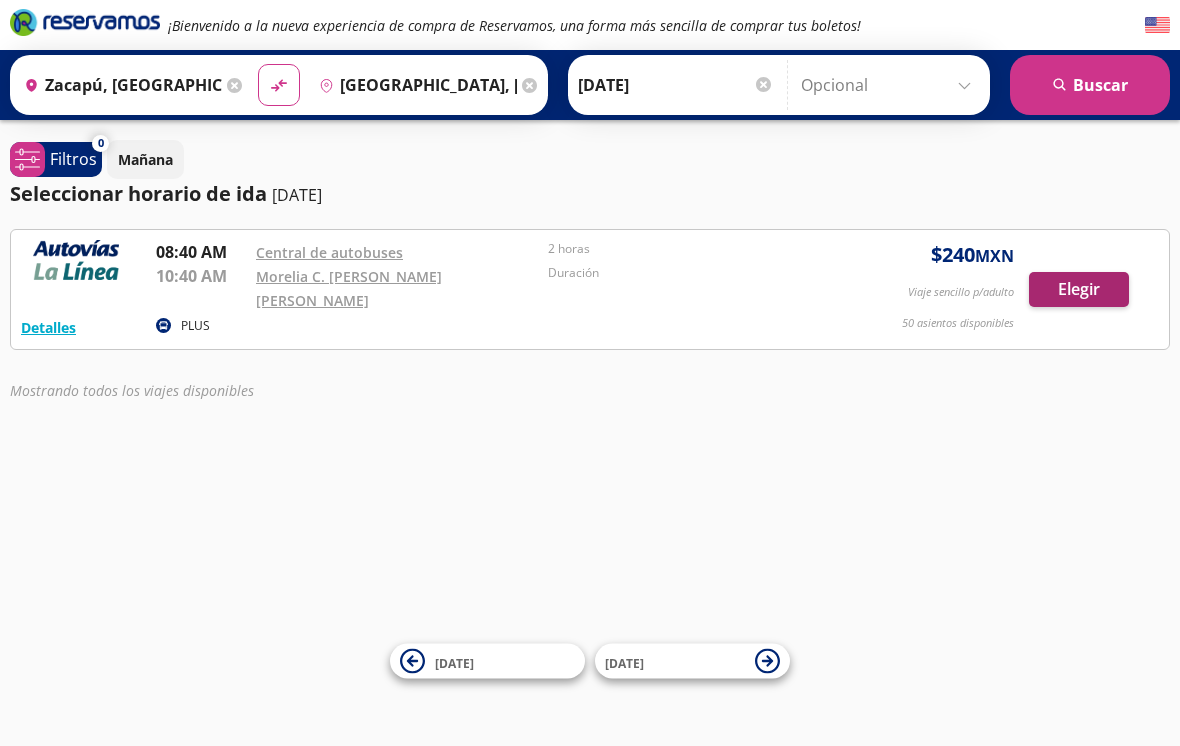 click on "Elegir" at bounding box center [1079, 289] 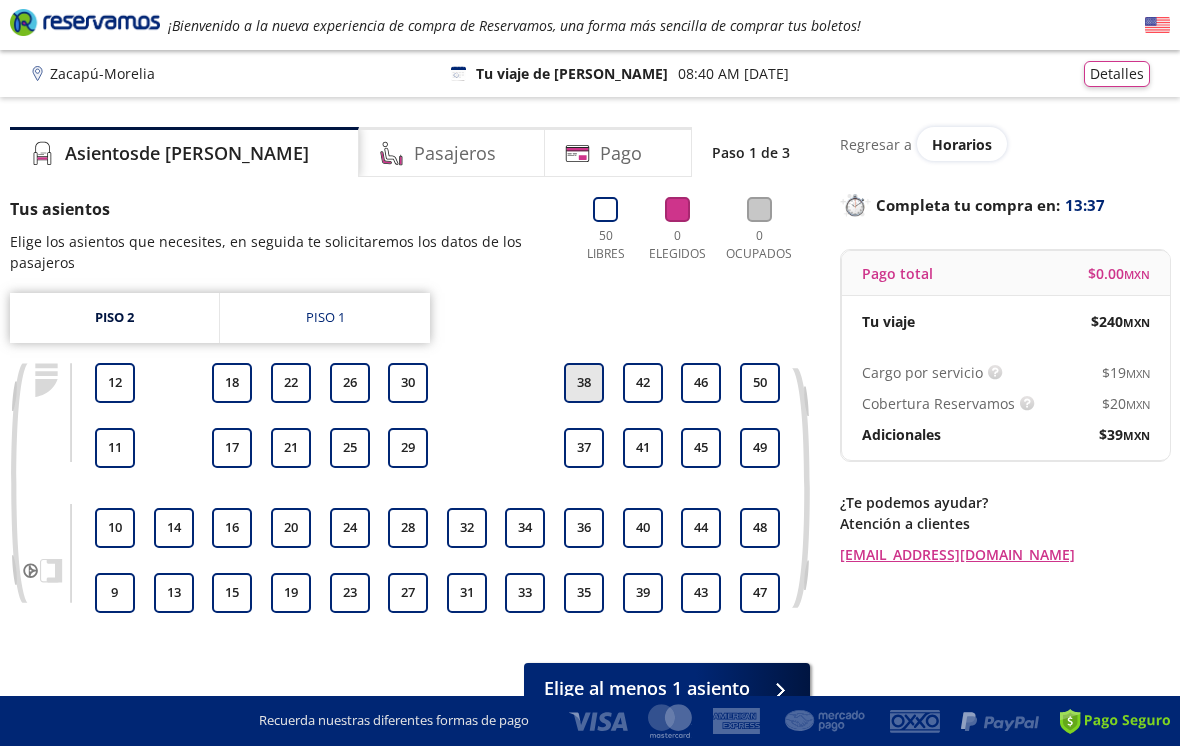 click on "38" at bounding box center (584, 383) 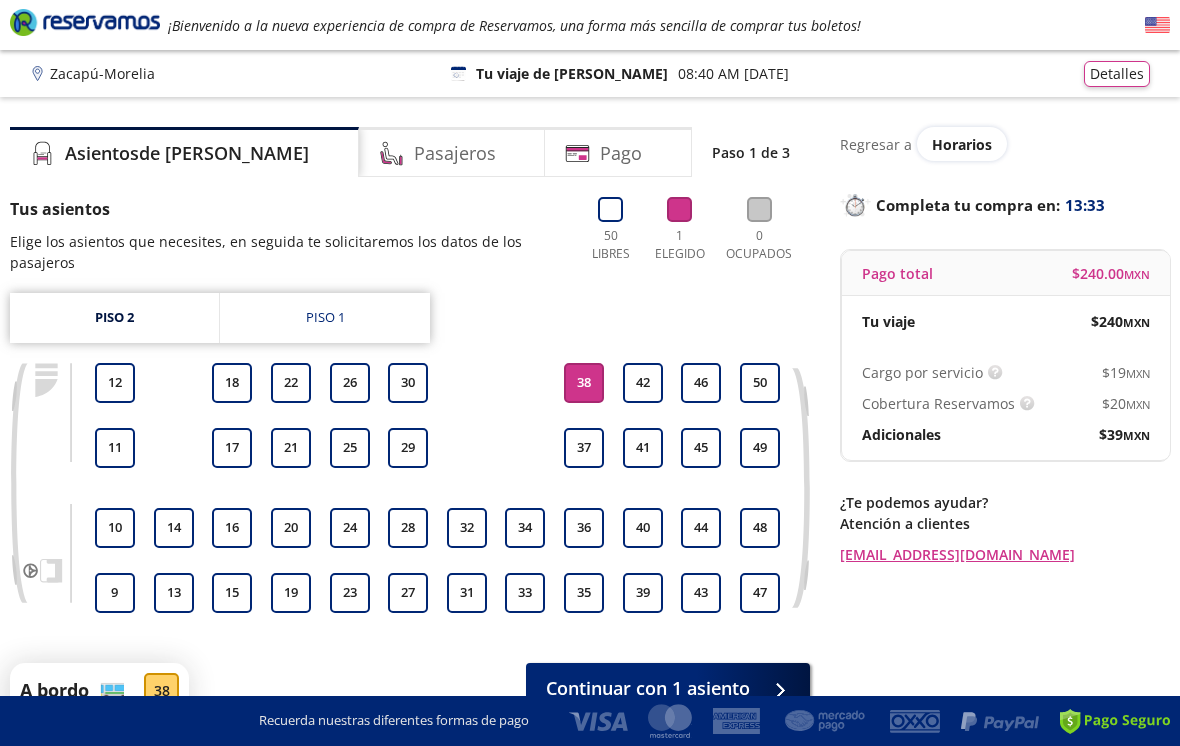 click on "38" at bounding box center [584, 383] 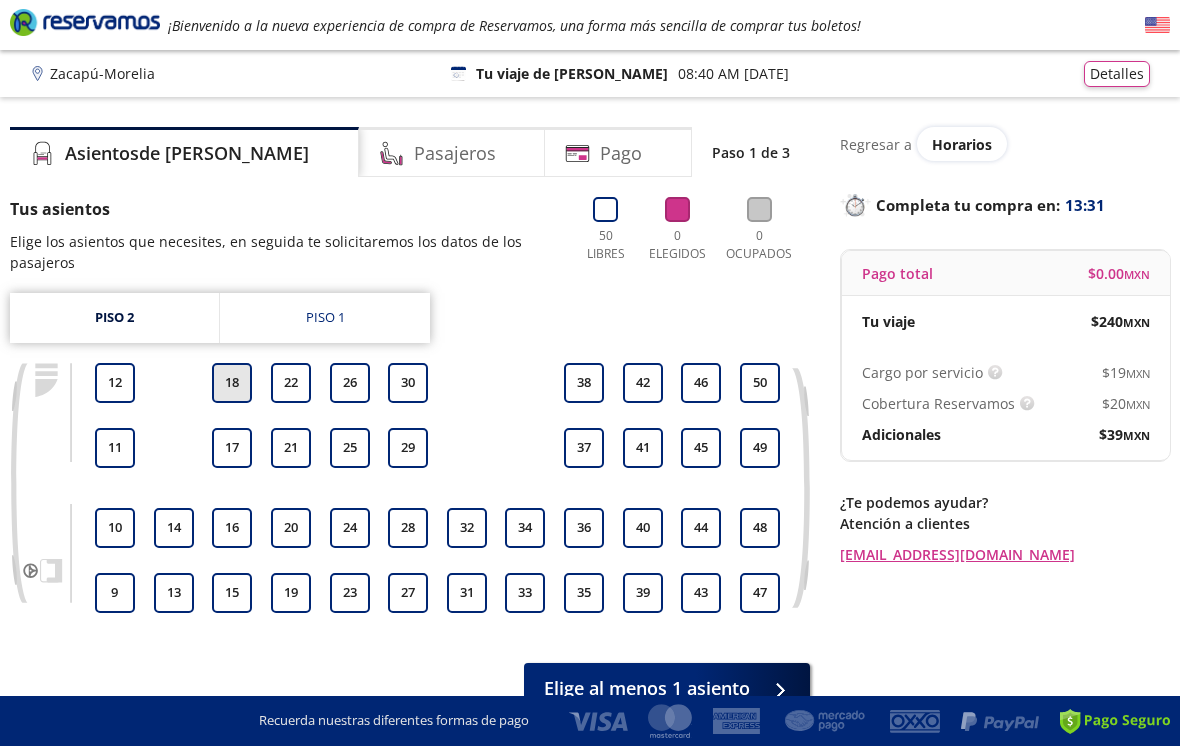 click on "18" at bounding box center [232, 383] 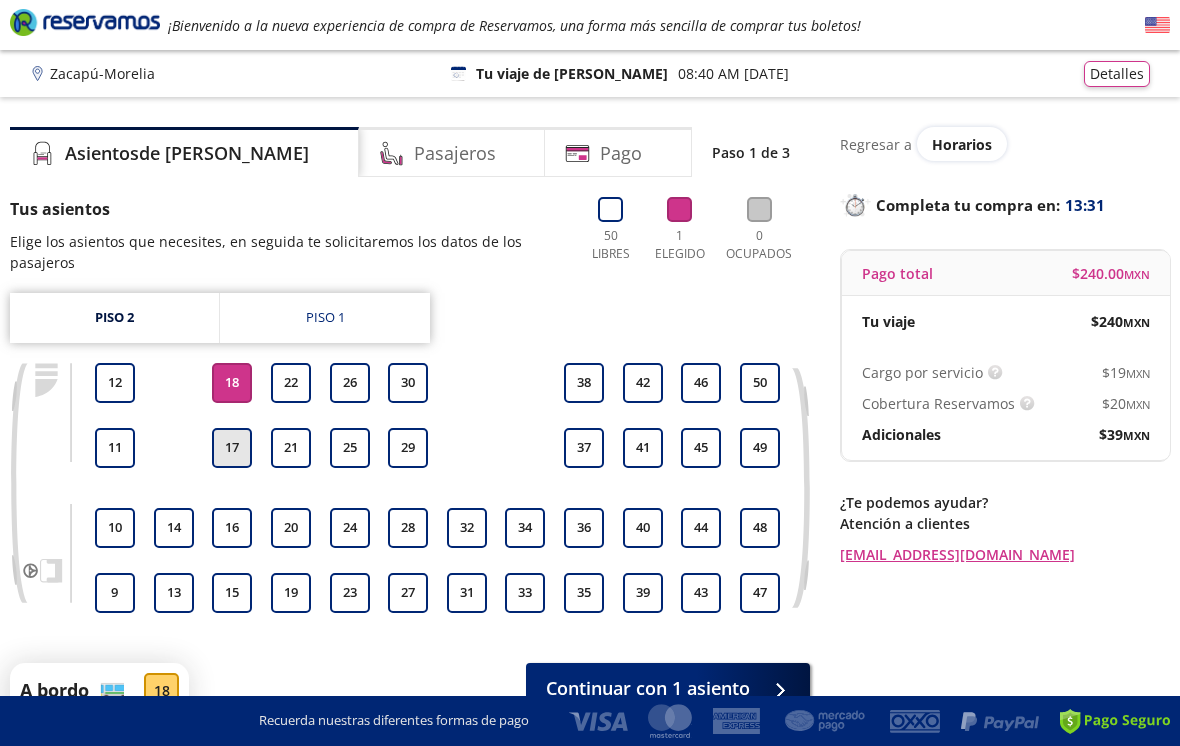 click on "17" at bounding box center (232, 448) 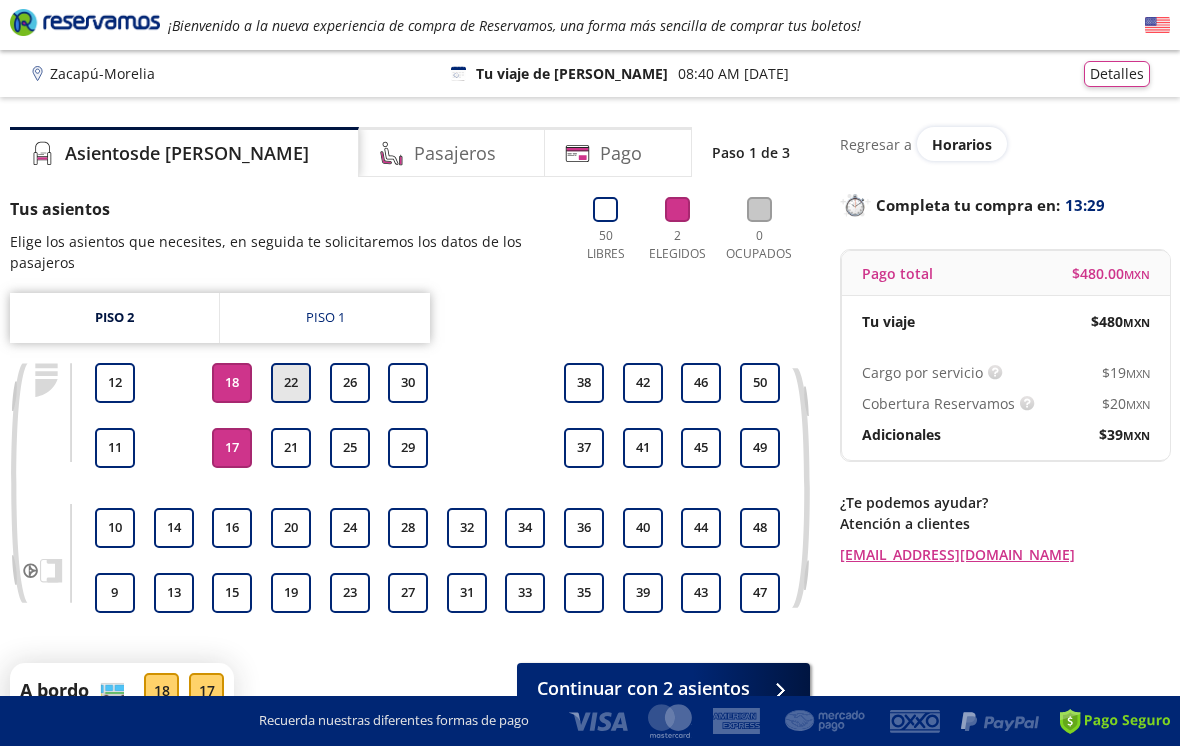click on "22" at bounding box center (291, 383) 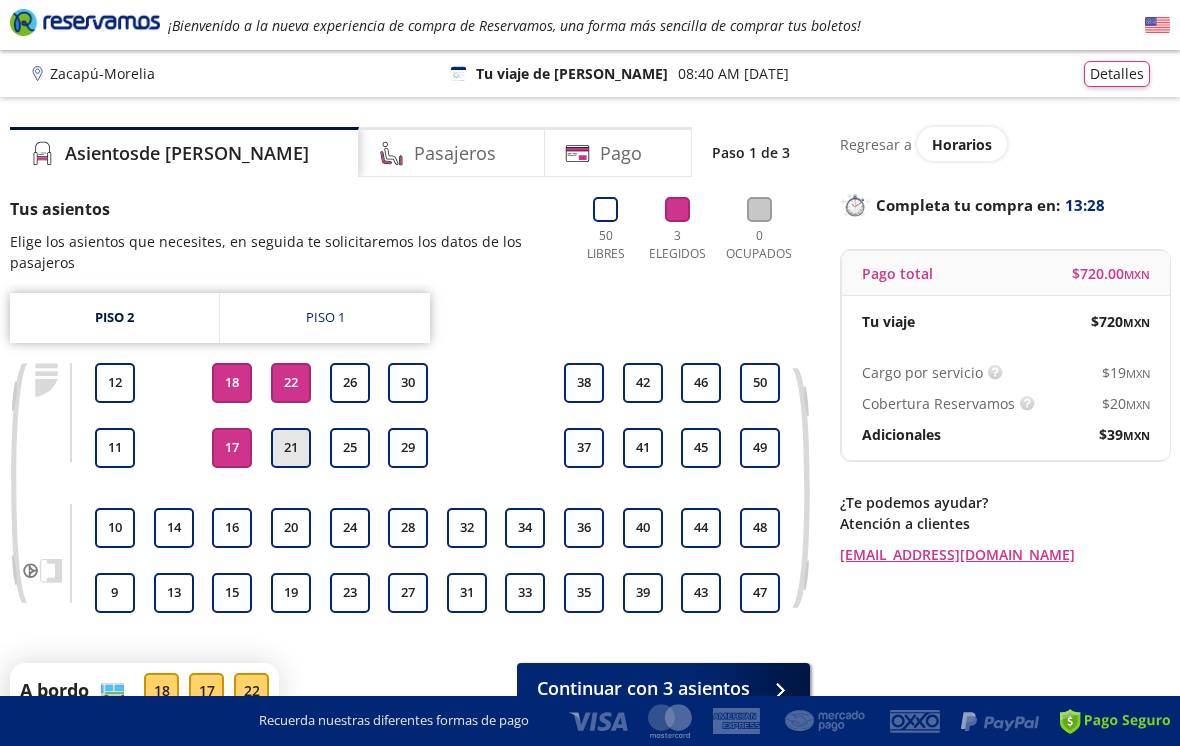 click on "21" at bounding box center (291, 448) 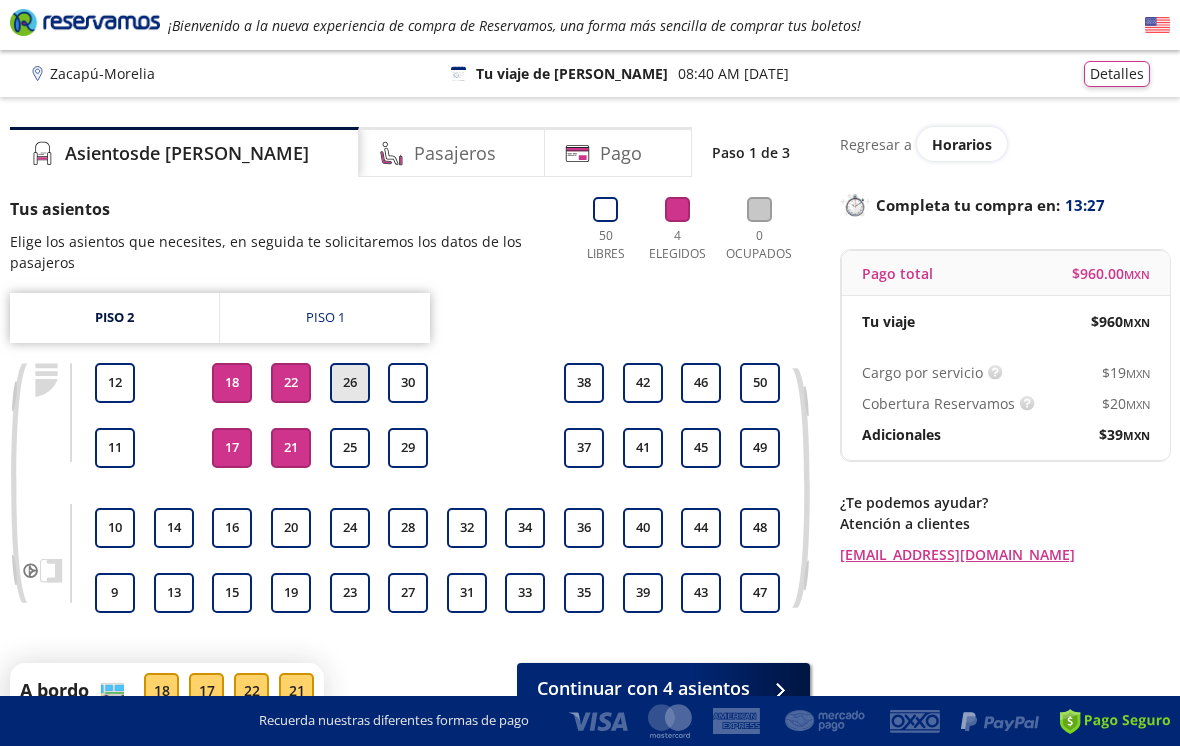 click on "26" at bounding box center (350, 383) 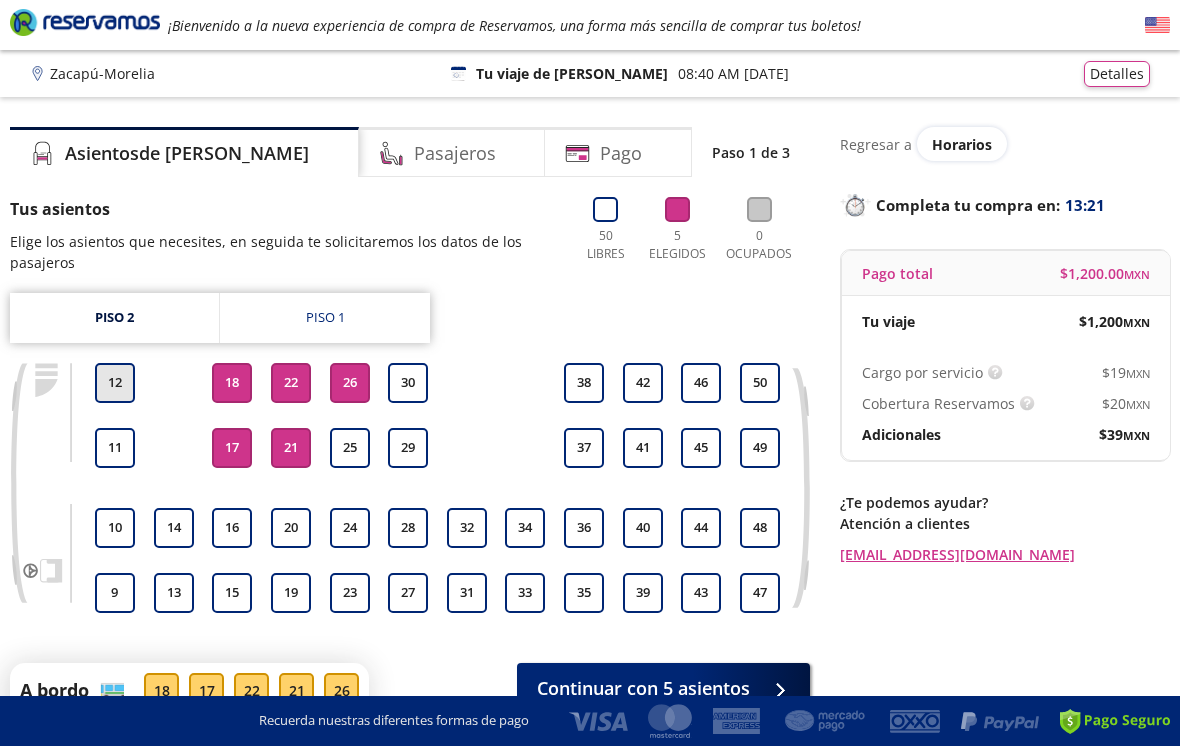 click on "12" at bounding box center [115, 383] 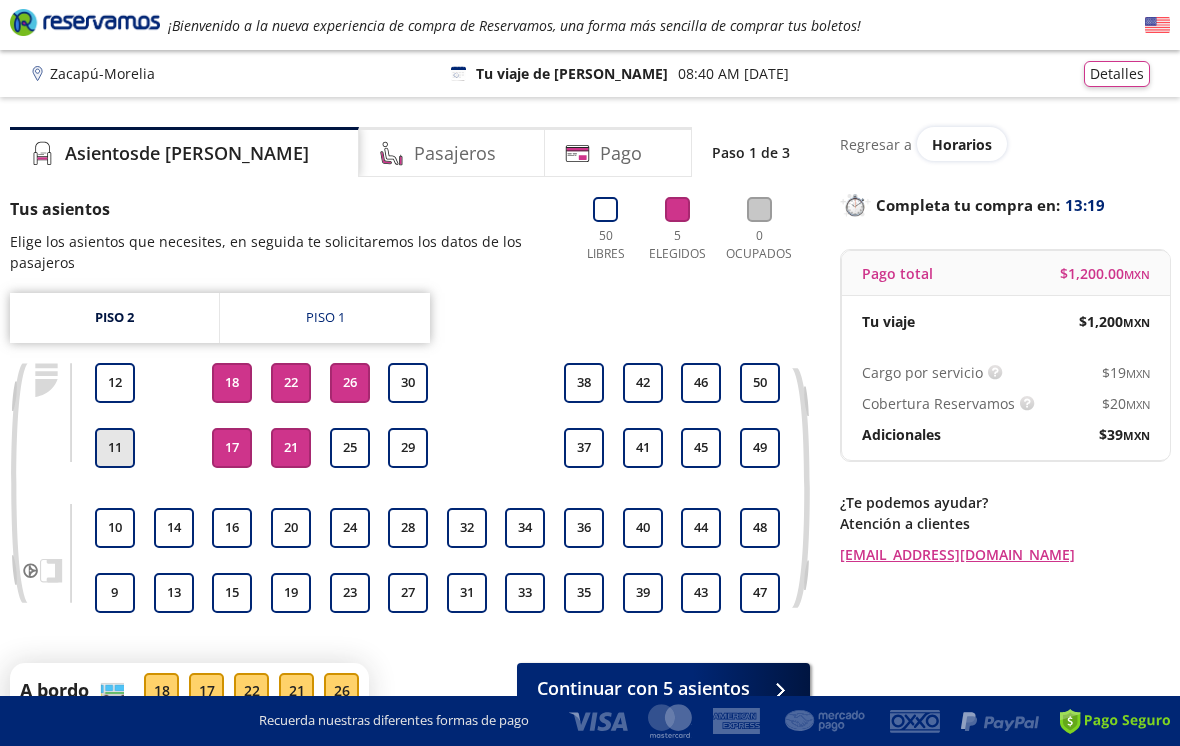 click on "11" at bounding box center [115, 448] 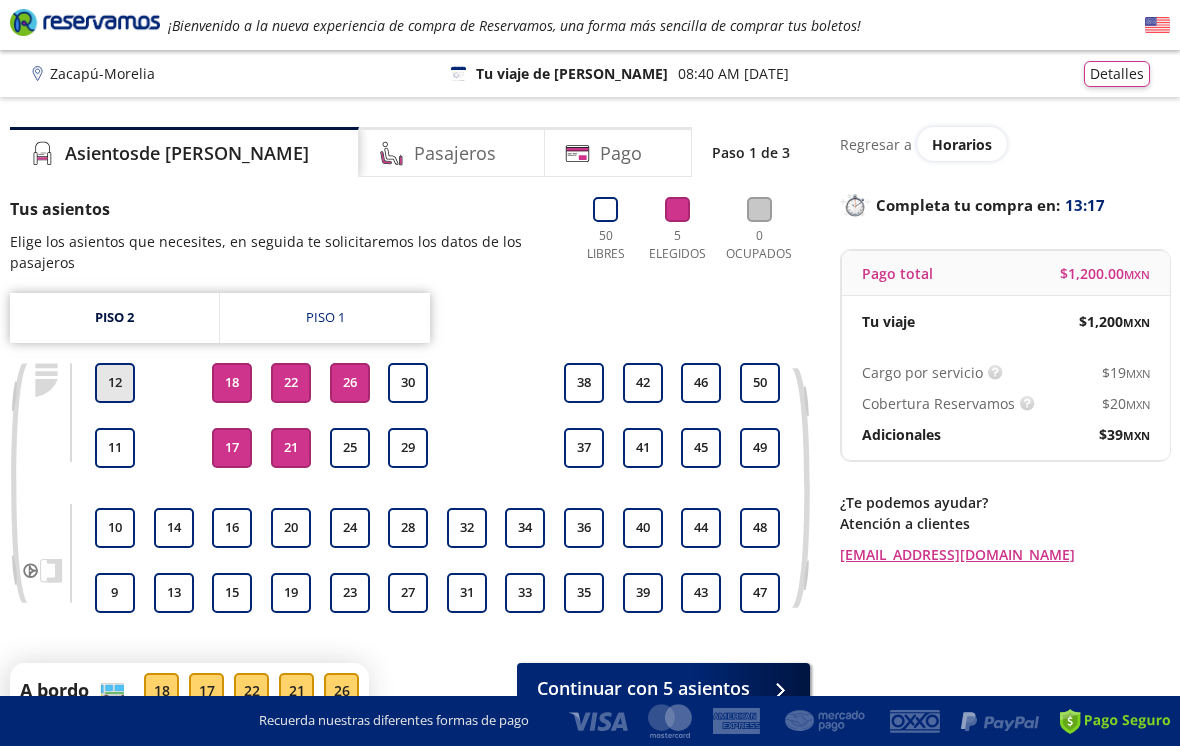 click on "12" at bounding box center [115, 383] 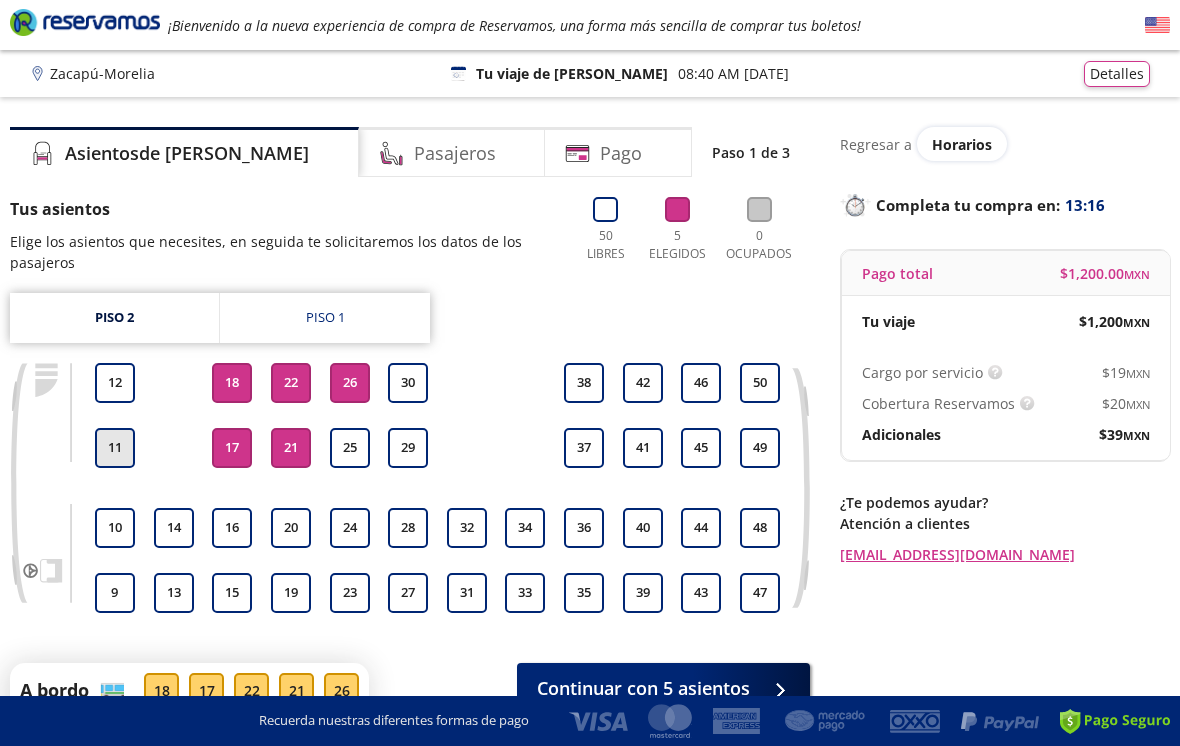click on "11" at bounding box center [115, 448] 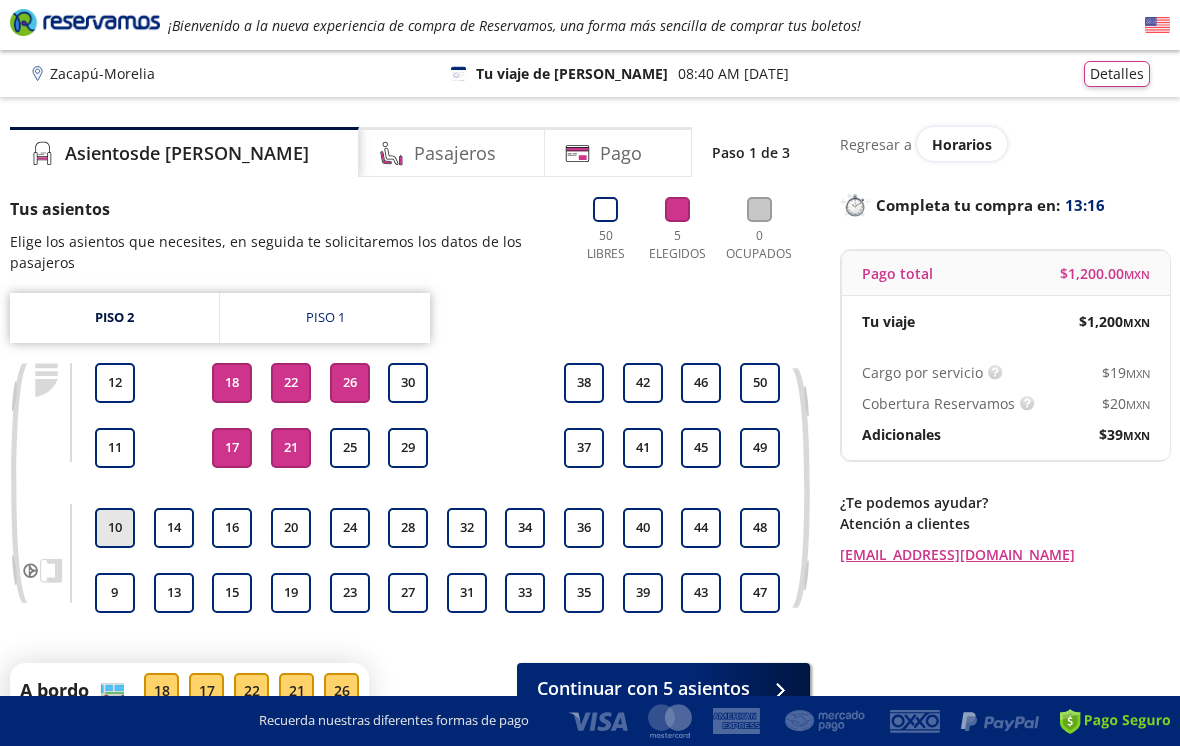 click on "10" at bounding box center (115, 528) 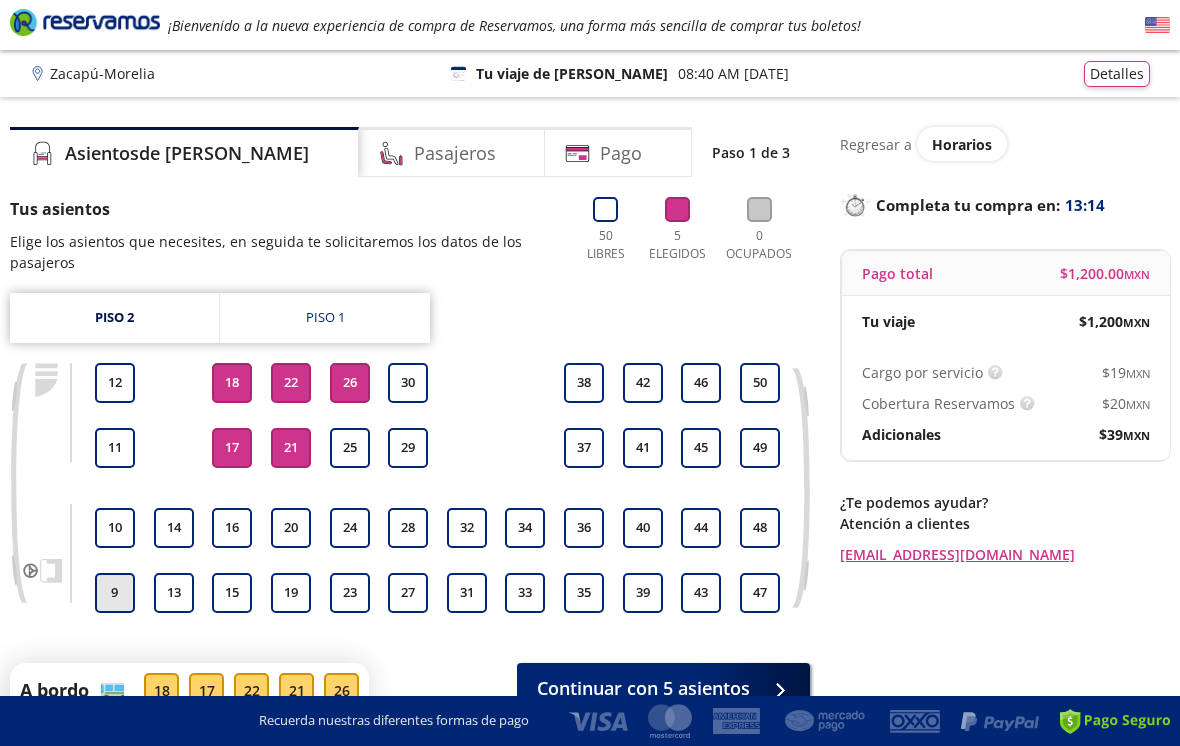 click on "9" at bounding box center (115, 593) 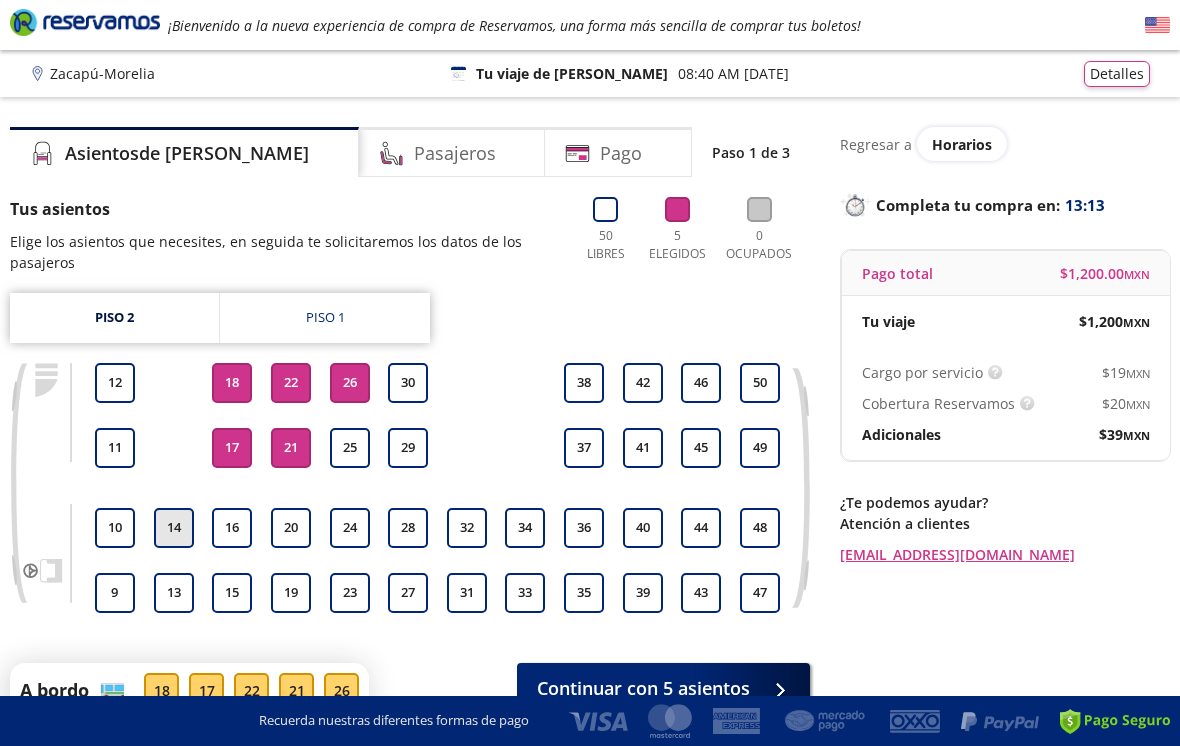 click on "14" at bounding box center (174, 528) 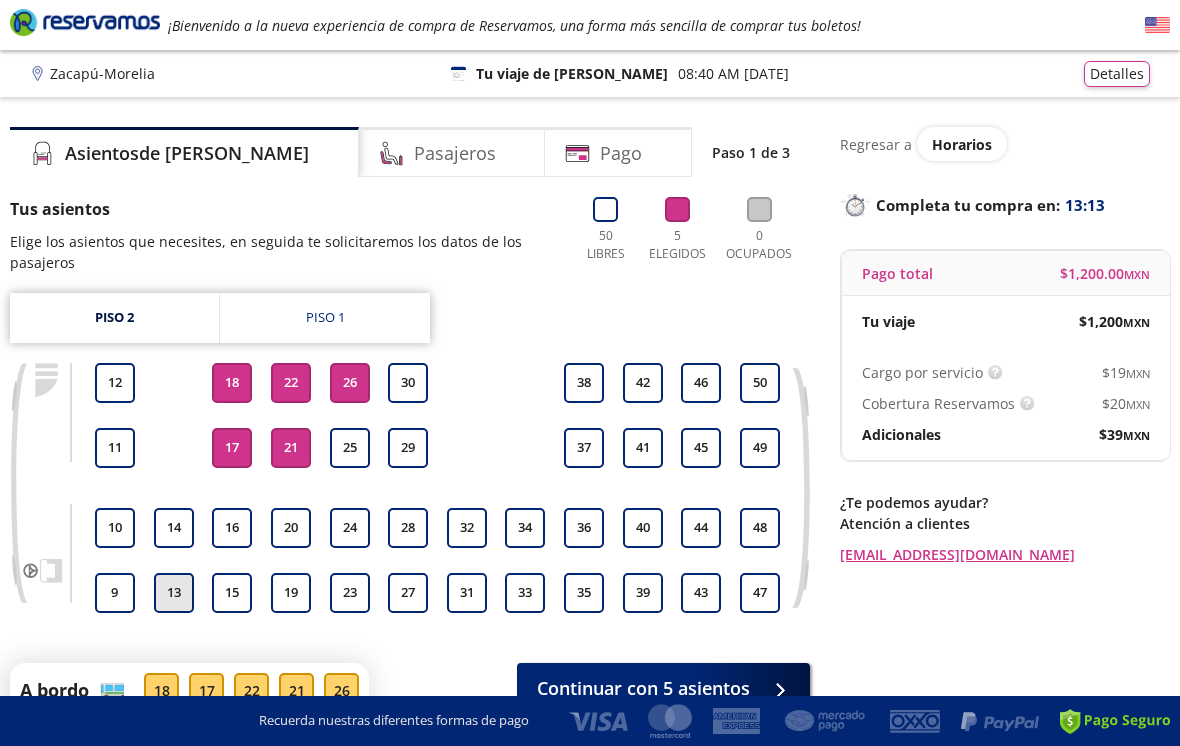 click on "13" at bounding box center (174, 593) 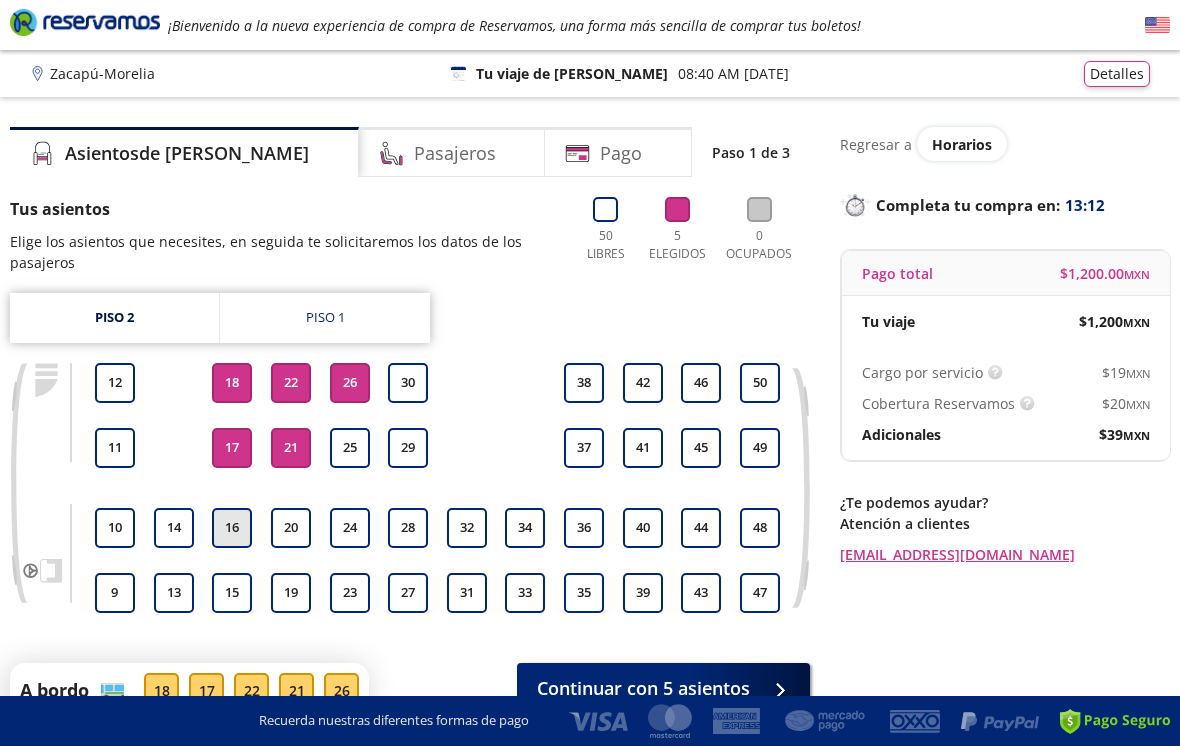 click on "16" at bounding box center [232, 528] 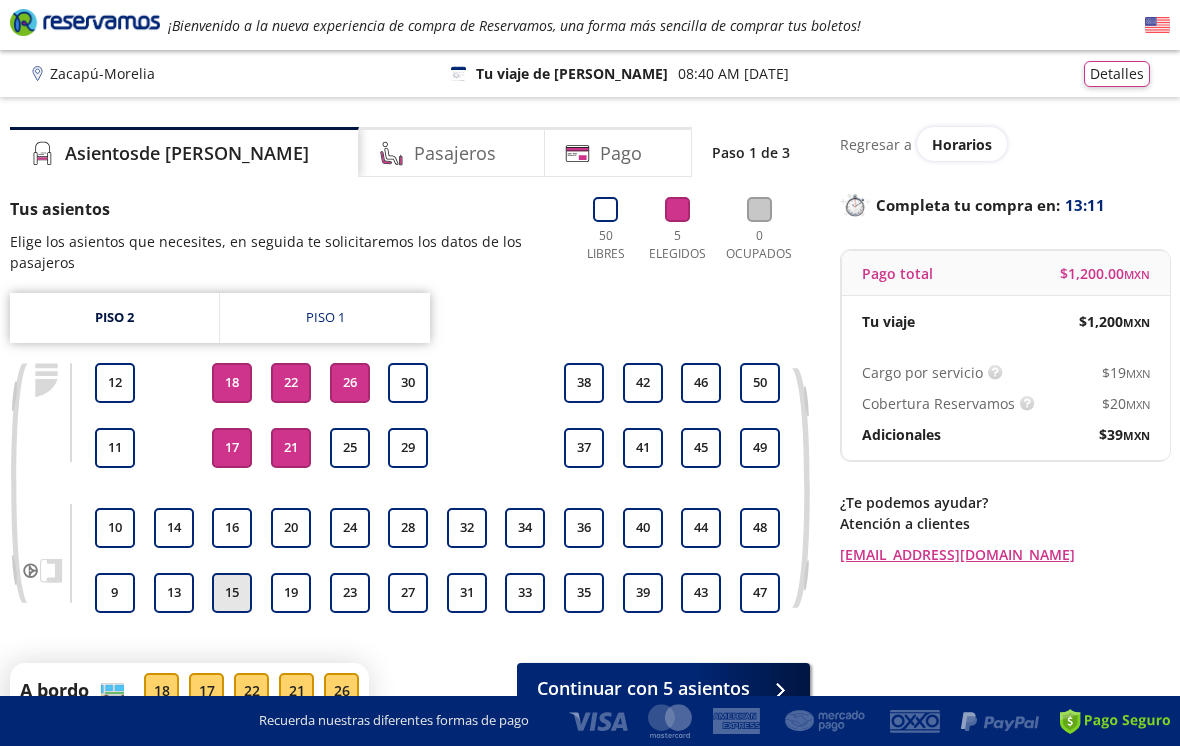 click on "15" at bounding box center (232, 593) 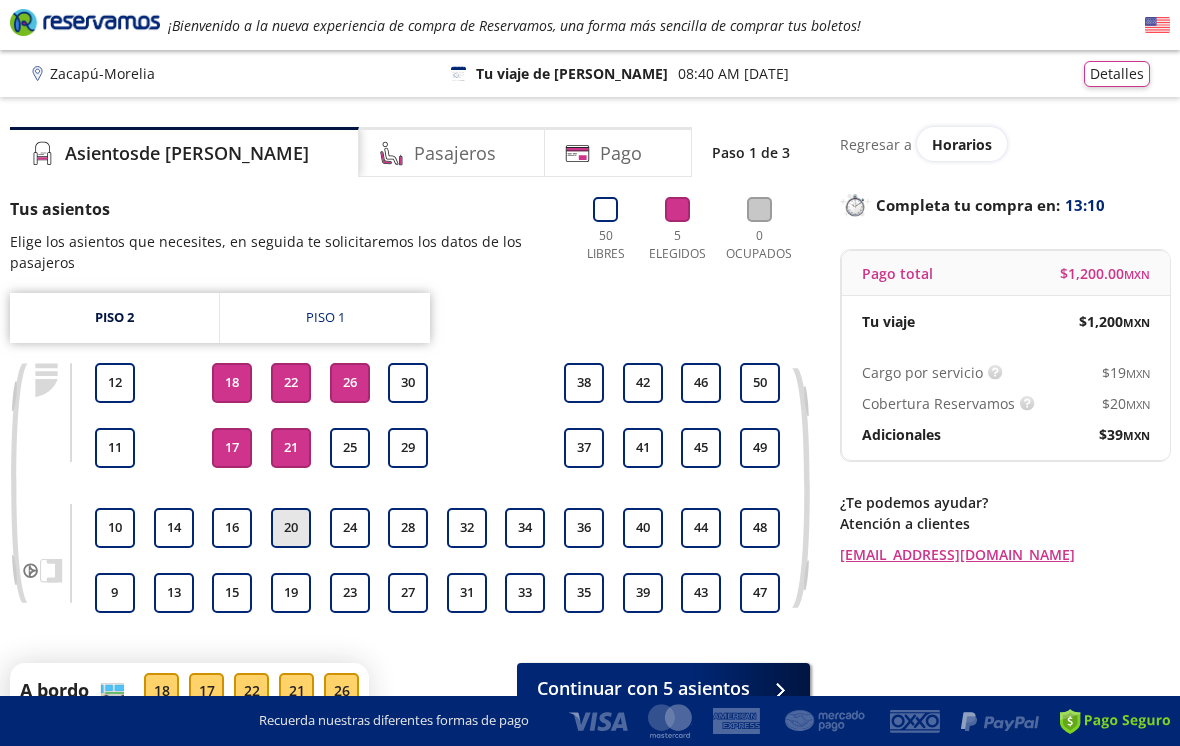 click on "20" at bounding box center (291, 528) 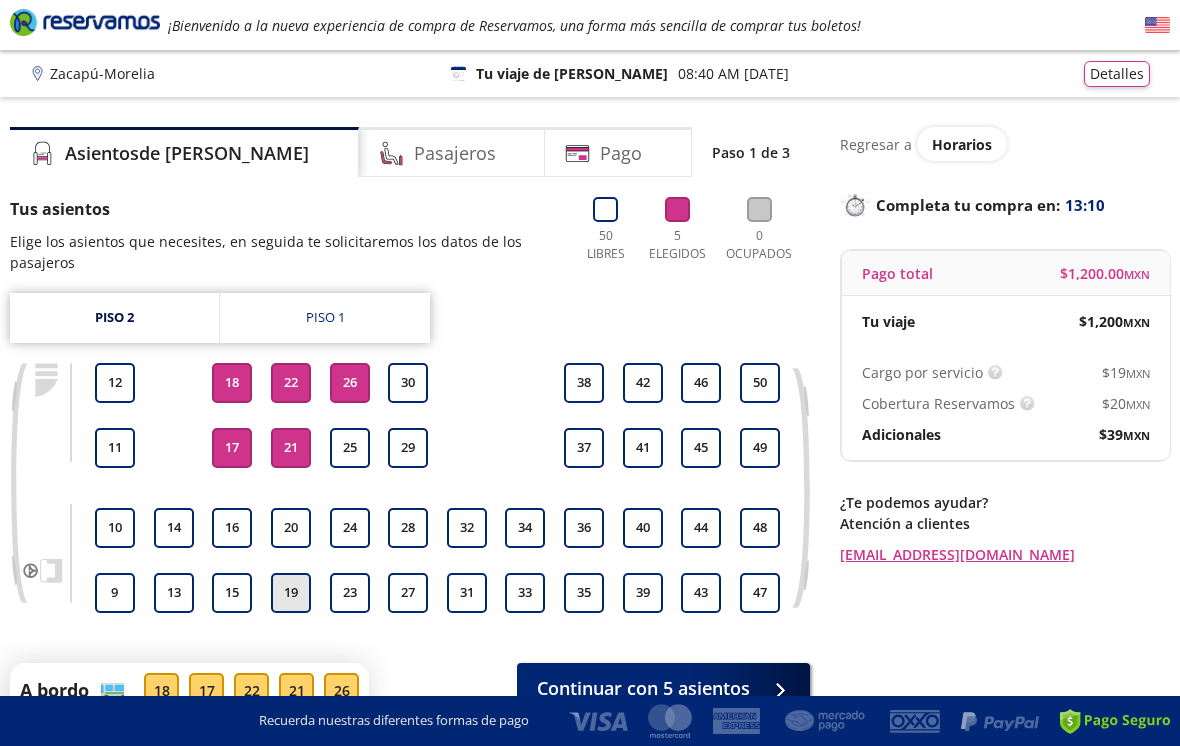 click on "19" at bounding box center (291, 593) 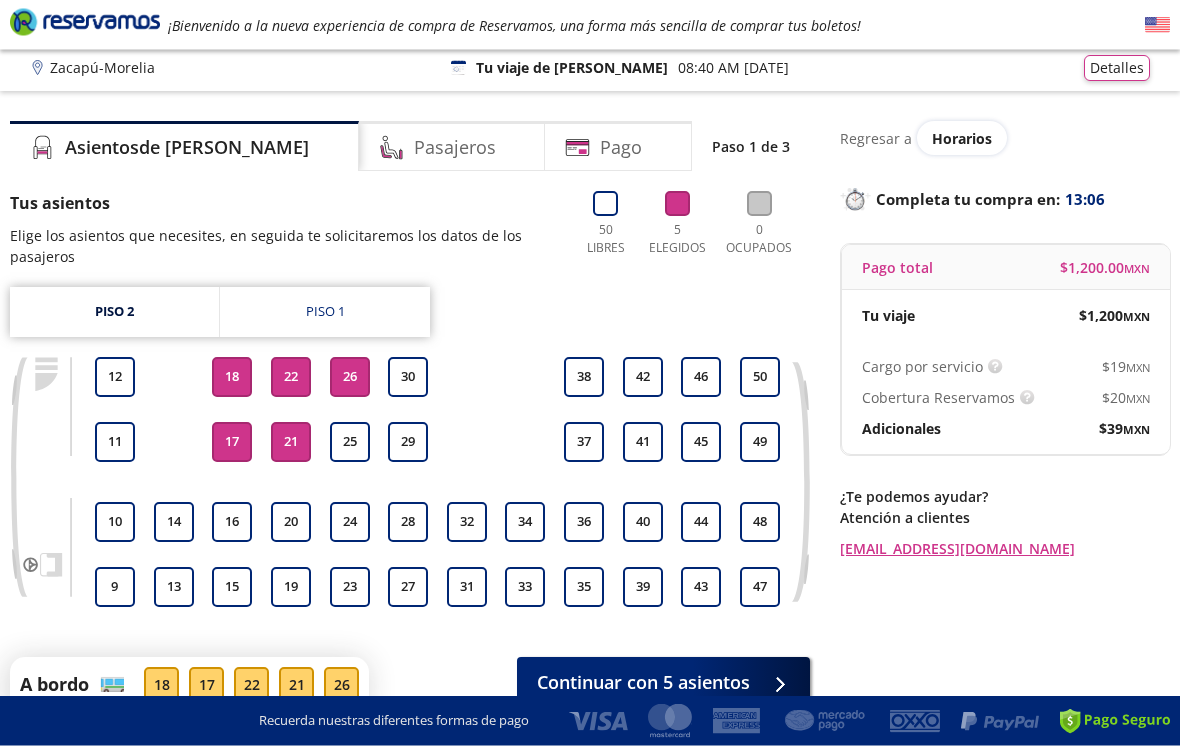 scroll, scrollTop: 6, scrollLeft: 0, axis: vertical 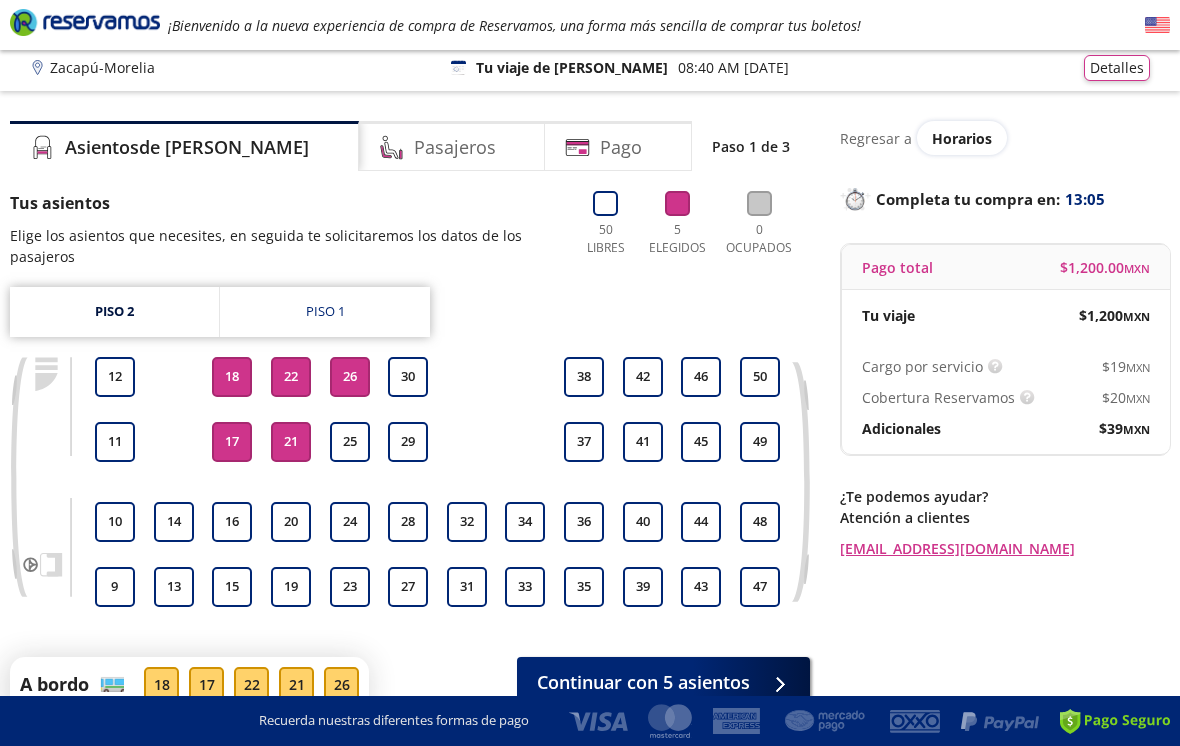 click on "26" at bounding box center (350, 377) 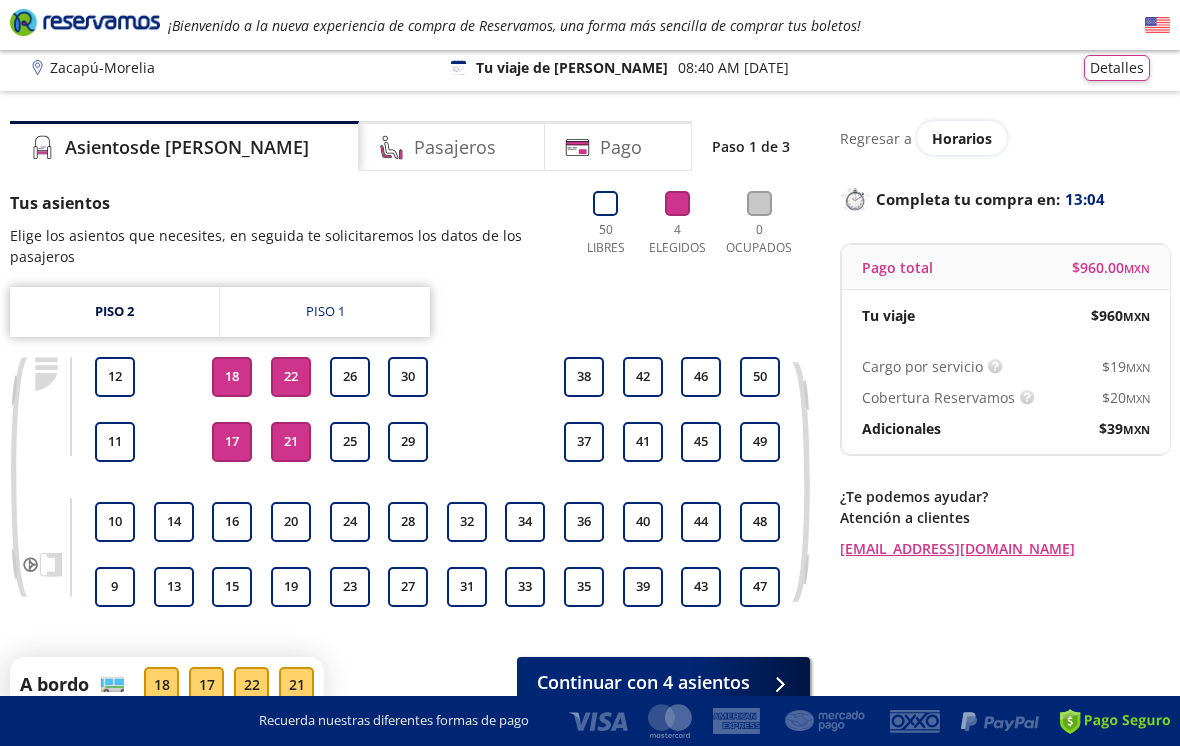 click on "22" at bounding box center [291, 377] 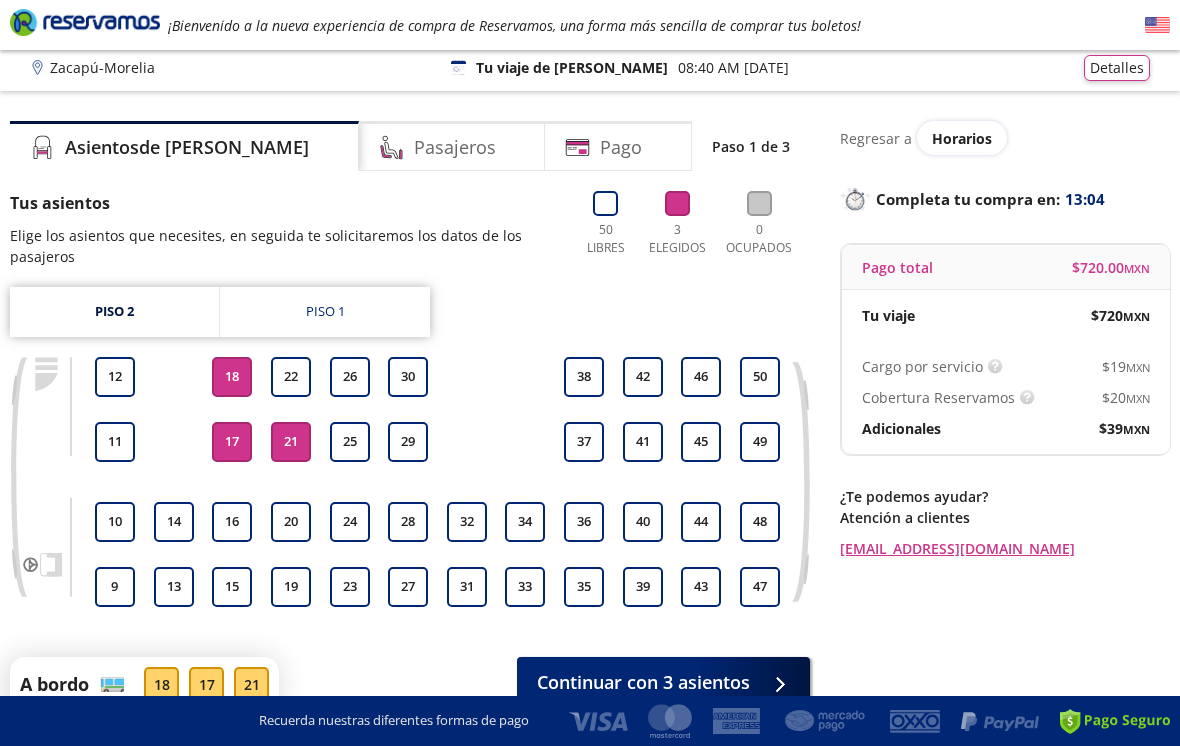 click on "21" at bounding box center (291, 442) 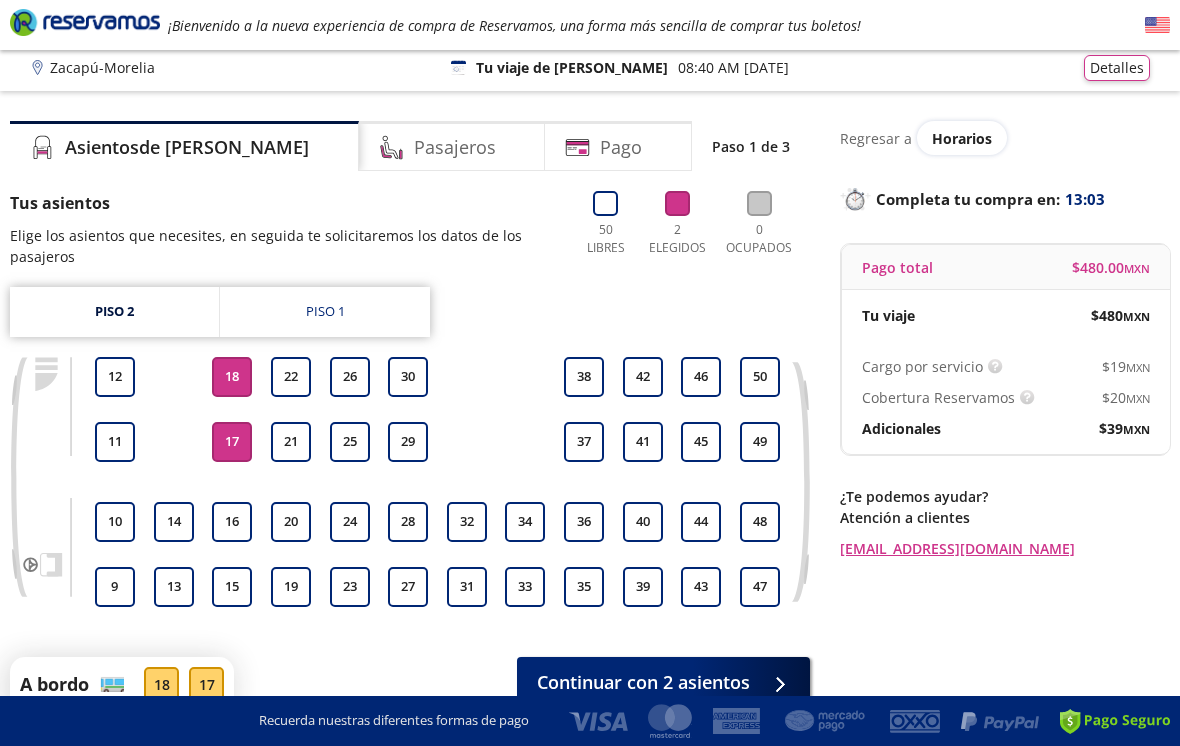 click on "17" at bounding box center (232, 442) 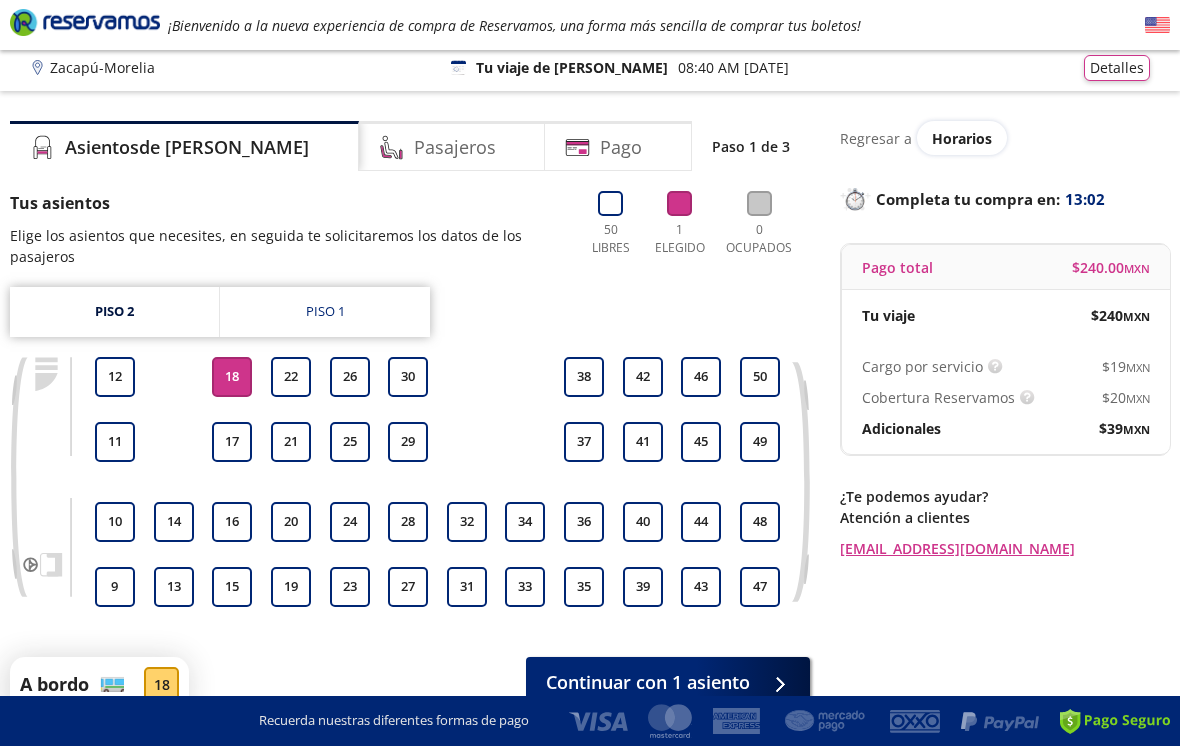 click on "18" at bounding box center [232, 377] 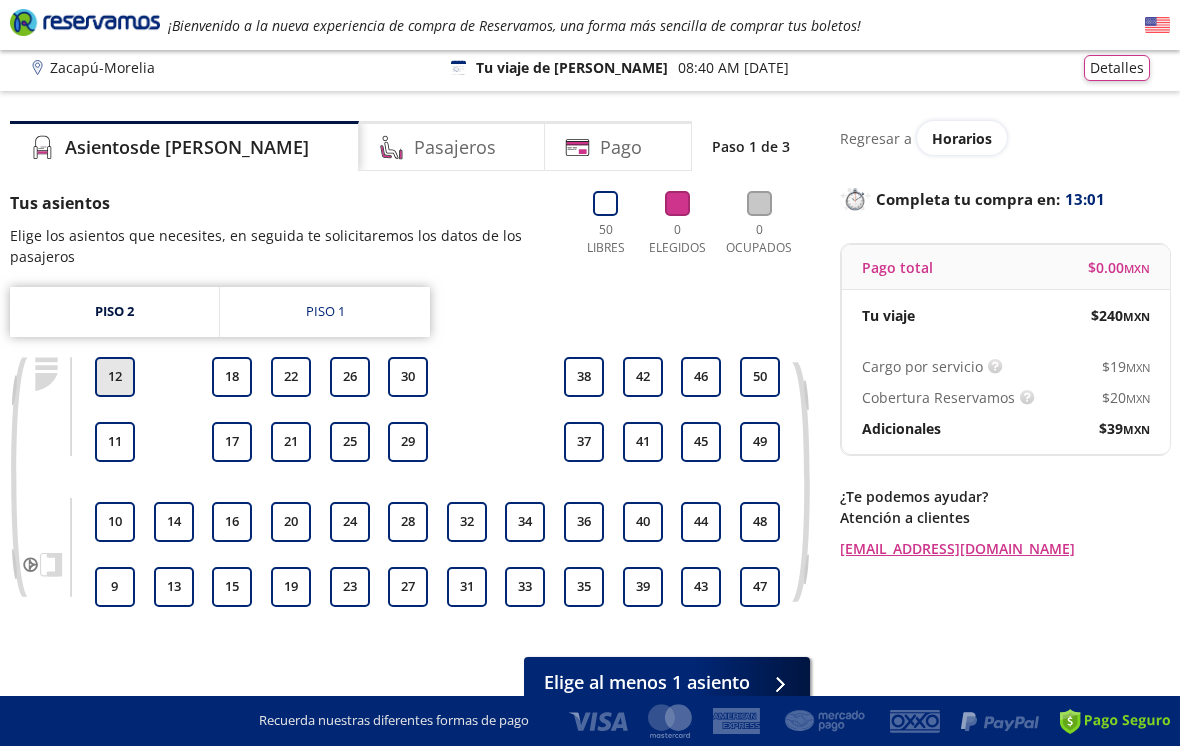 click on "12" at bounding box center [115, 377] 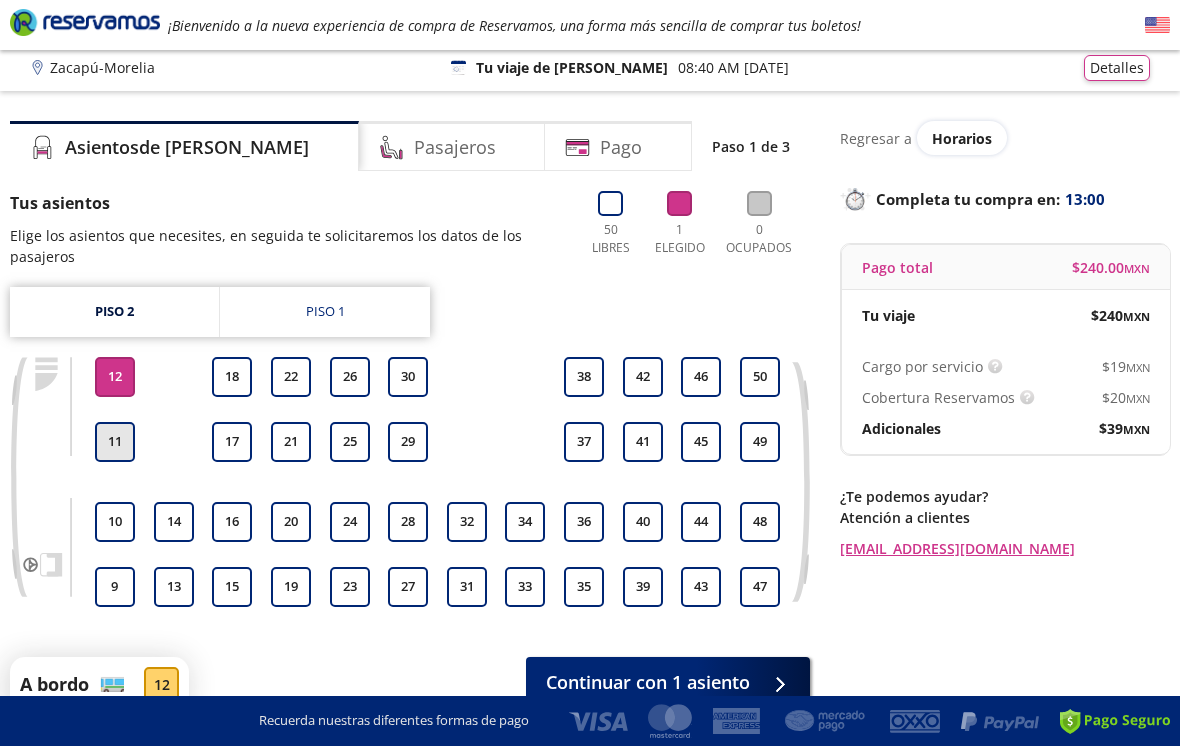 click on "11" at bounding box center [115, 442] 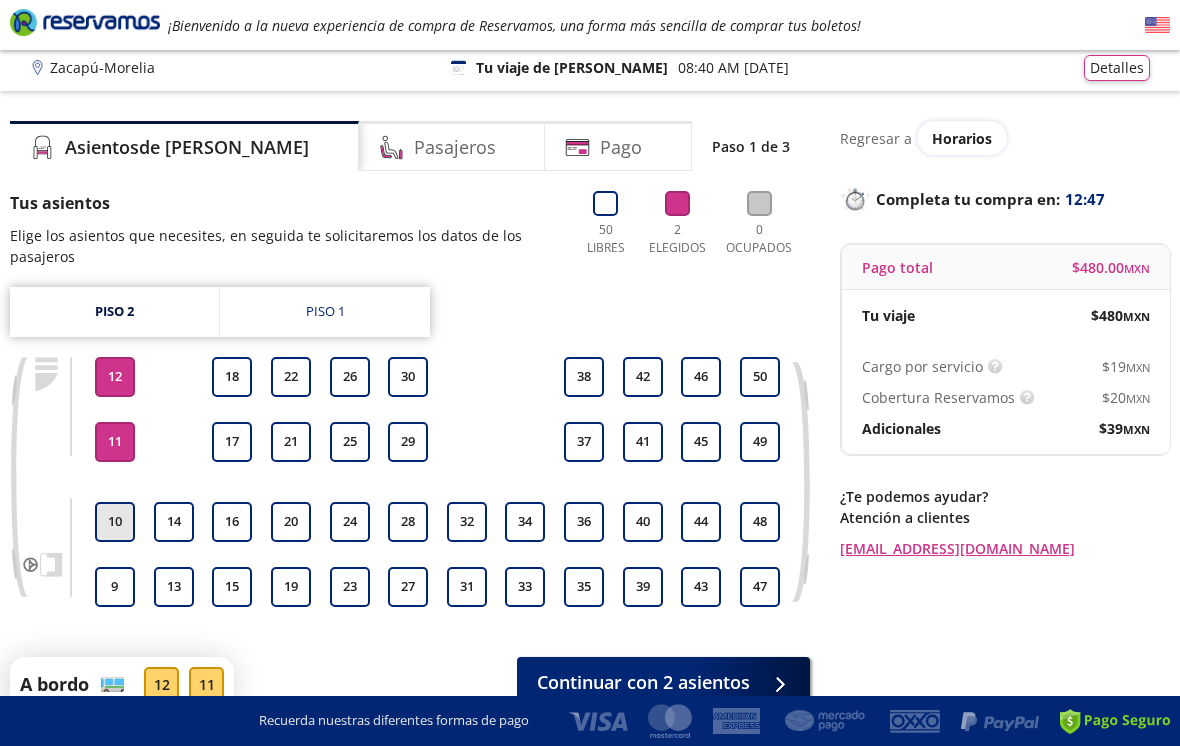 click on "10" at bounding box center (115, 522) 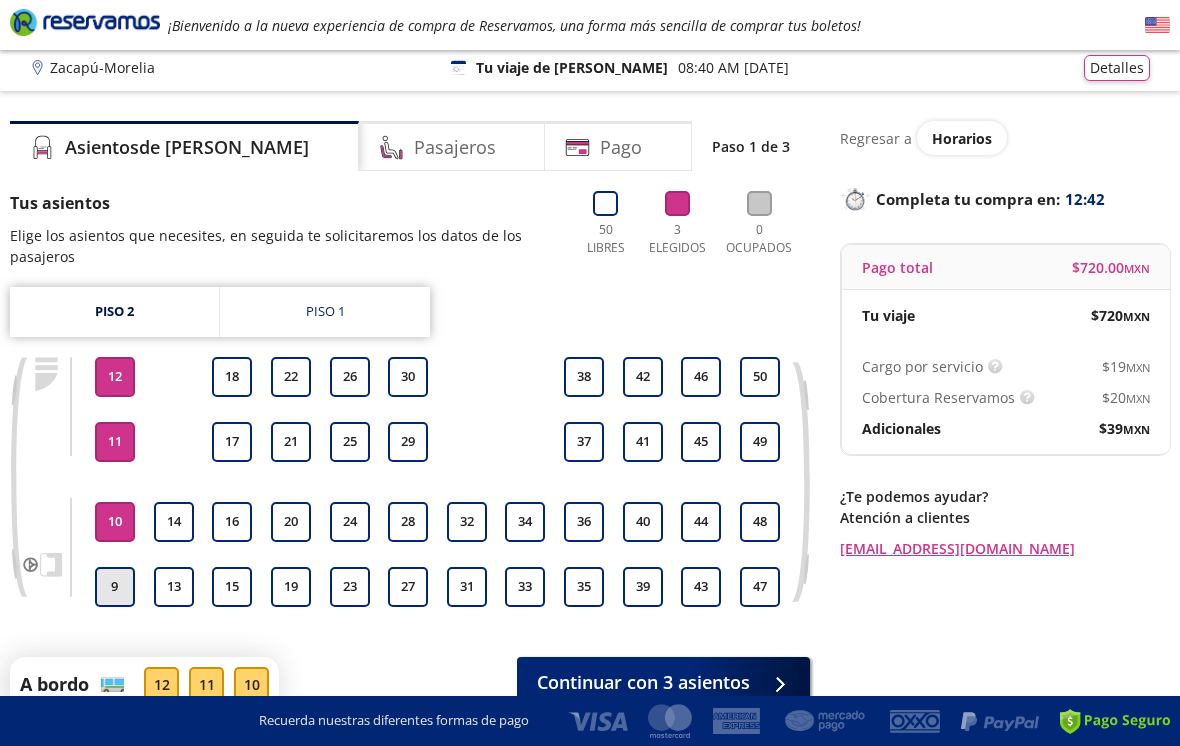 click on "9" at bounding box center (115, 587) 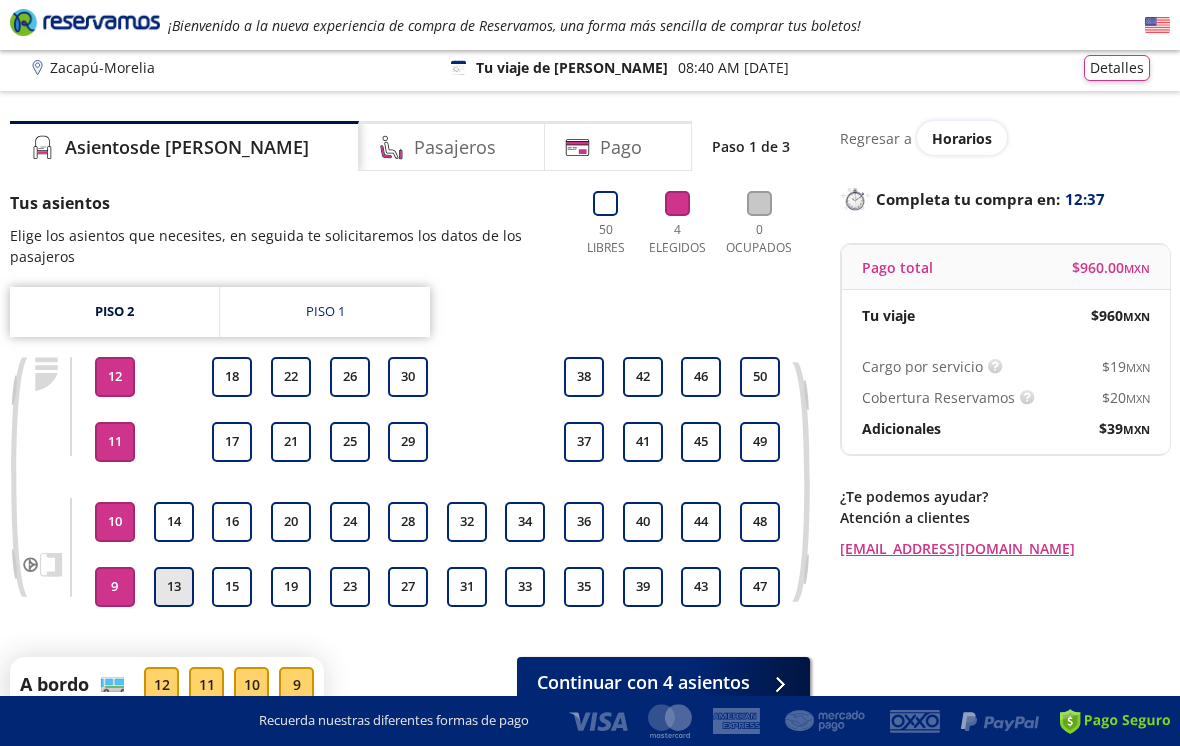 click on "13" at bounding box center [174, 587] 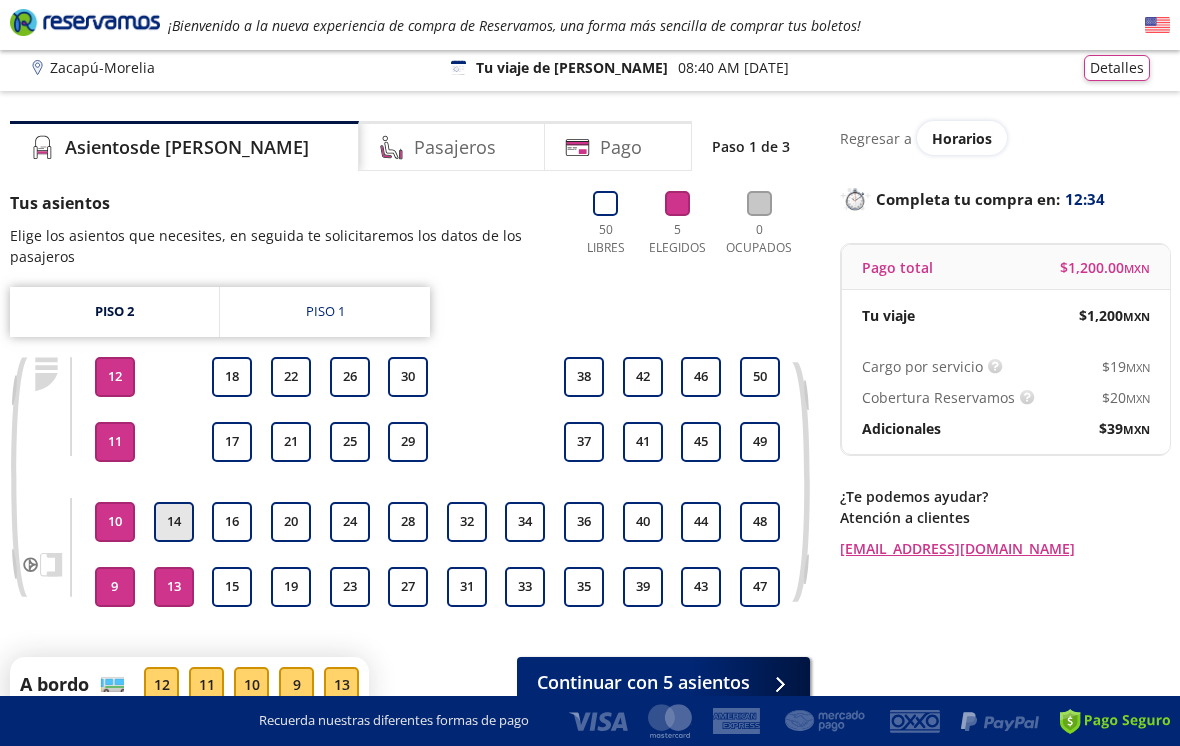 click on "14" at bounding box center [174, 522] 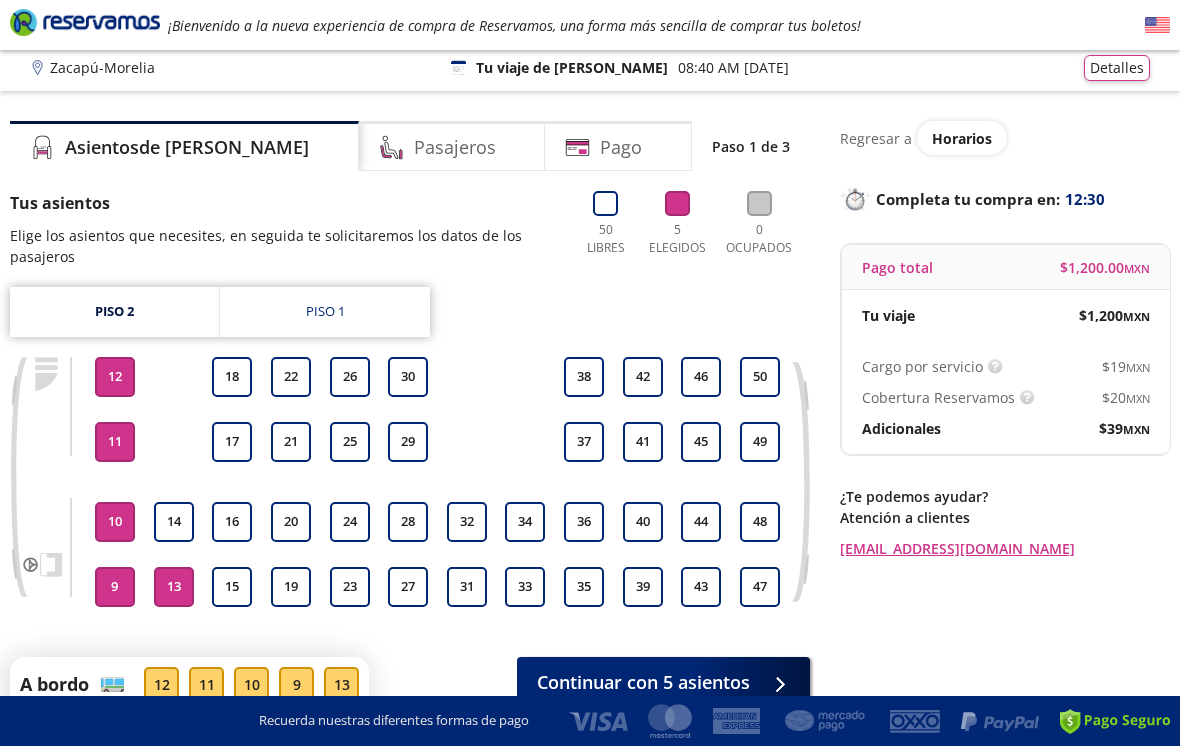 scroll, scrollTop: 9, scrollLeft: 0, axis: vertical 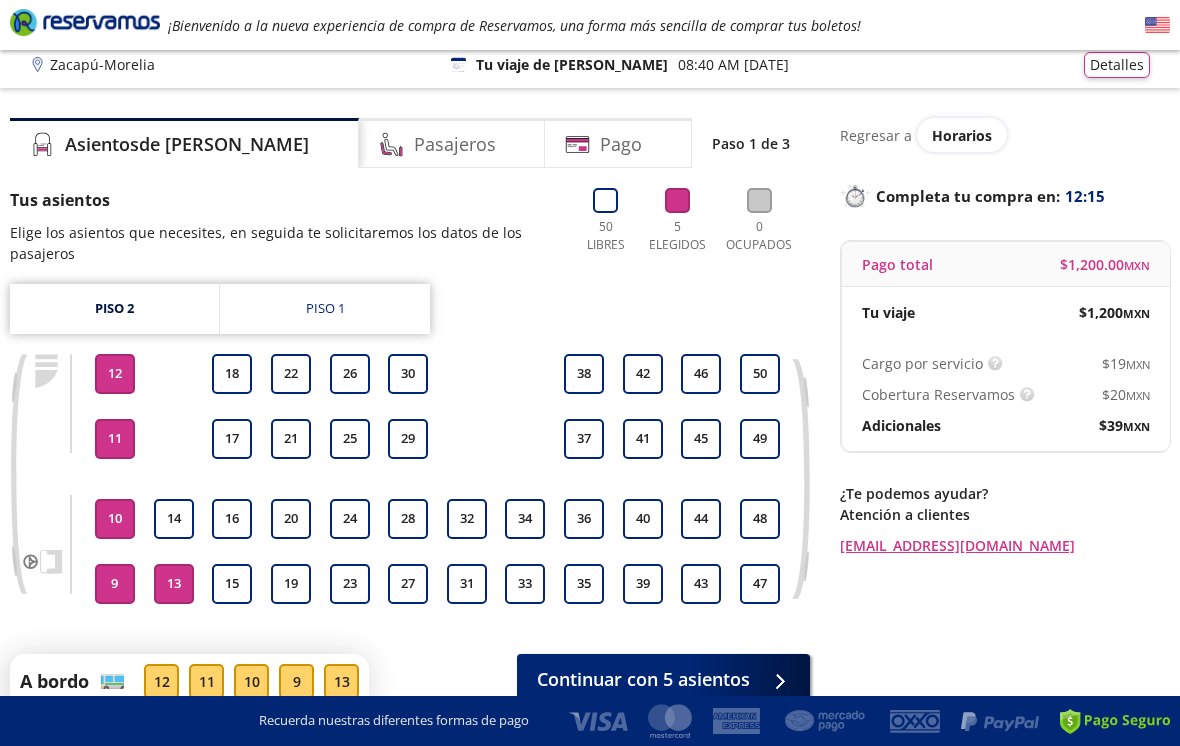 click on "11" at bounding box center [115, 439] 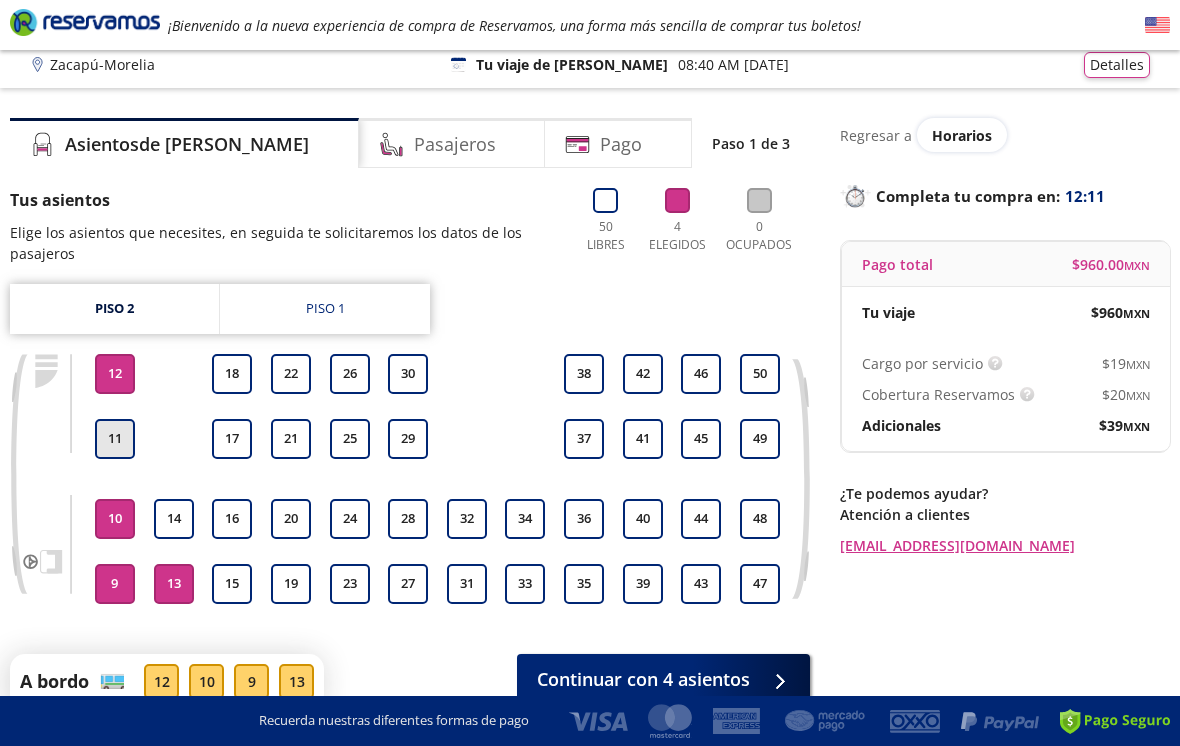 click on "11" at bounding box center [115, 439] 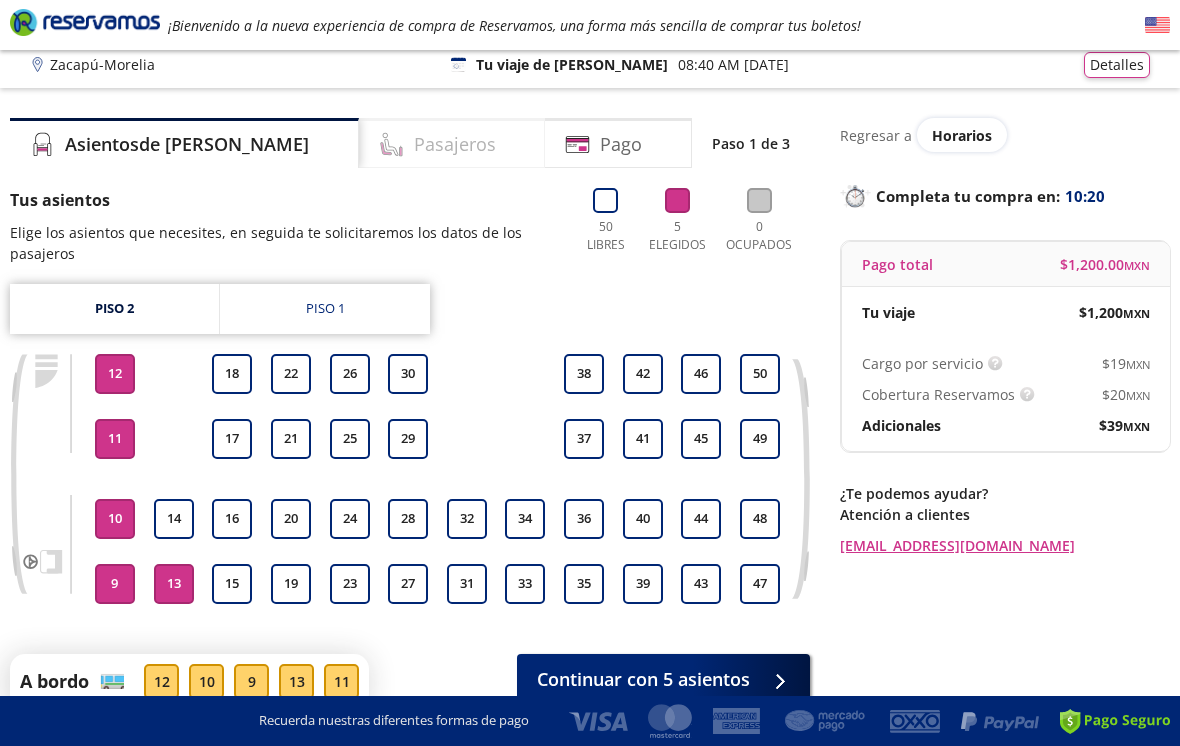 click on "Pasajeros" at bounding box center (452, 143) 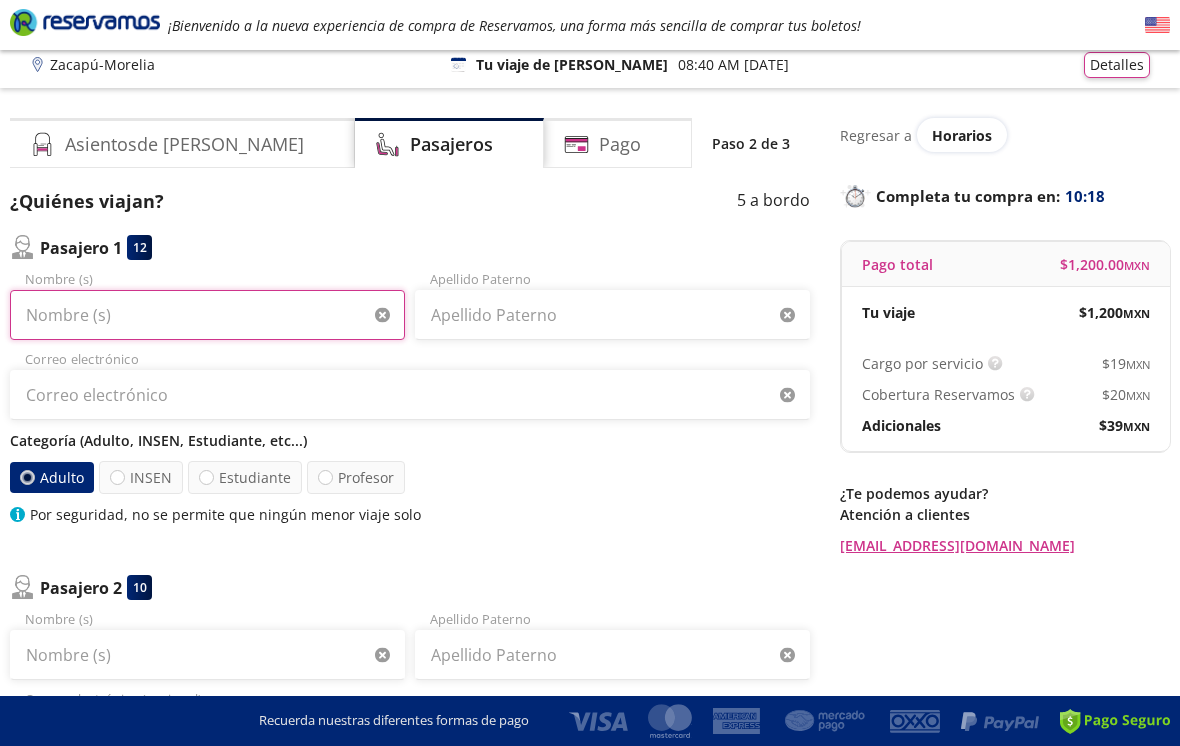 click on "Nombre (s)" at bounding box center (207, 315) 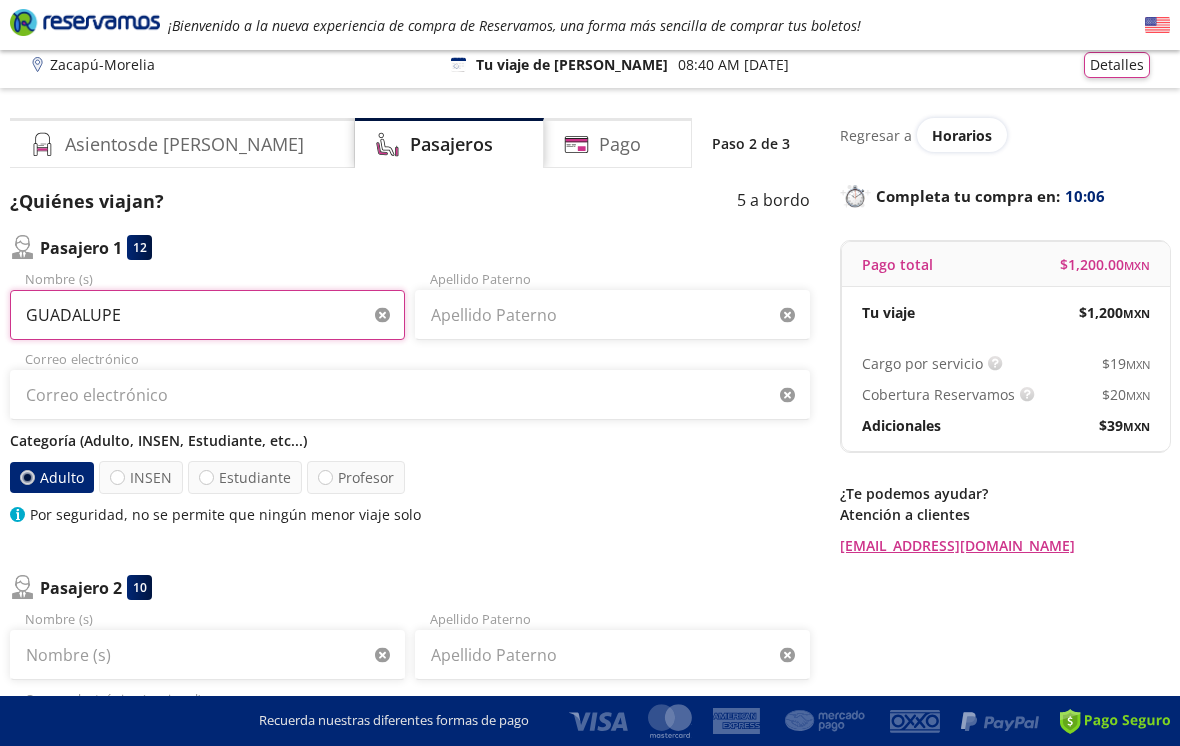 type on "GUADALUPE" 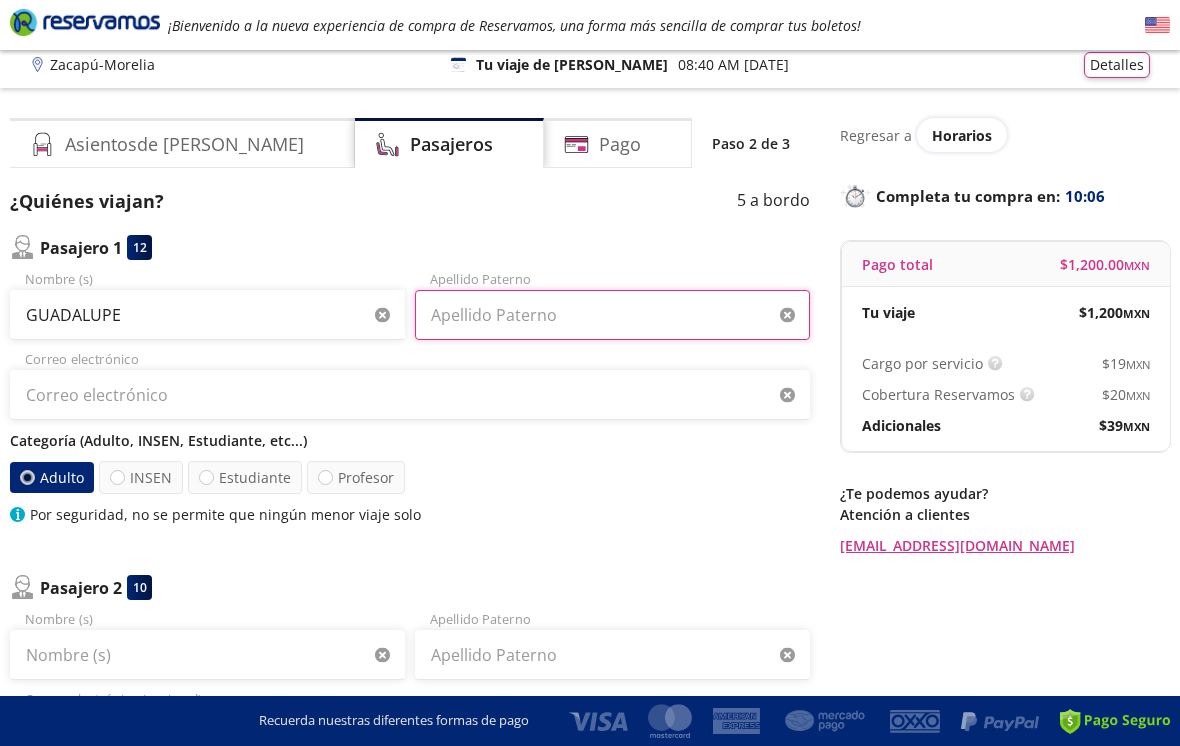 click on "Apellido Paterno" at bounding box center (612, 315) 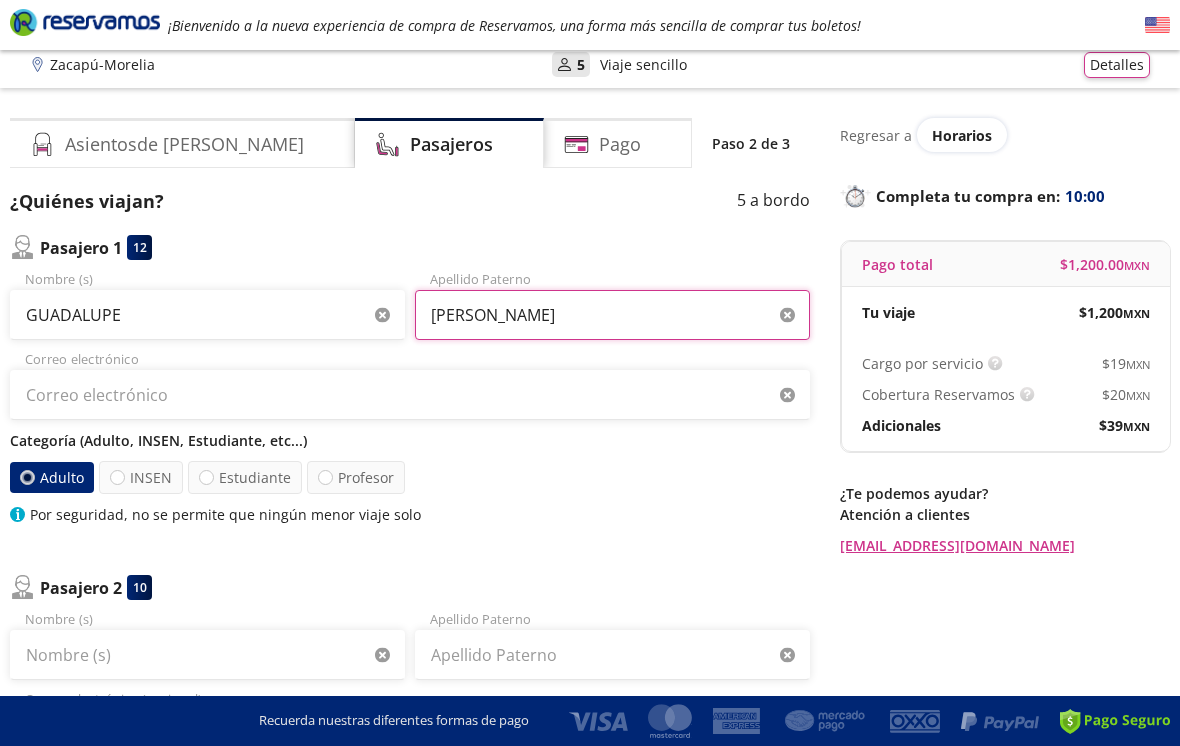 type on "CORREA" 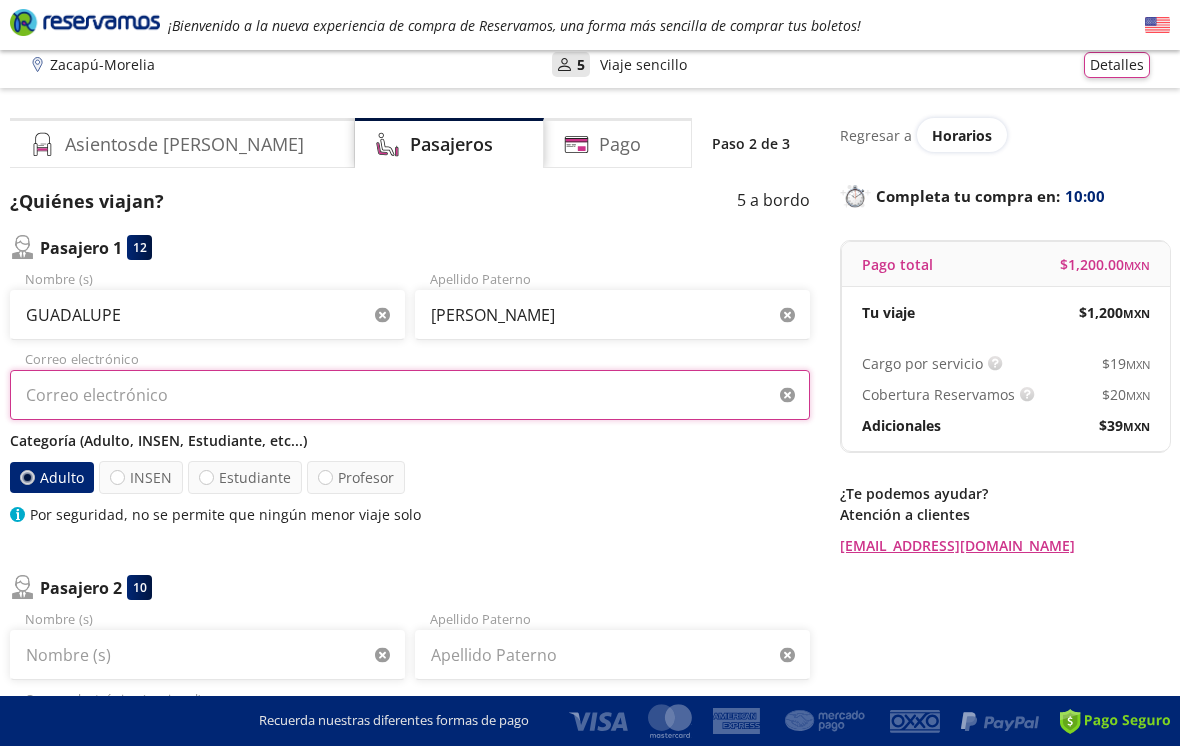 click on "Correo electrónico" at bounding box center (410, 395) 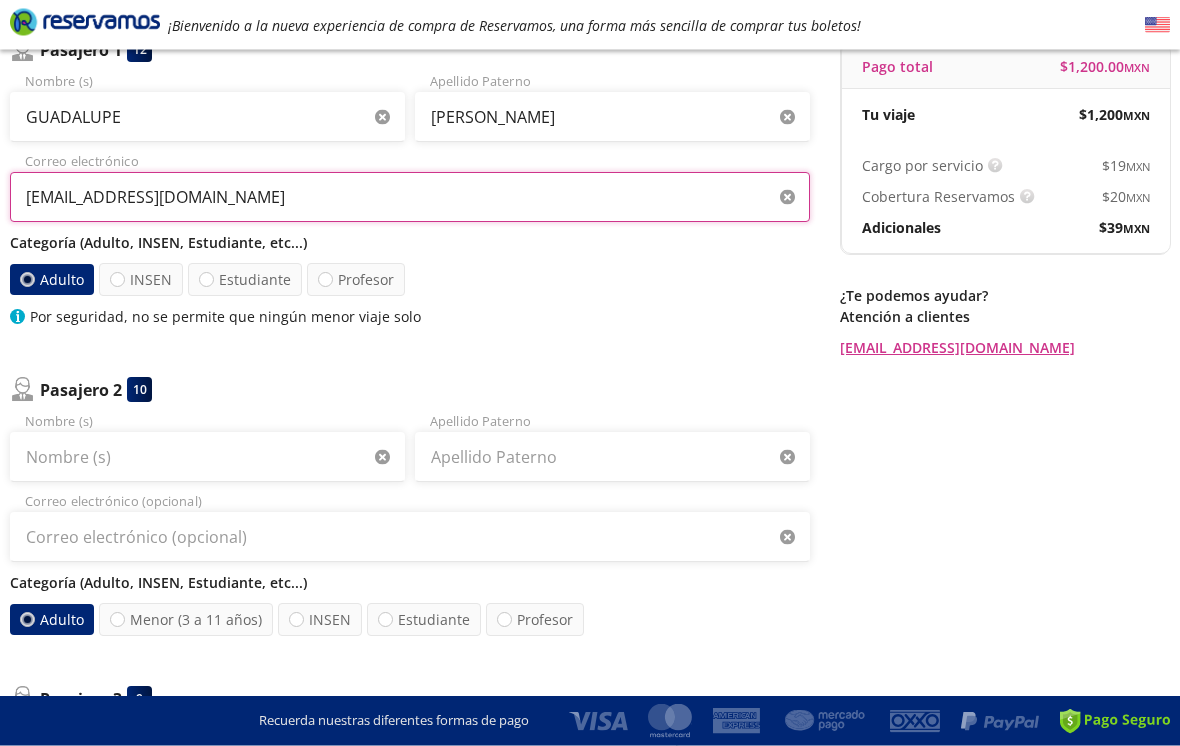 scroll, scrollTop: 208, scrollLeft: 0, axis: vertical 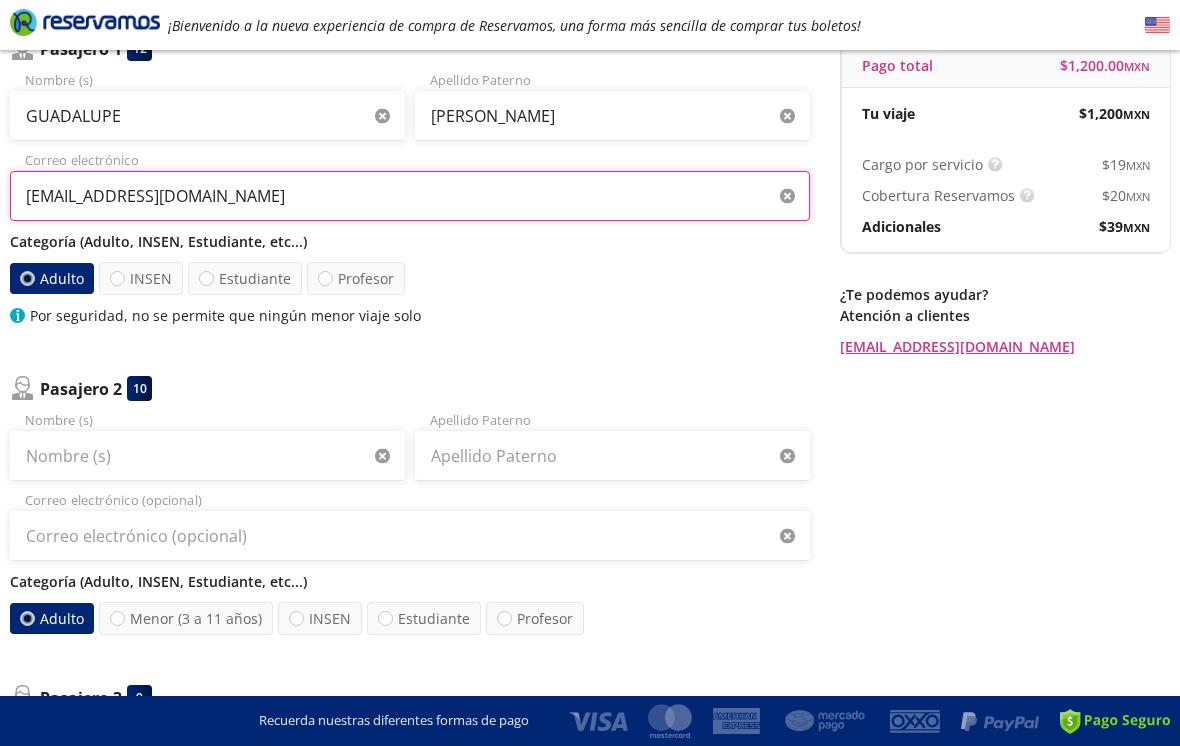 type on "bpenac@yahoo.com" 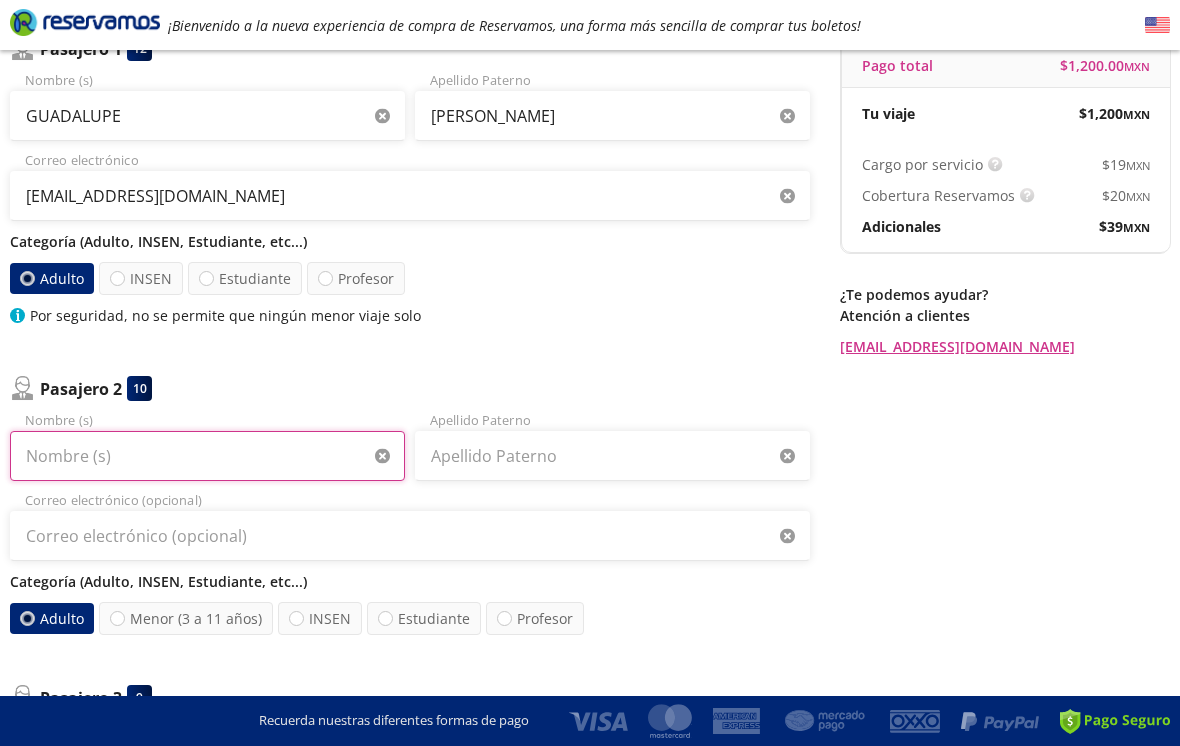 click on "Nombre (s)" at bounding box center (207, 456) 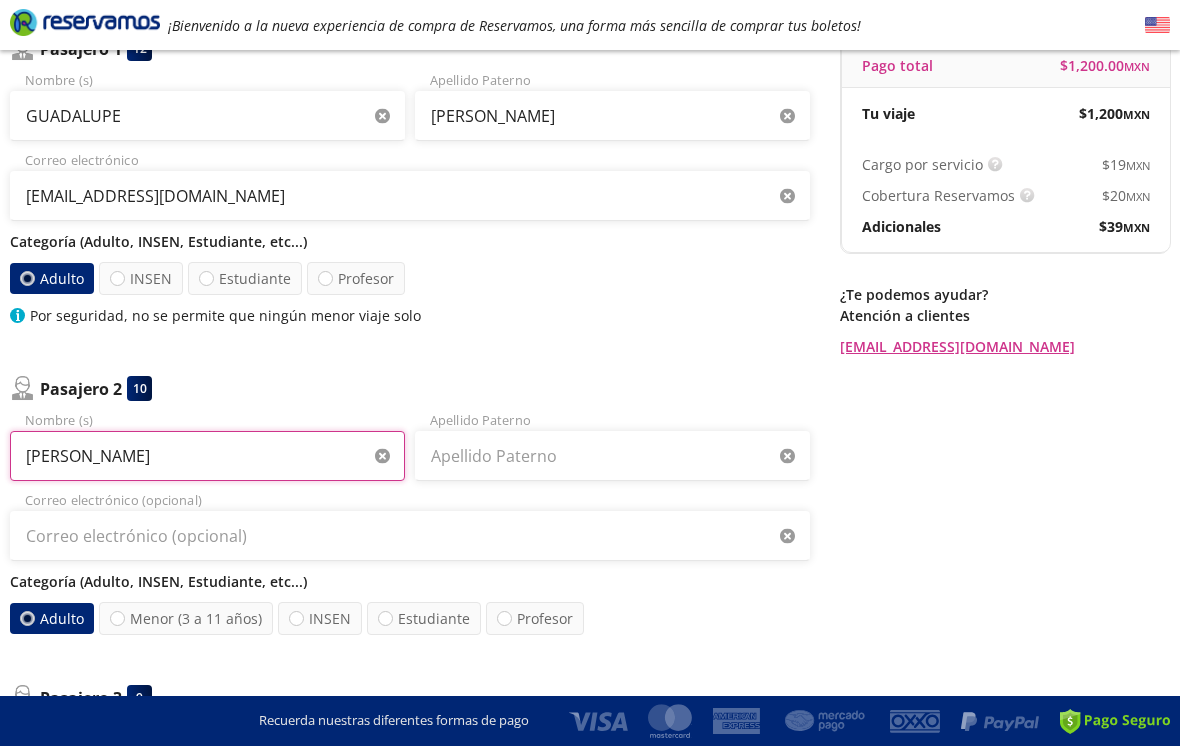type on "MATEO" 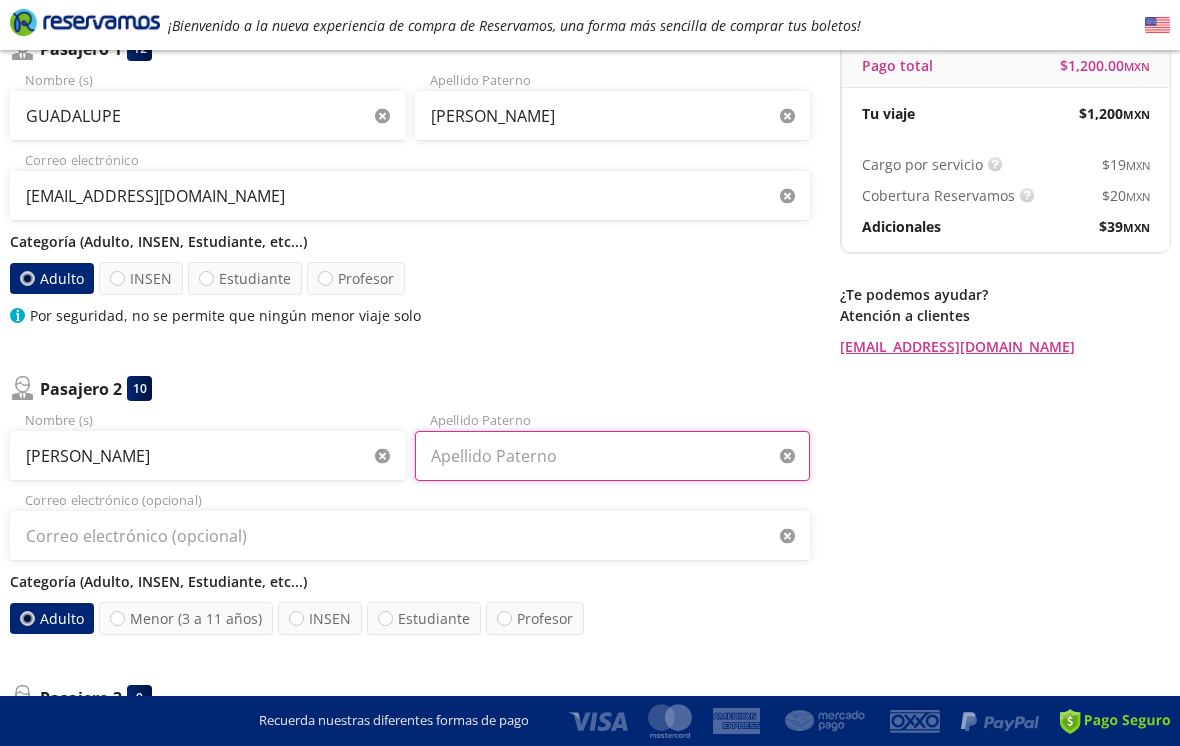 click on "Apellido Paterno" at bounding box center [612, 456] 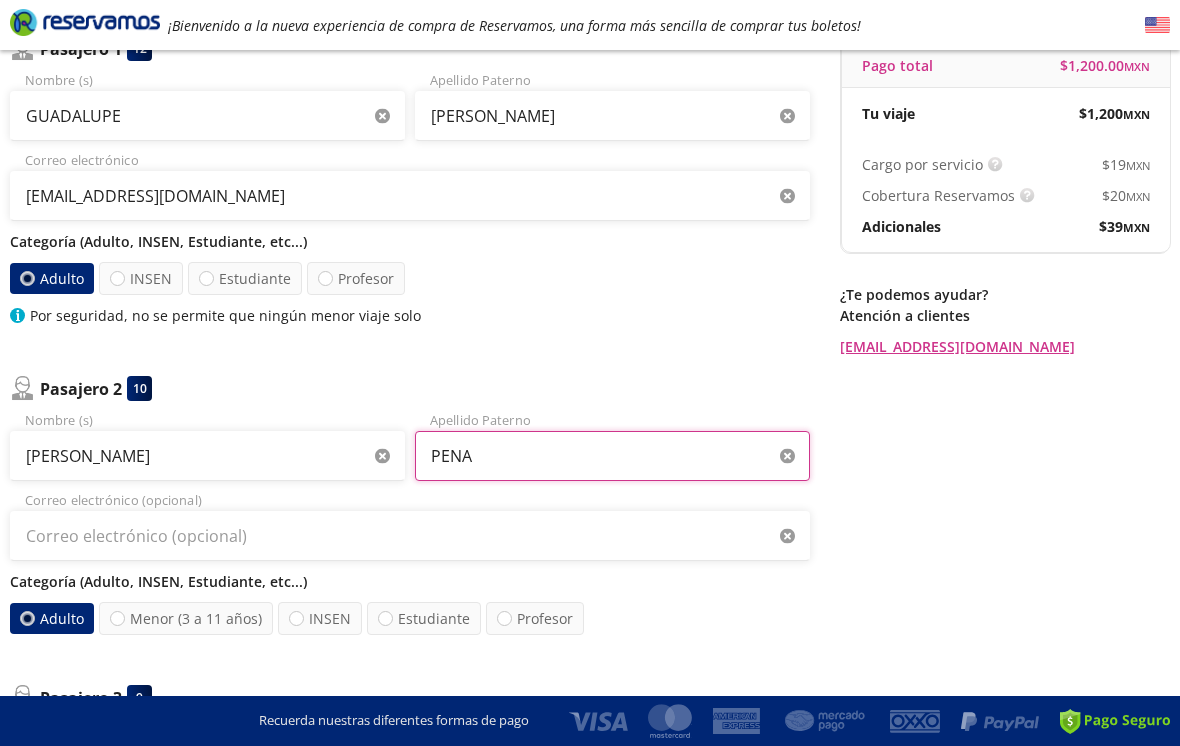 type on "PENA" 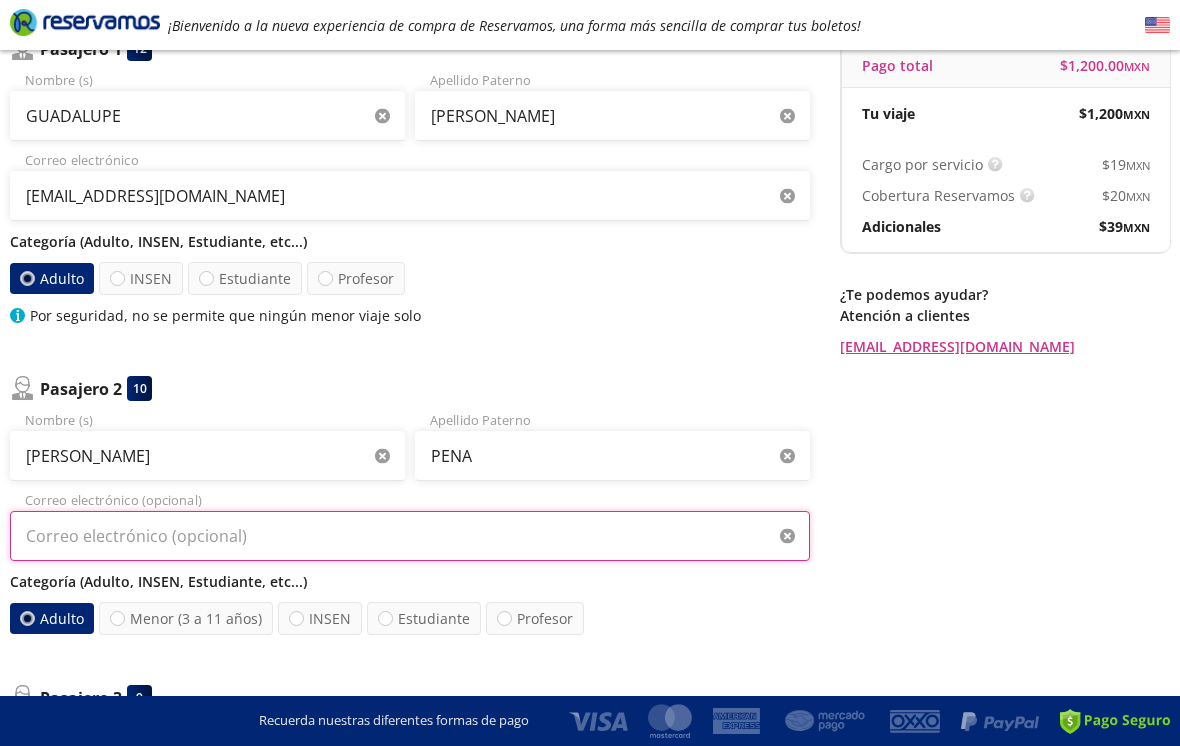 click on "Correo electrónico (opcional)" at bounding box center [410, 536] 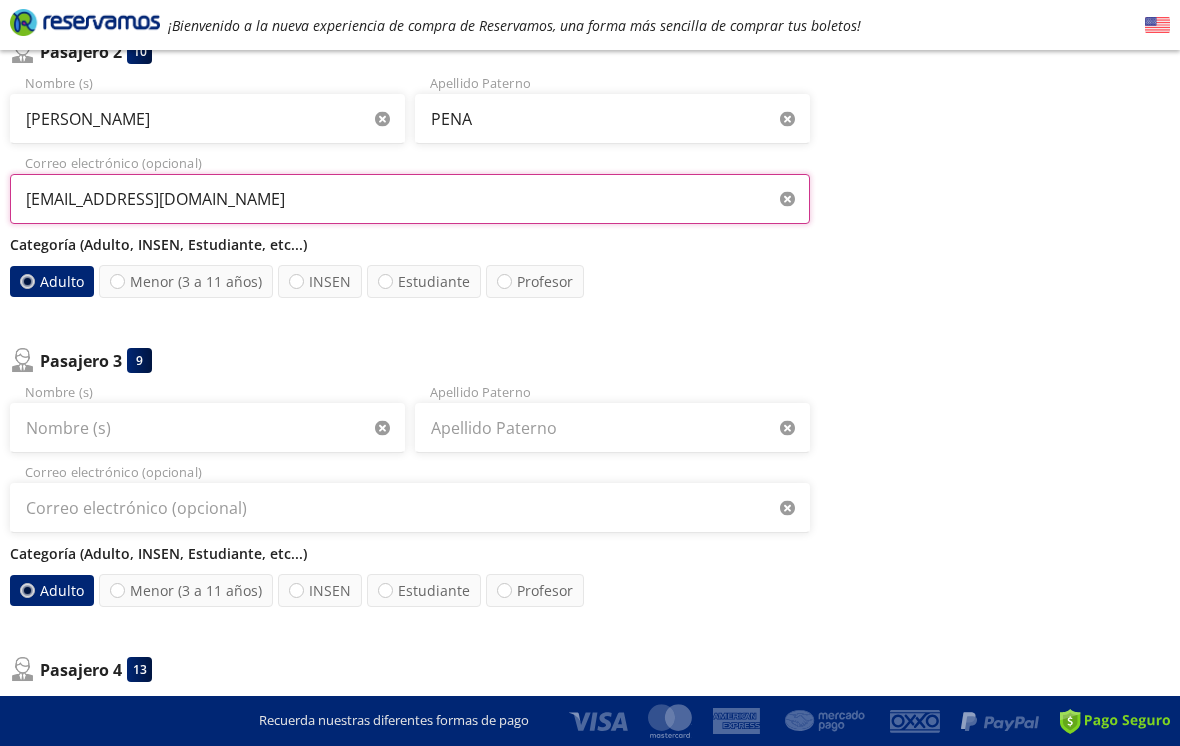 scroll, scrollTop: 618, scrollLeft: 0, axis: vertical 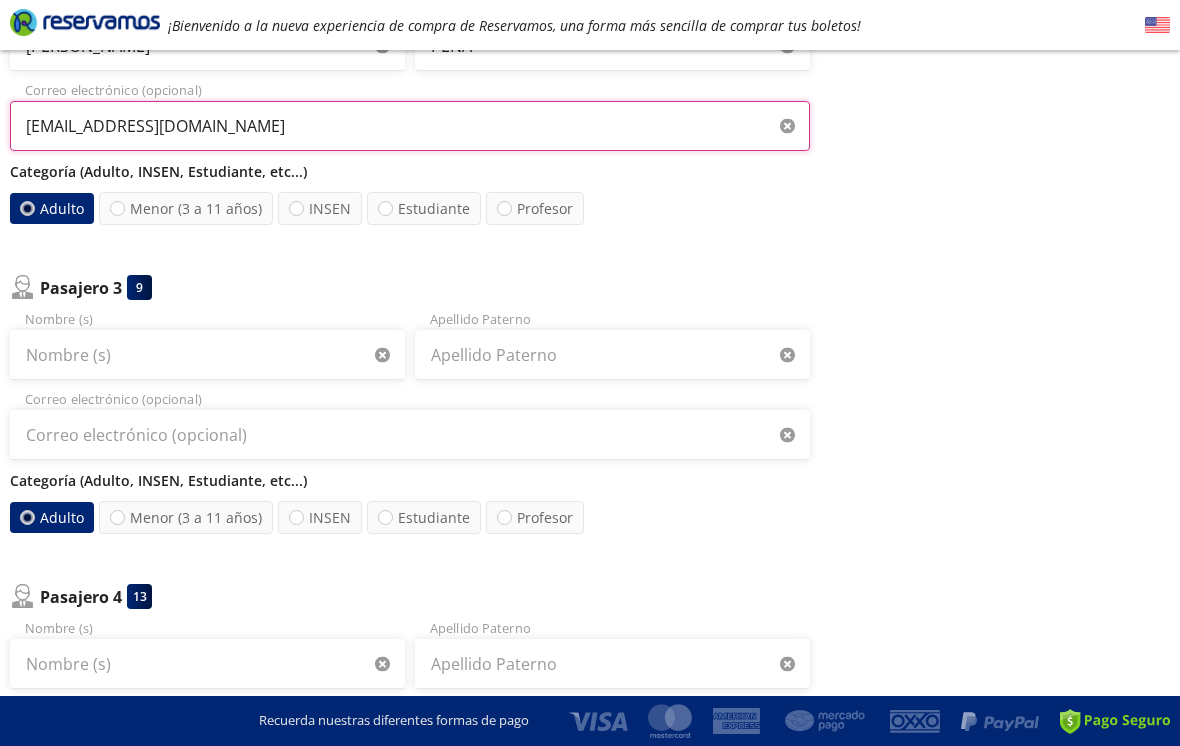 type on "bpenac@yahoo.com" 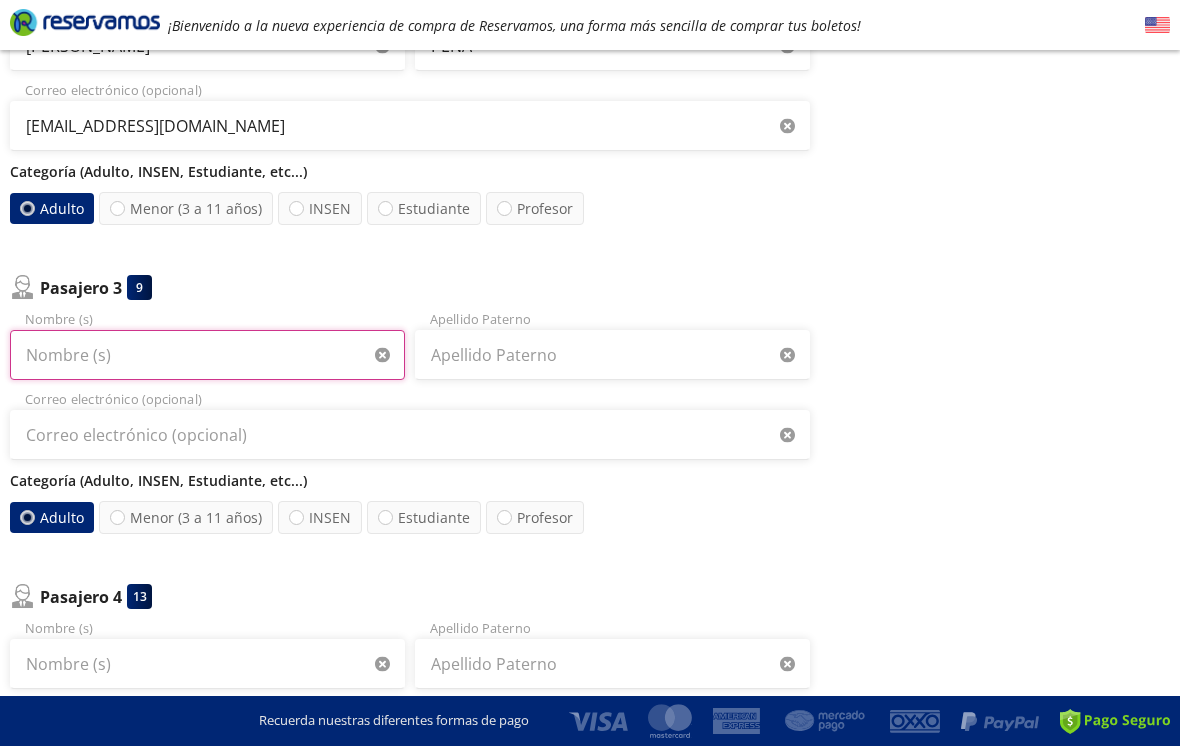 click on "Nombre (s)" at bounding box center [207, 355] 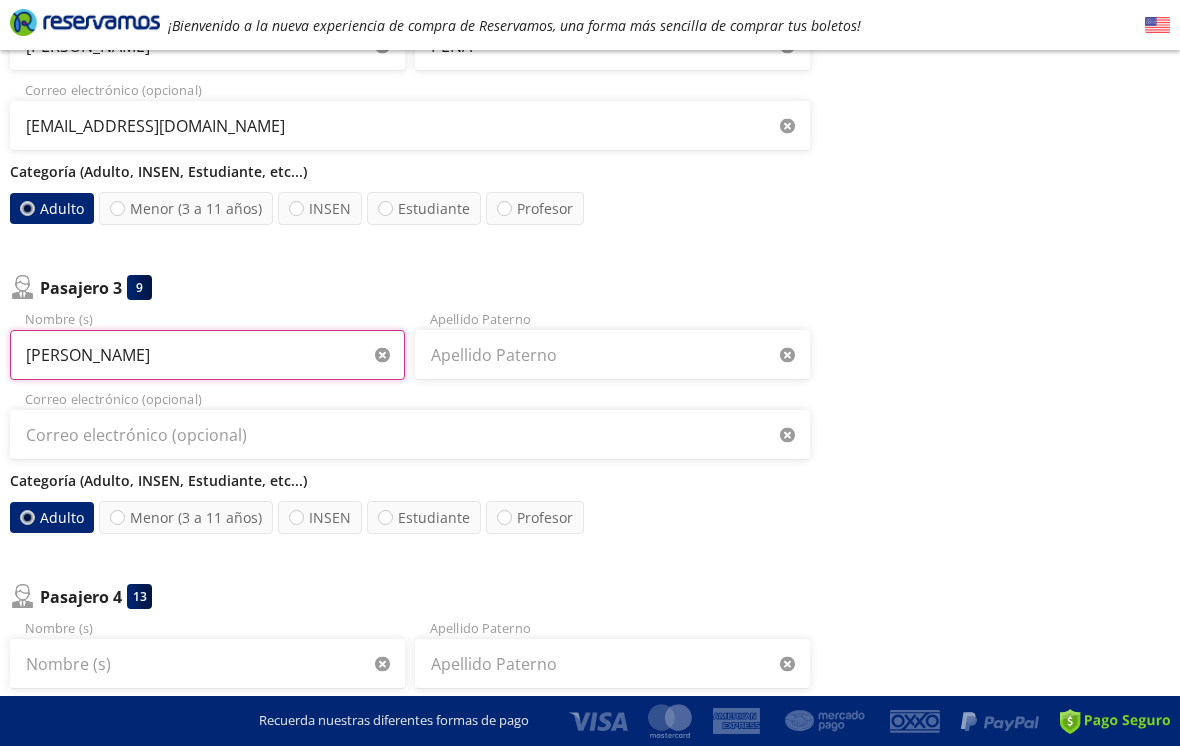 type on "ELIAS" 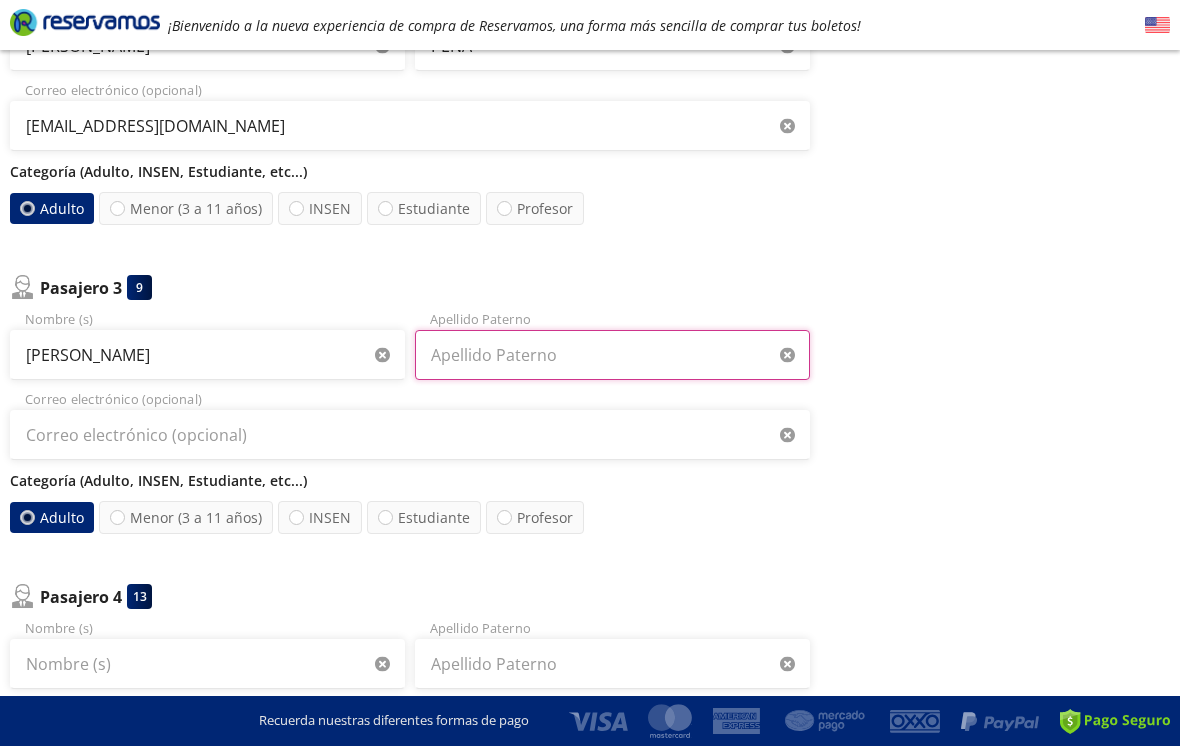 click on "Apellido Paterno" at bounding box center [612, 355] 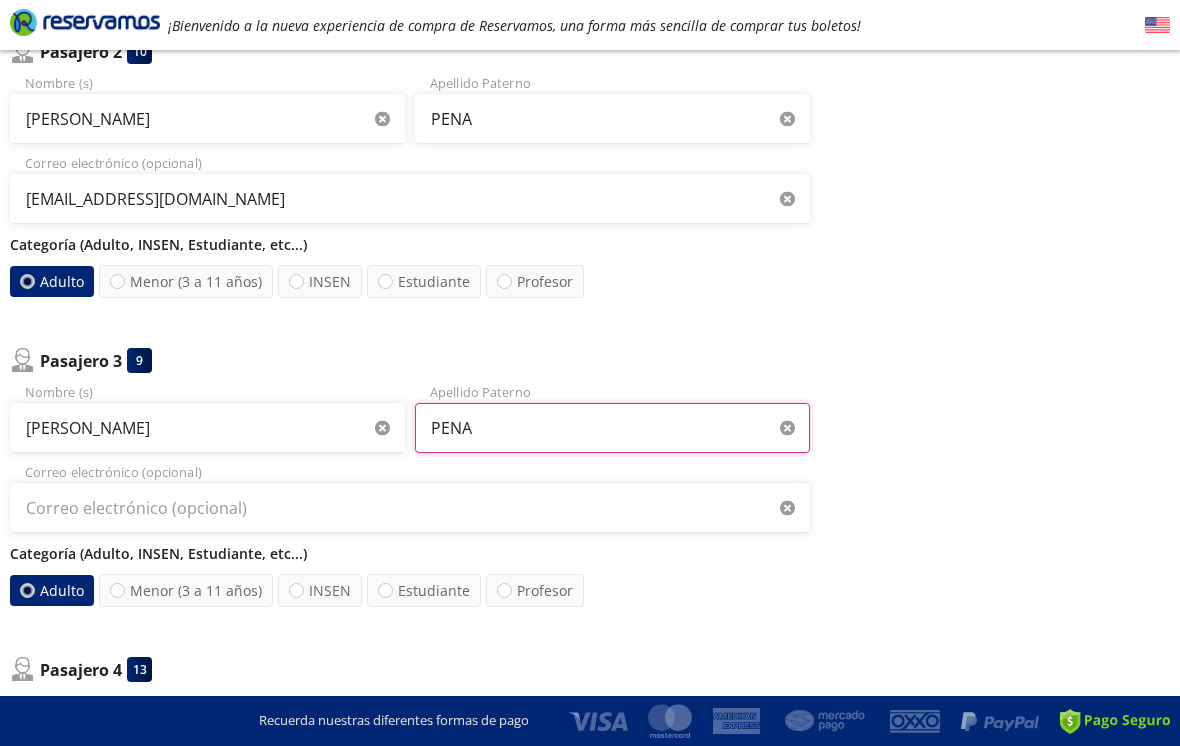 scroll, scrollTop: 605, scrollLeft: 0, axis: vertical 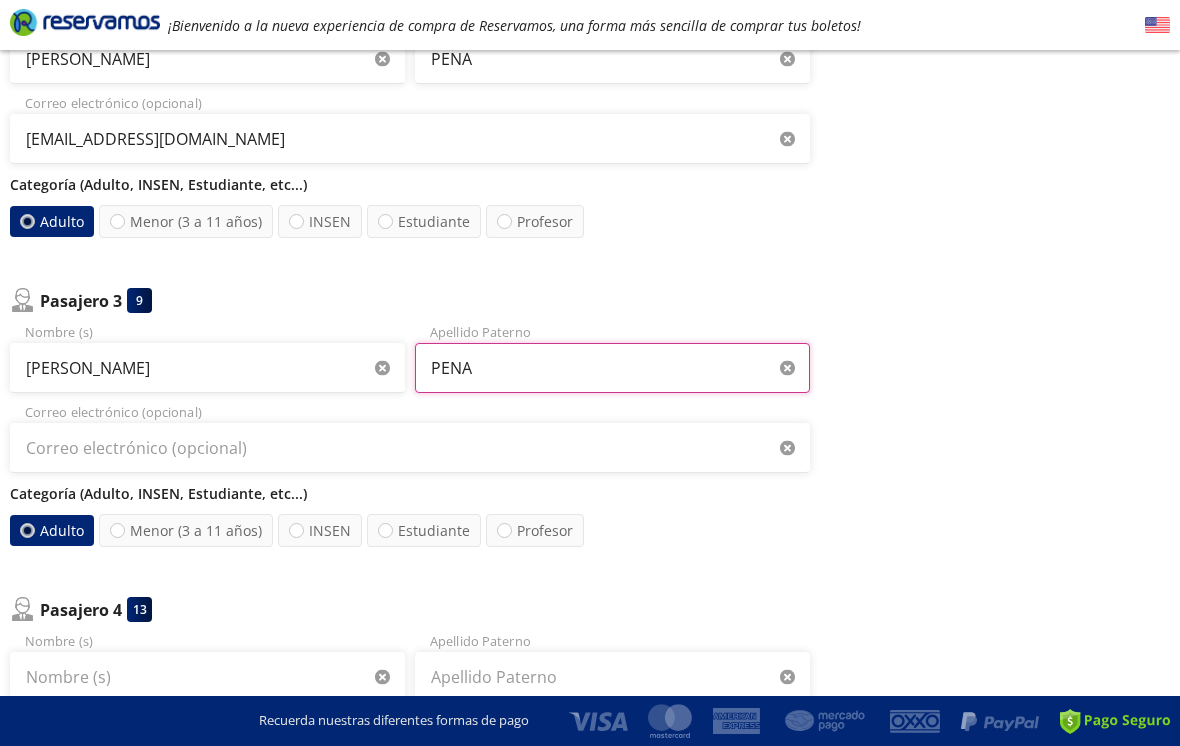 type on "PENA" 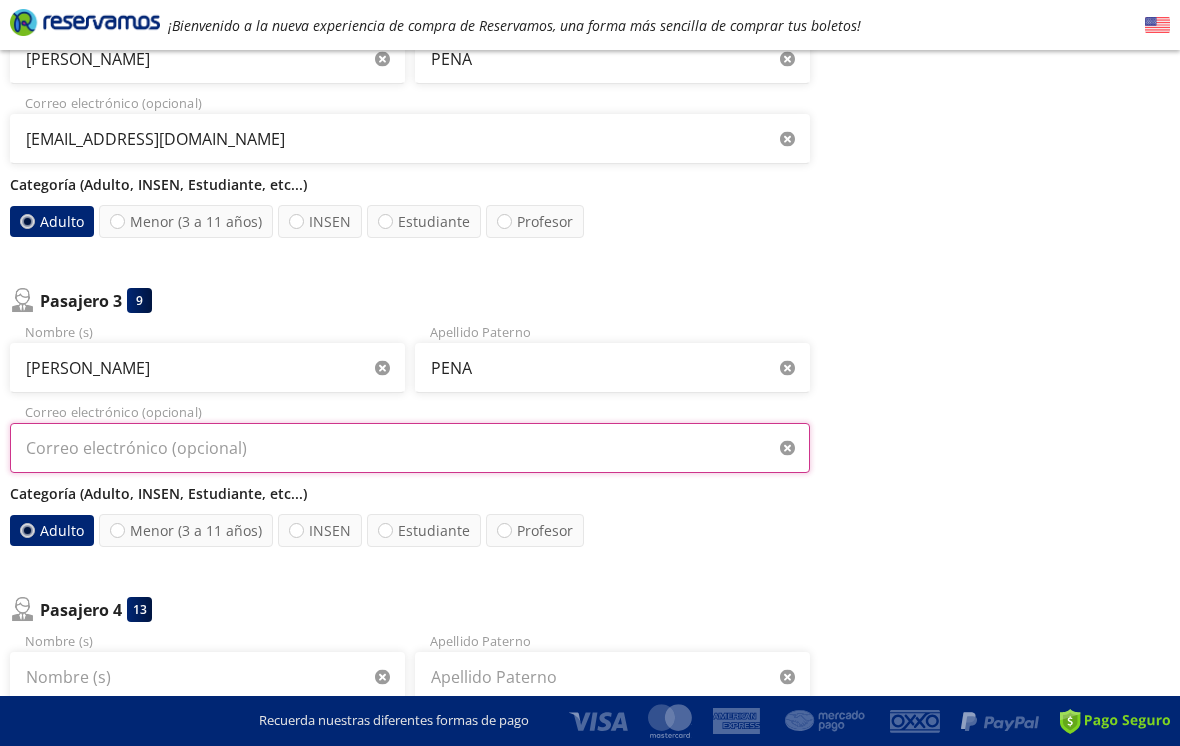 click on "Correo electrónico (opcional)" at bounding box center (410, 448) 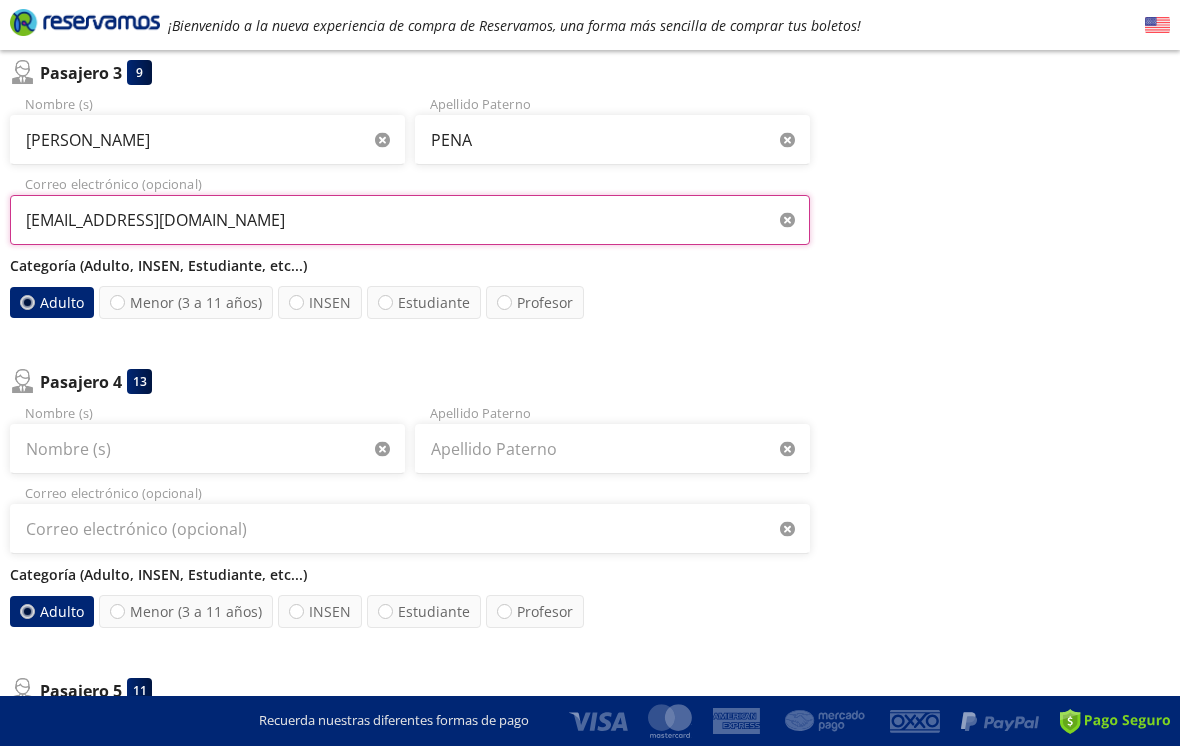 scroll, scrollTop: 852, scrollLeft: 0, axis: vertical 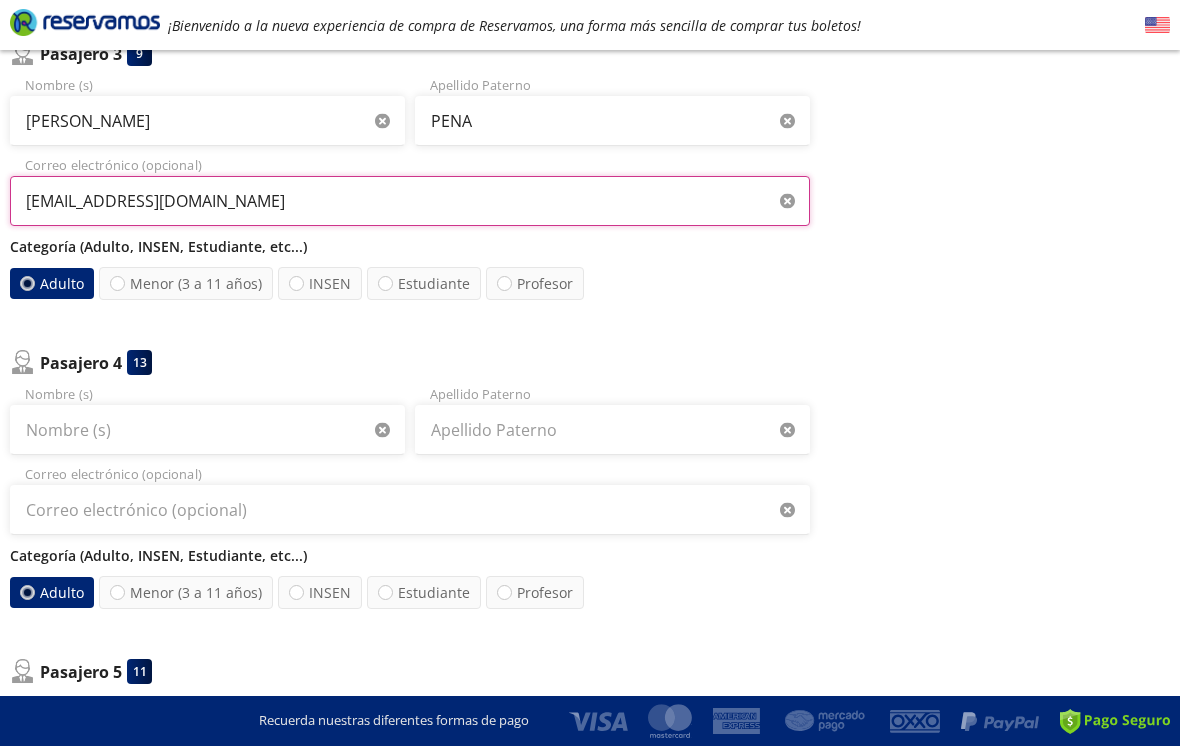 type on "bpenac@yahoo.com" 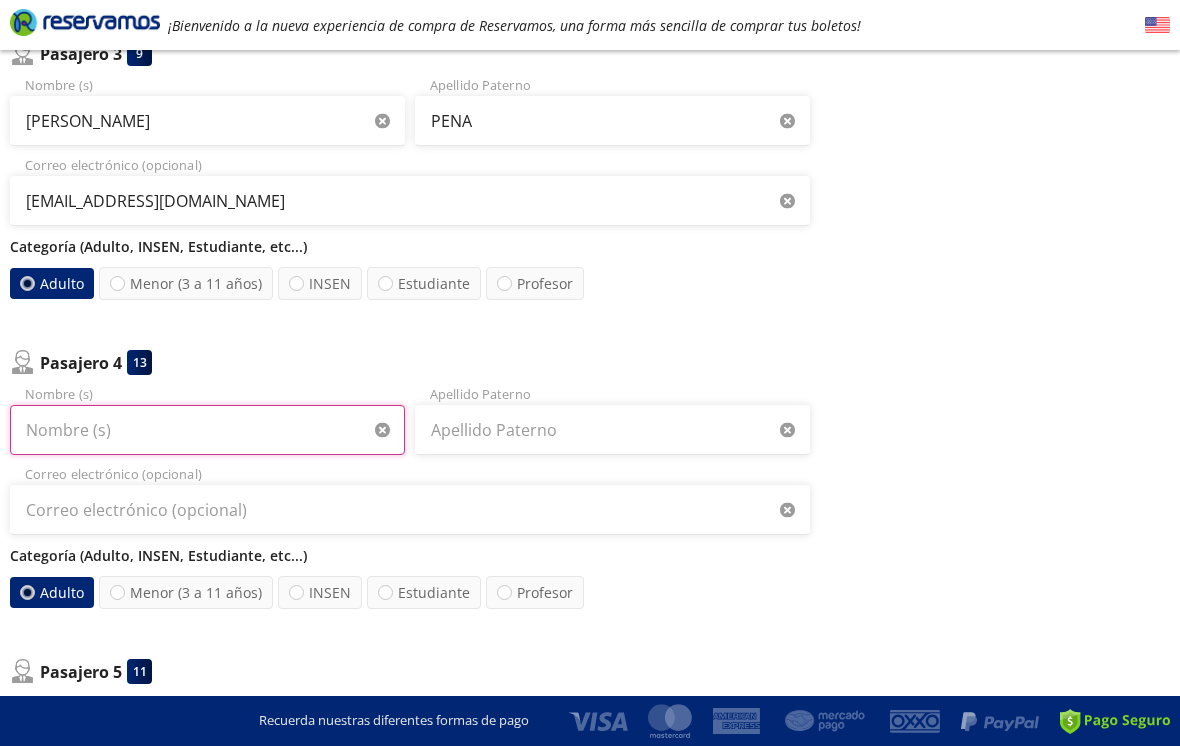 click on "Nombre (s)" at bounding box center [207, 430] 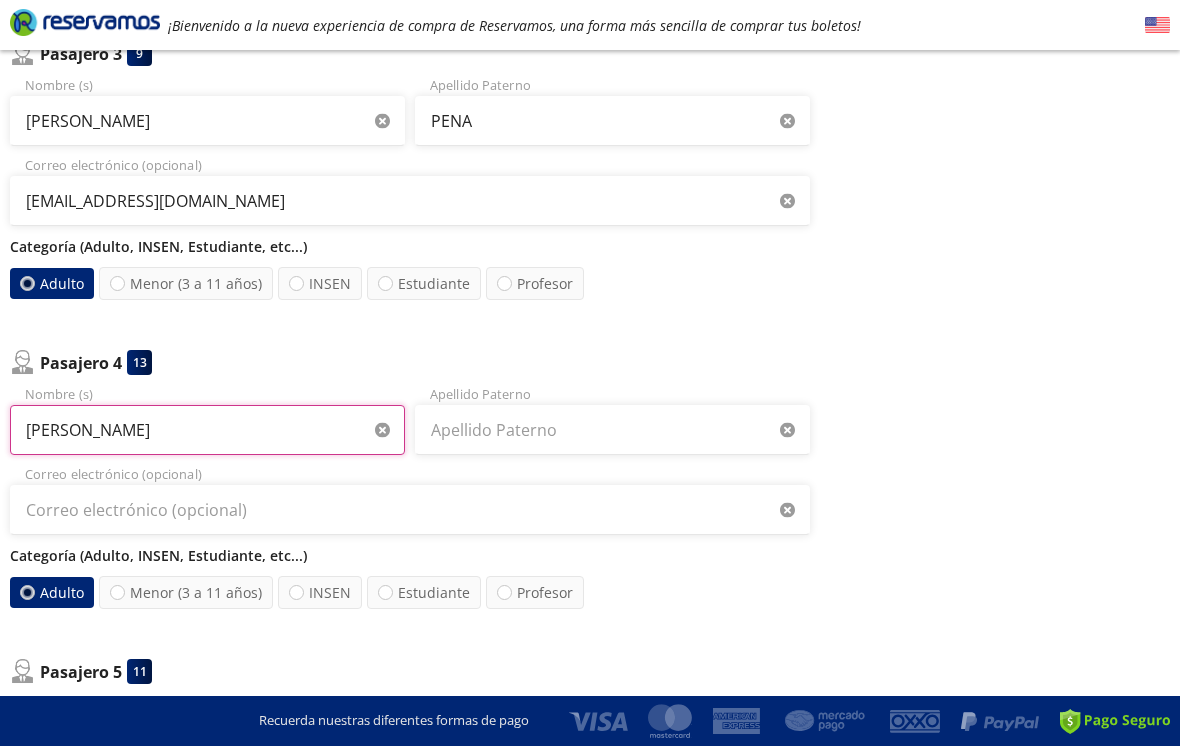 type on "NATALIA" 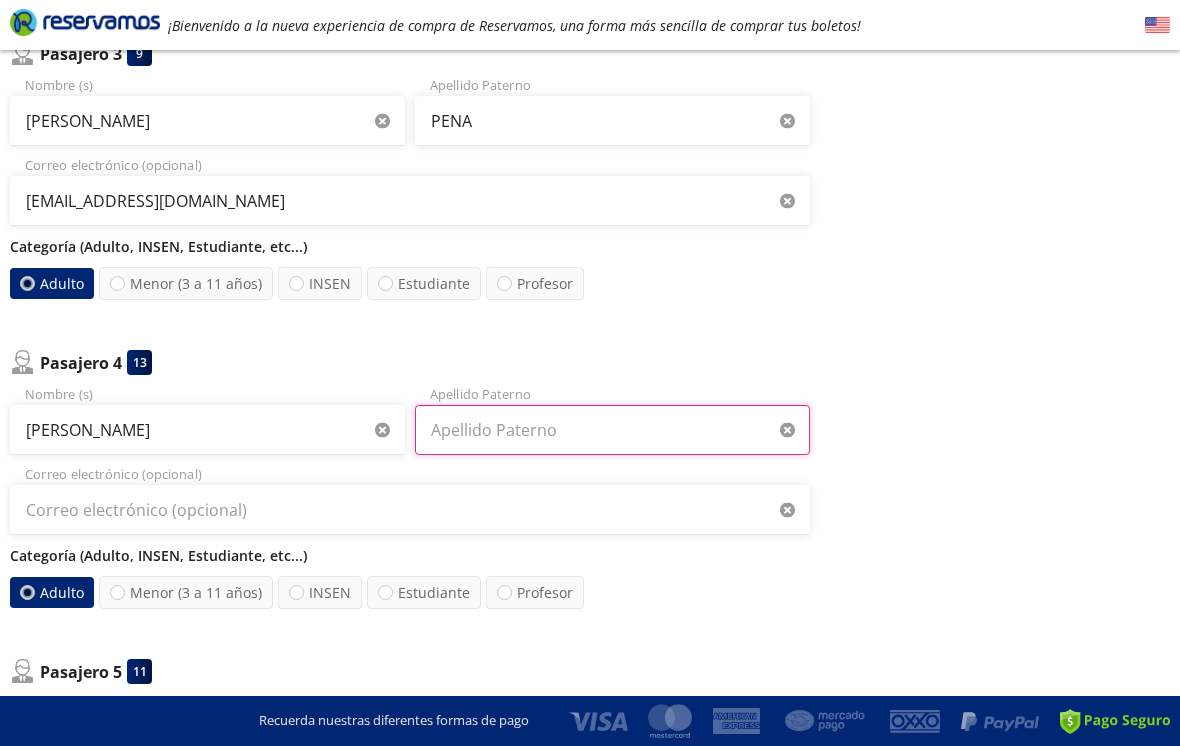 click on "Apellido Paterno" at bounding box center (612, 430) 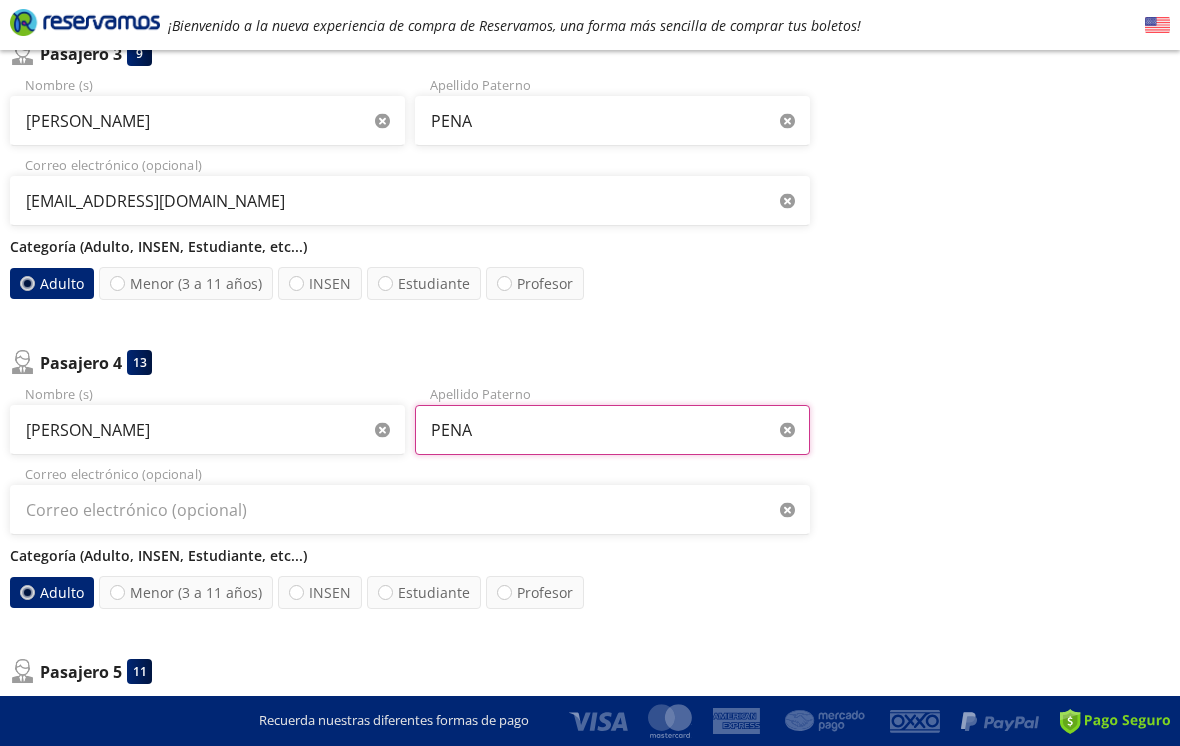 type on "PENA" 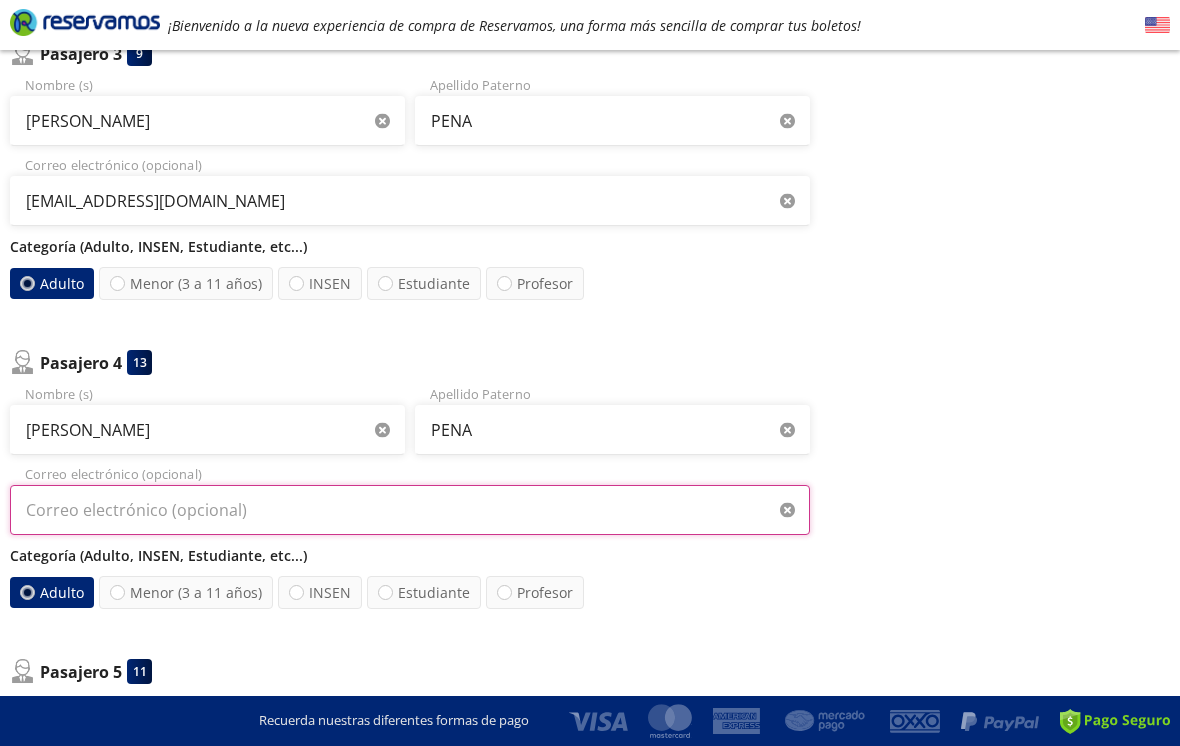 click on "Correo electrónico (opcional)" at bounding box center (410, 510) 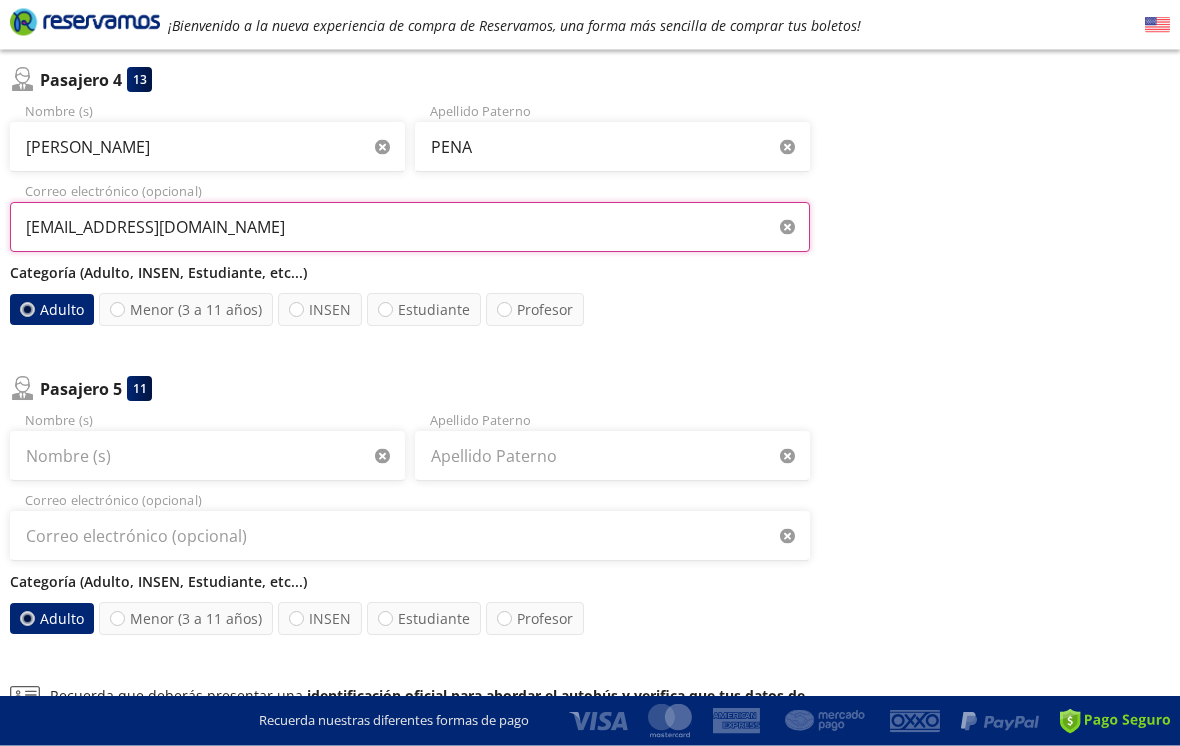scroll, scrollTop: 1128, scrollLeft: 0, axis: vertical 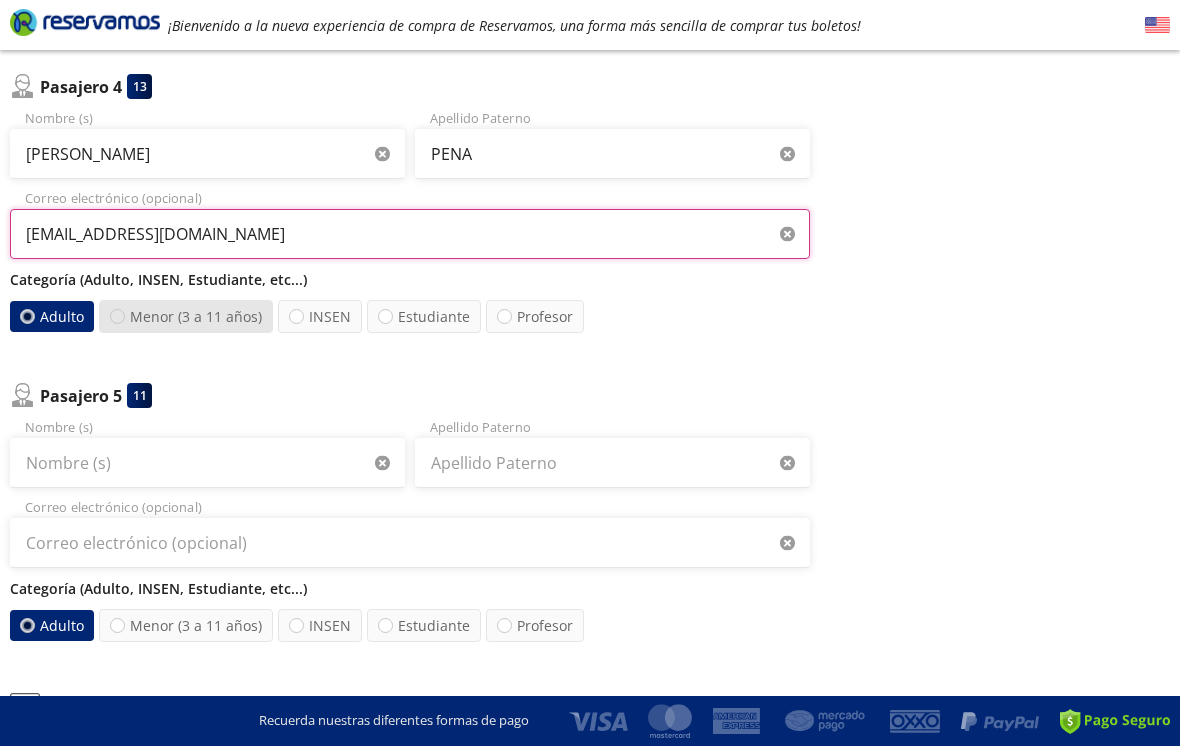 type on "bpenac@yahoo.com" 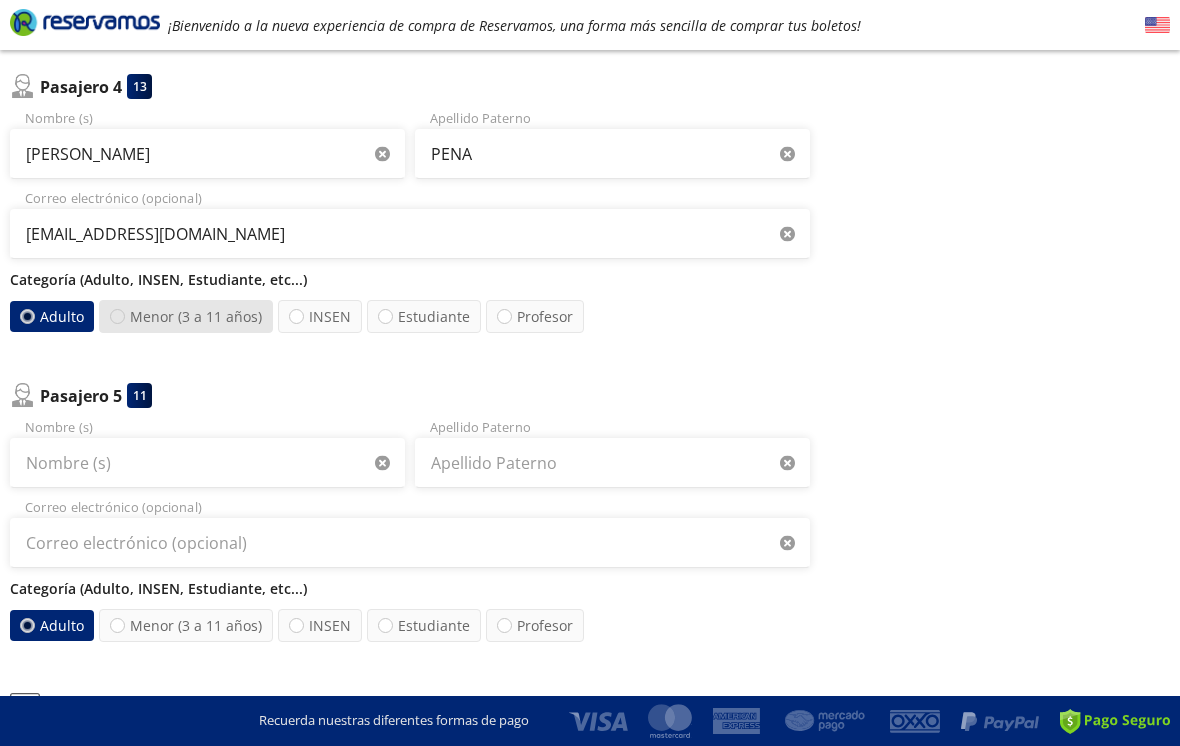 click at bounding box center (117, 316) 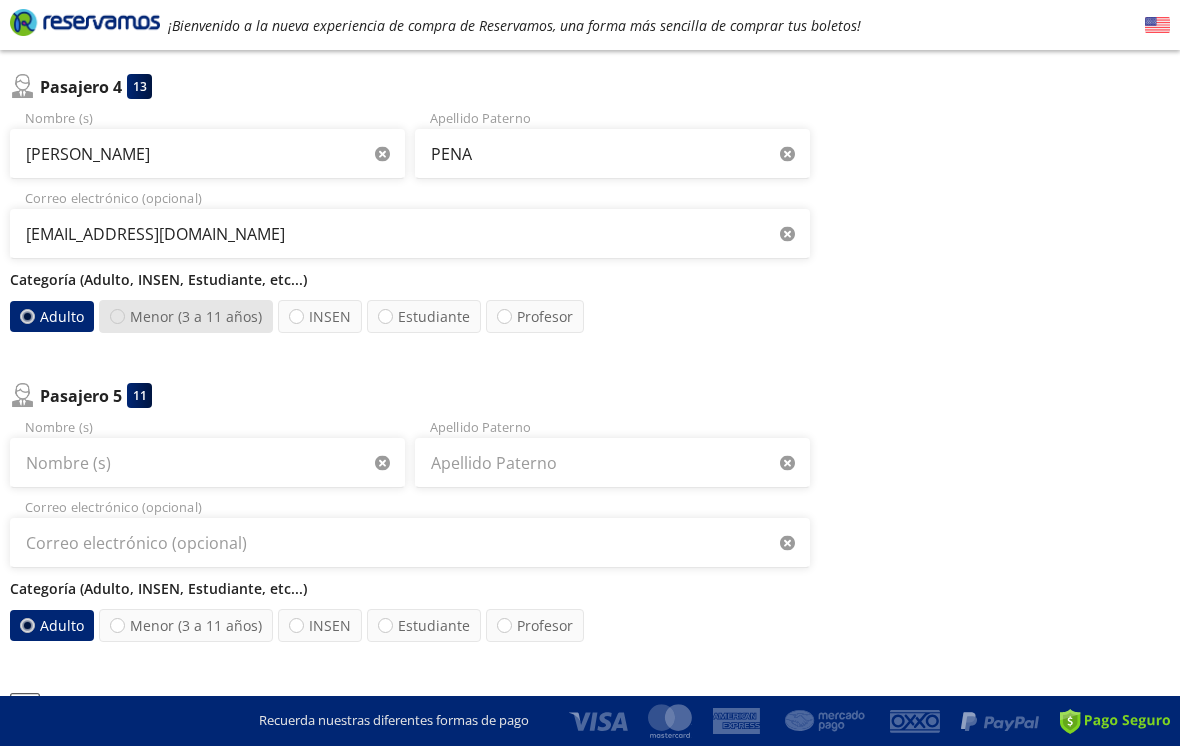 click on "Menor (3 a 11 años)" at bounding box center [117, 316] 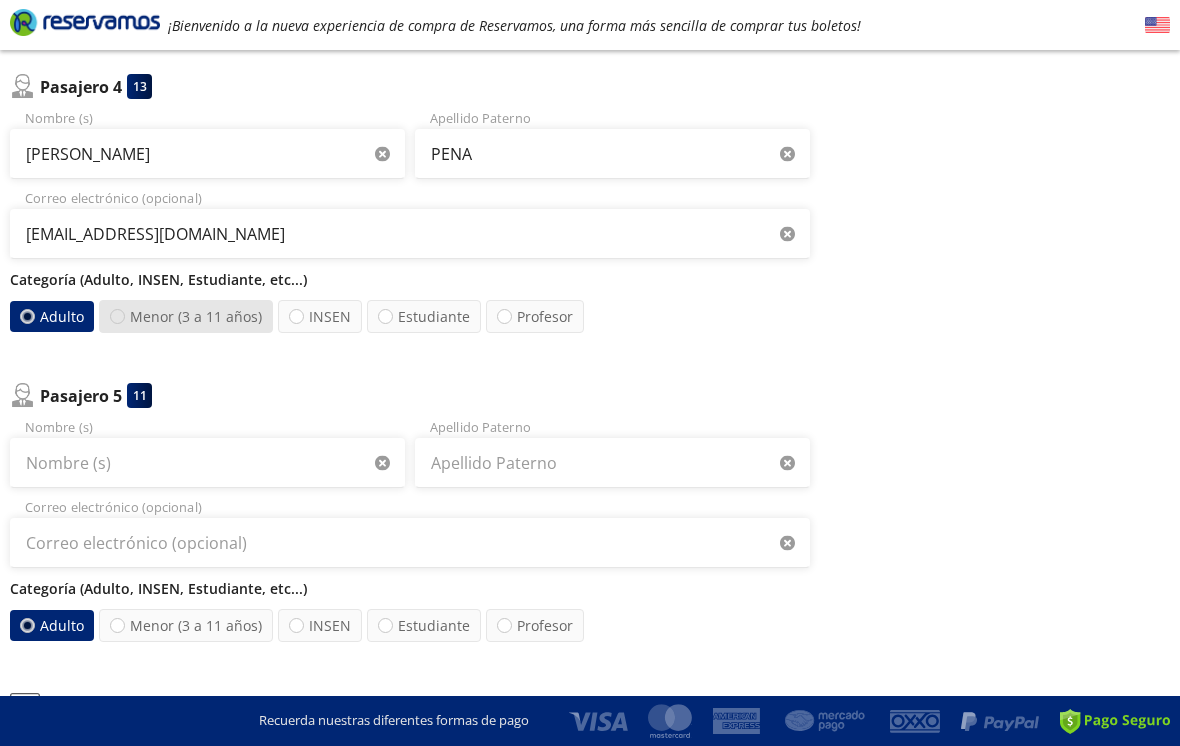 radio on "true" 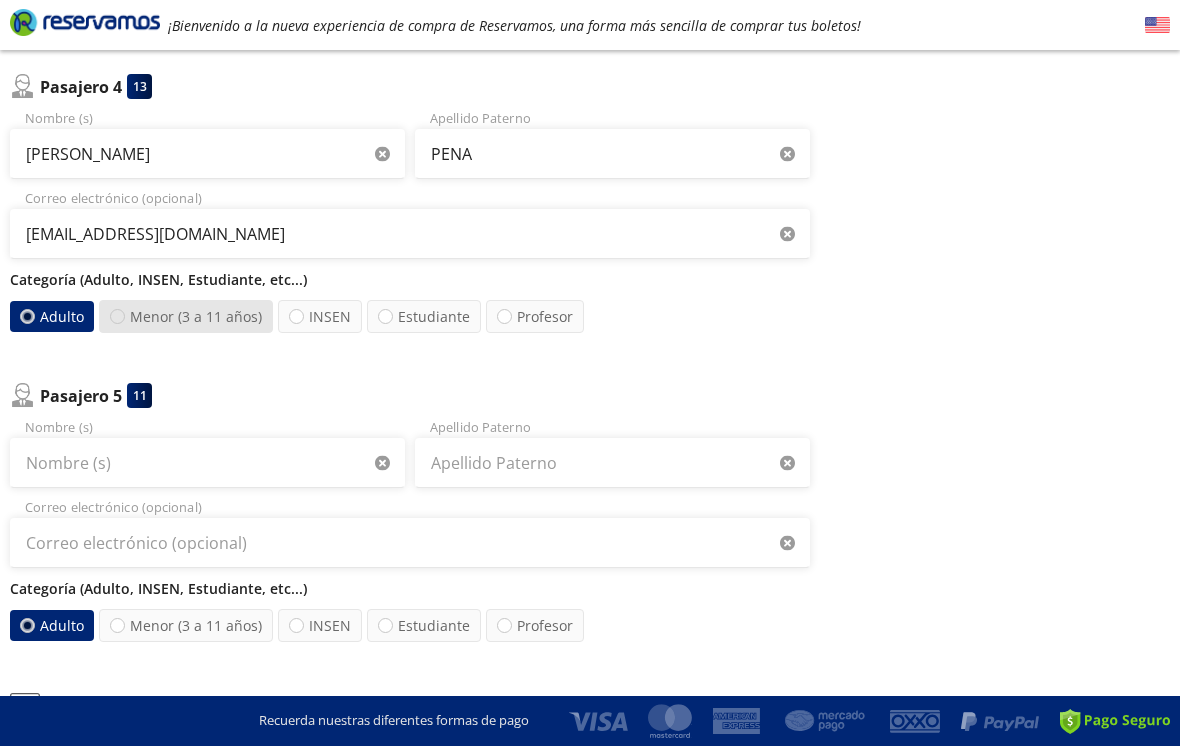 radio on "false" 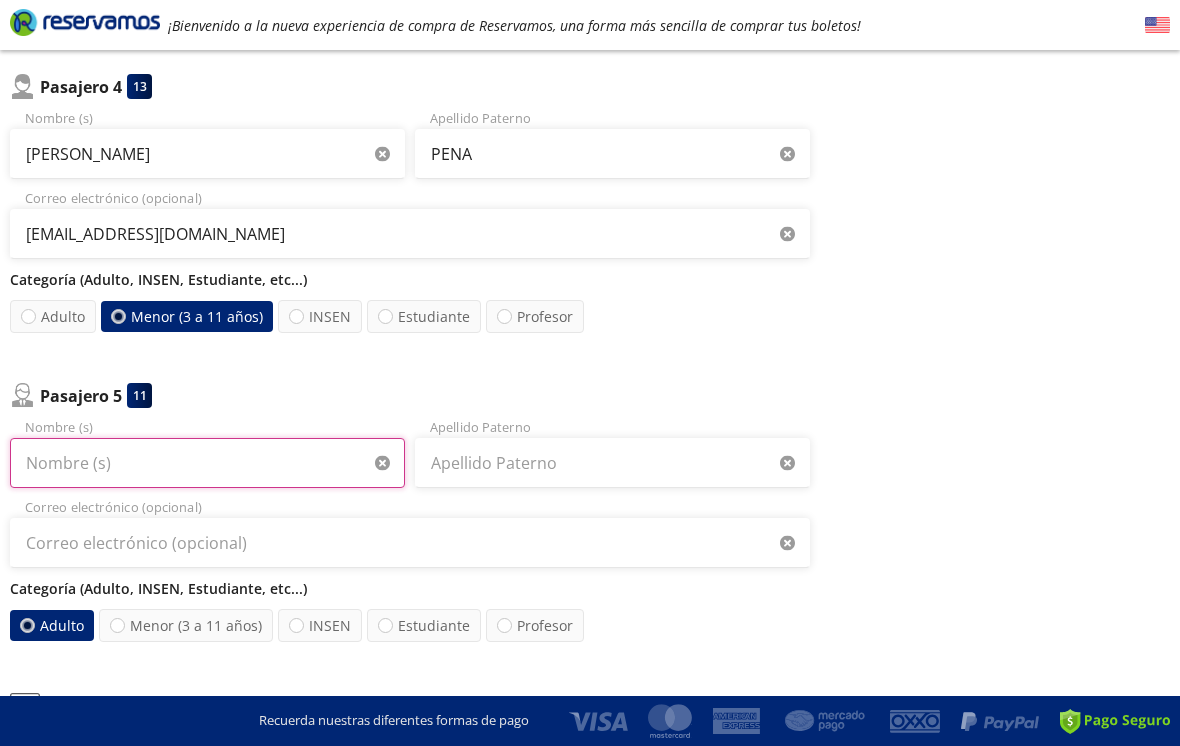 click on "Nombre (s)" at bounding box center [207, 463] 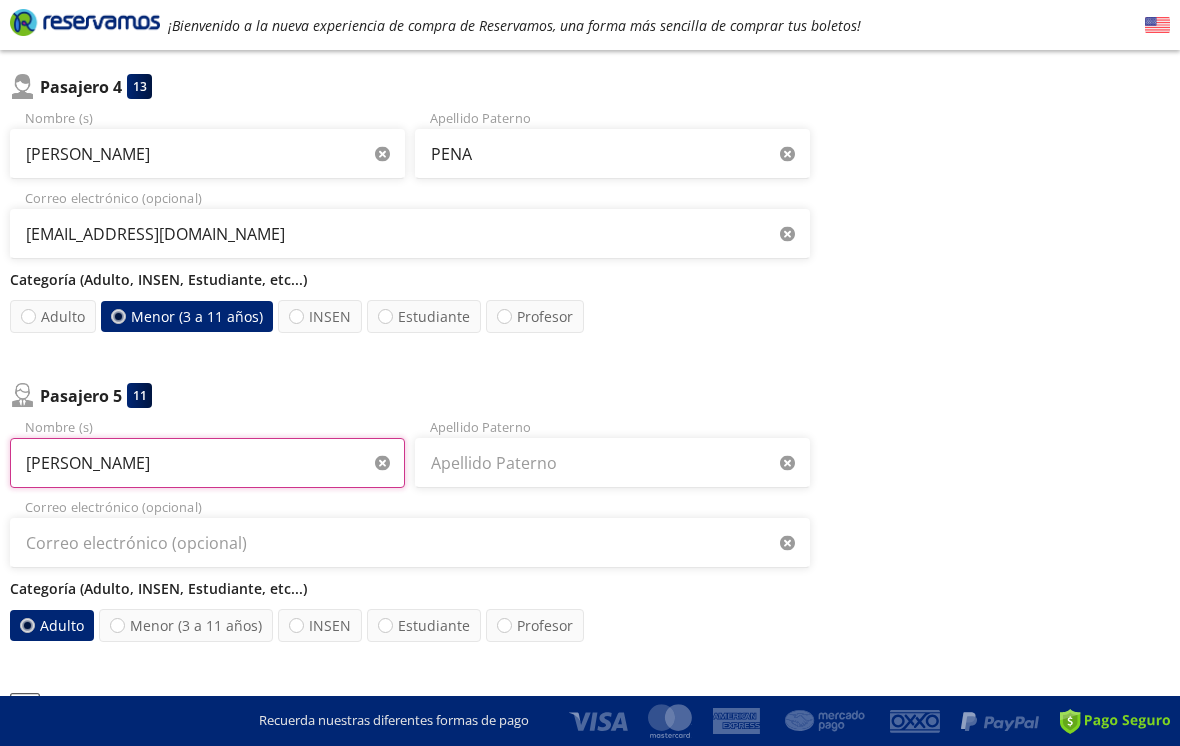 type on "BERNARDO" 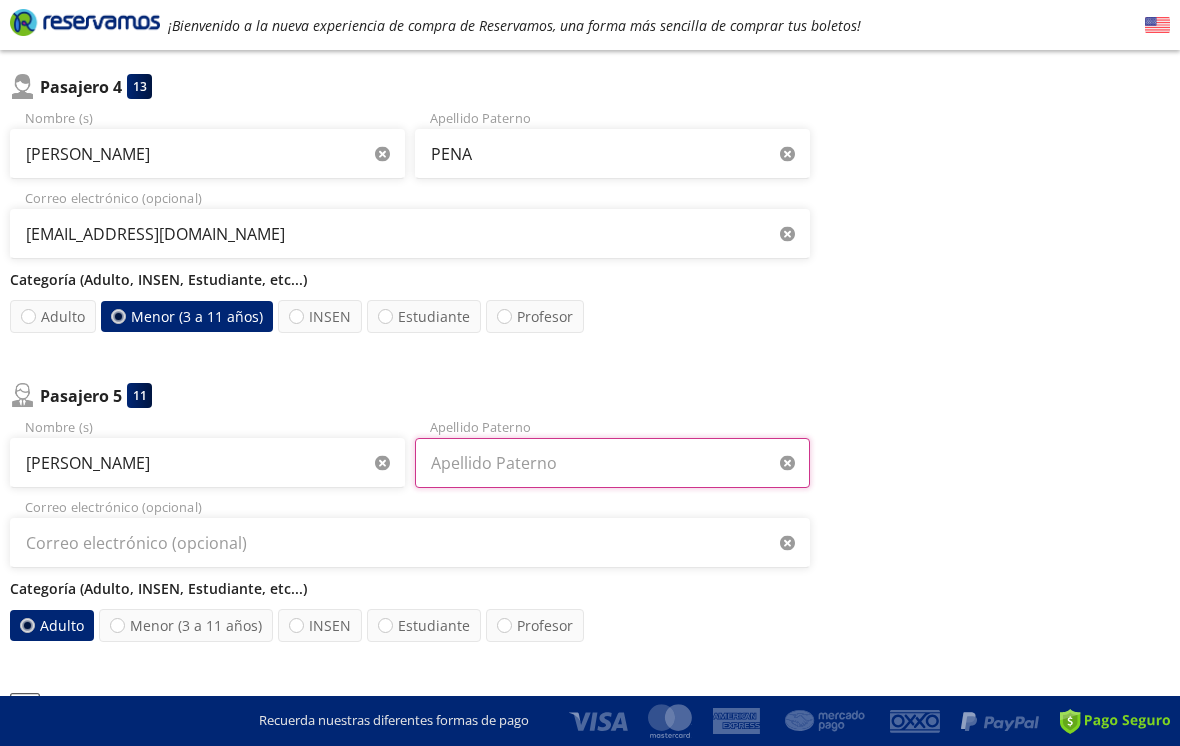 click on "Apellido Paterno" at bounding box center [612, 463] 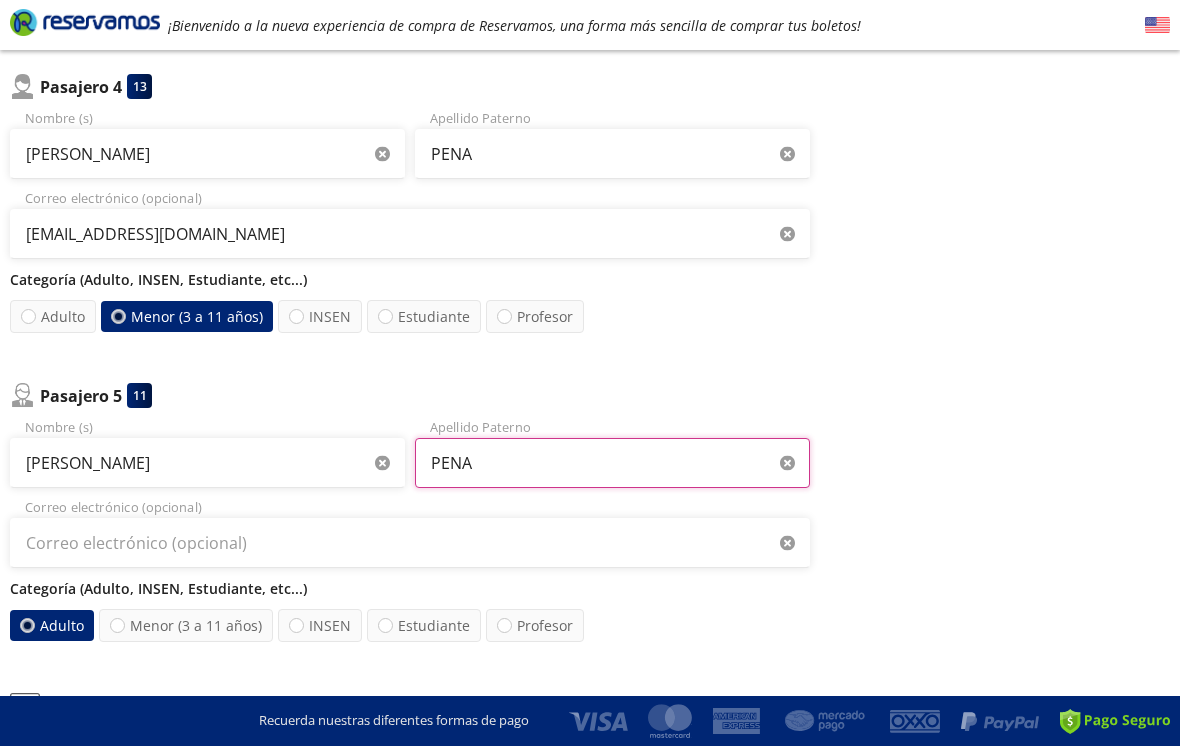 type on "PENA" 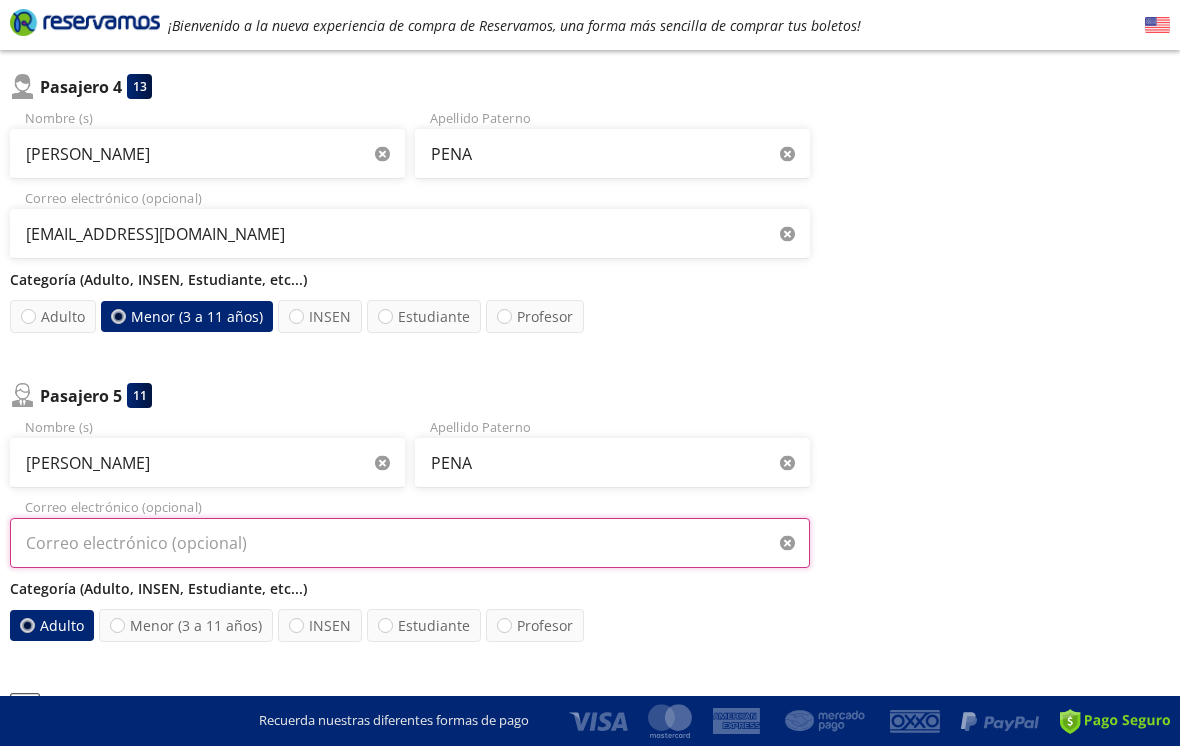 click on "Correo electrónico (opcional)" at bounding box center (410, 543) 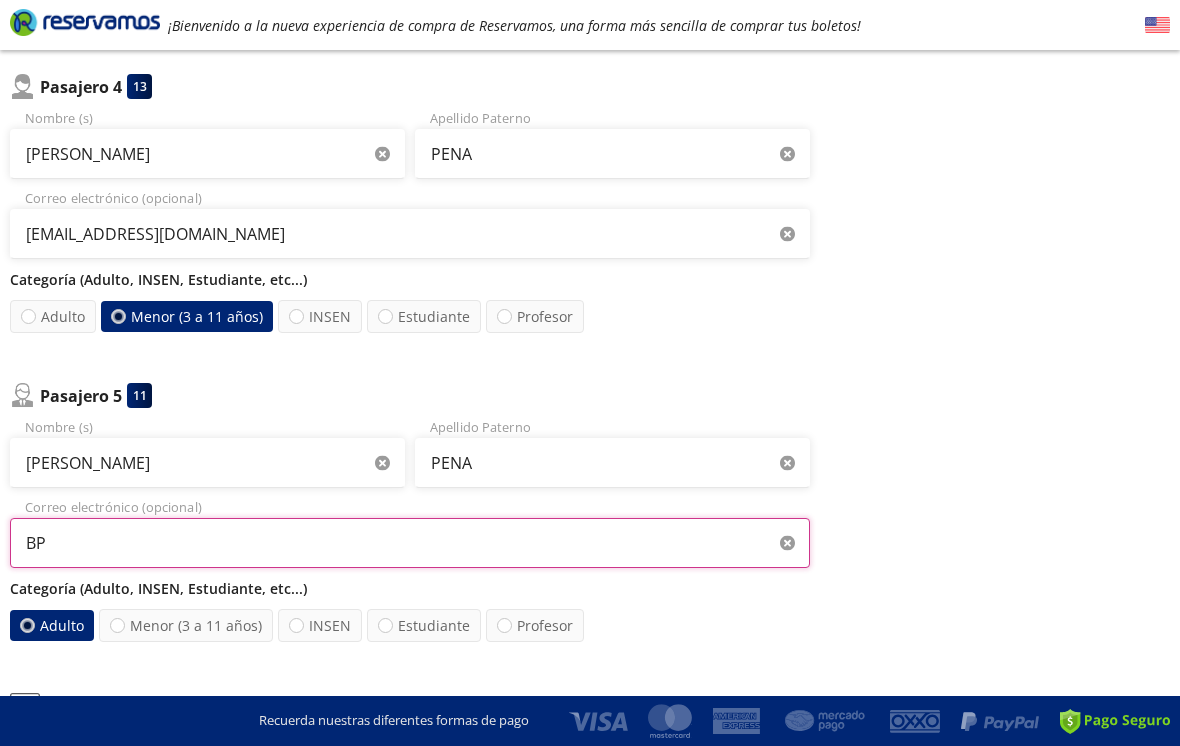type on "B" 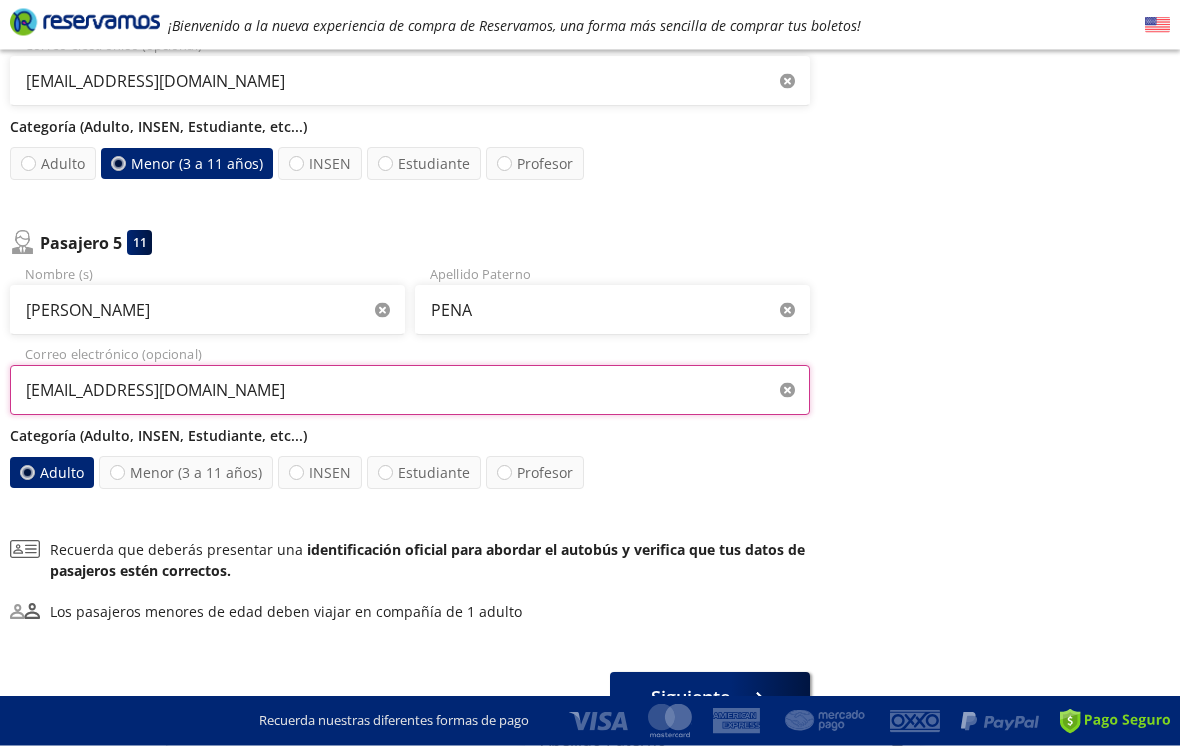 scroll, scrollTop: 1366, scrollLeft: 0, axis: vertical 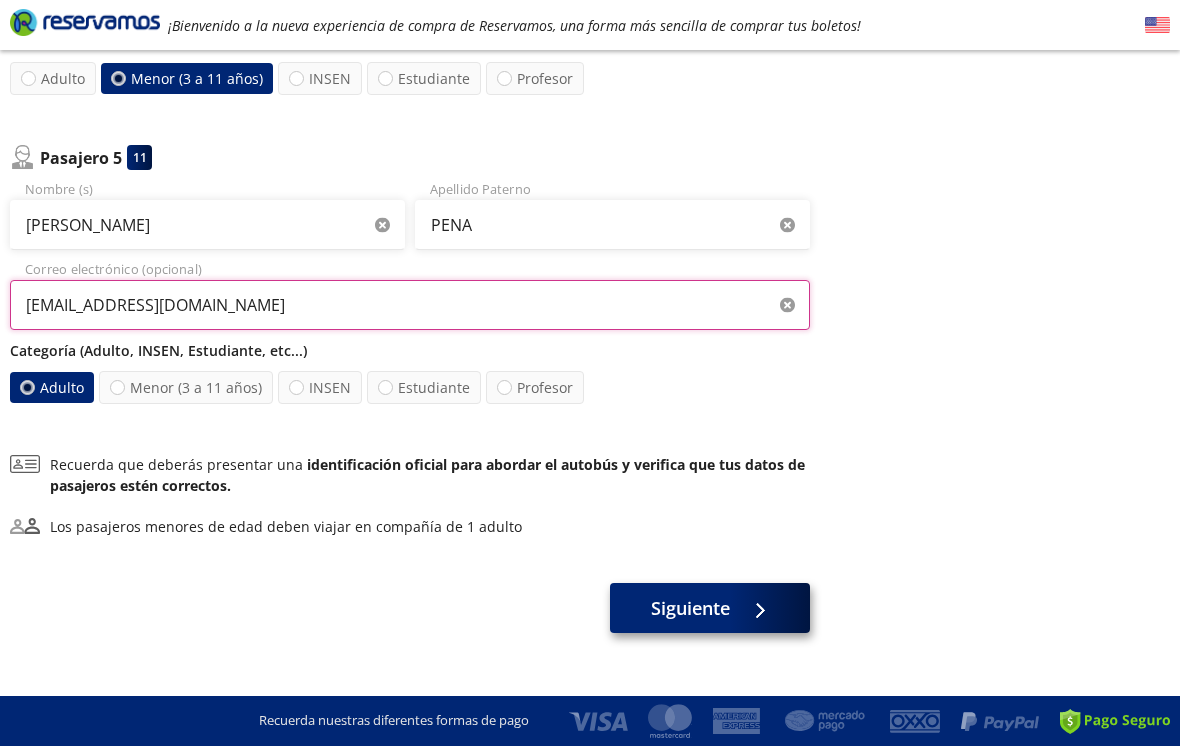 type on "bpenac@yahoo.com" 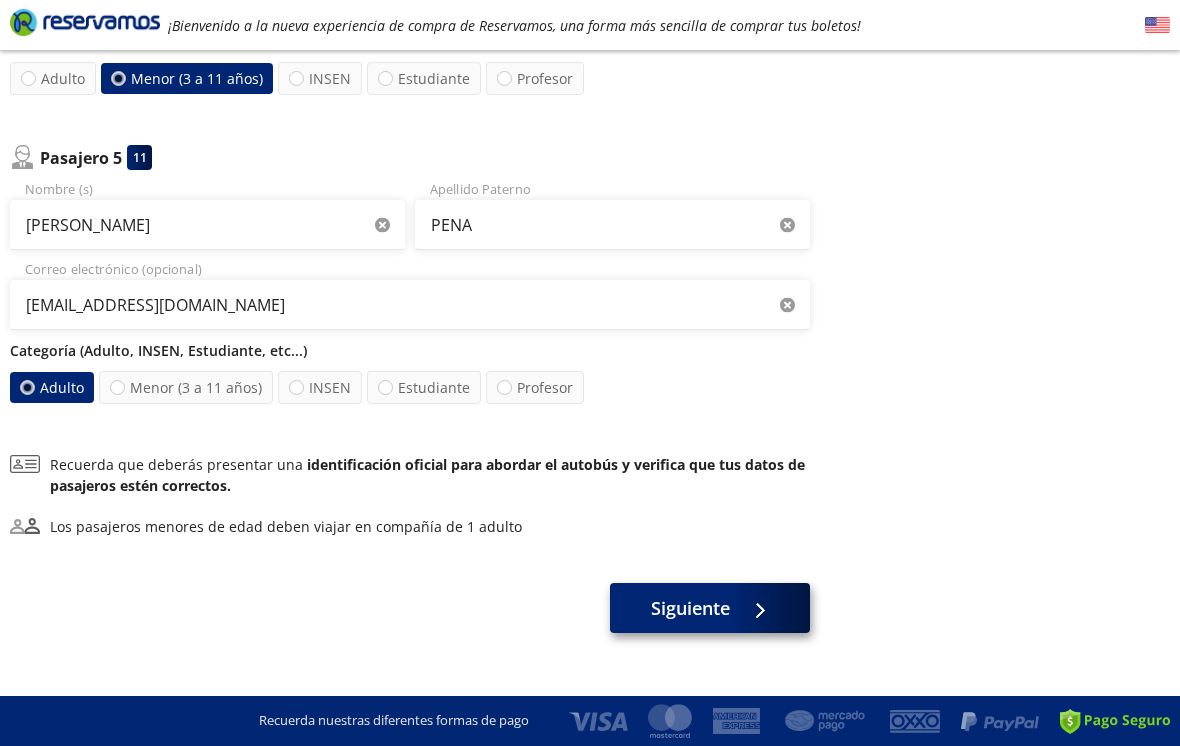 click on "Siguiente" at bounding box center [690, 608] 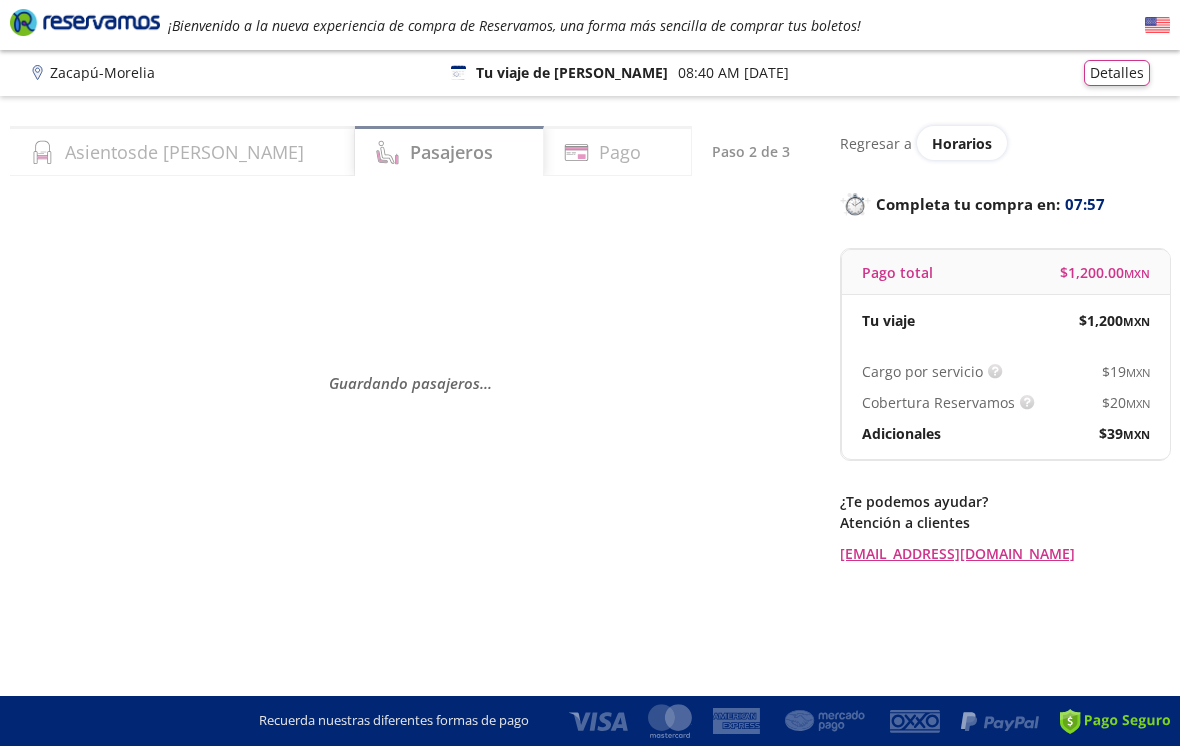 scroll, scrollTop: 1, scrollLeft: 0, axis: vertical 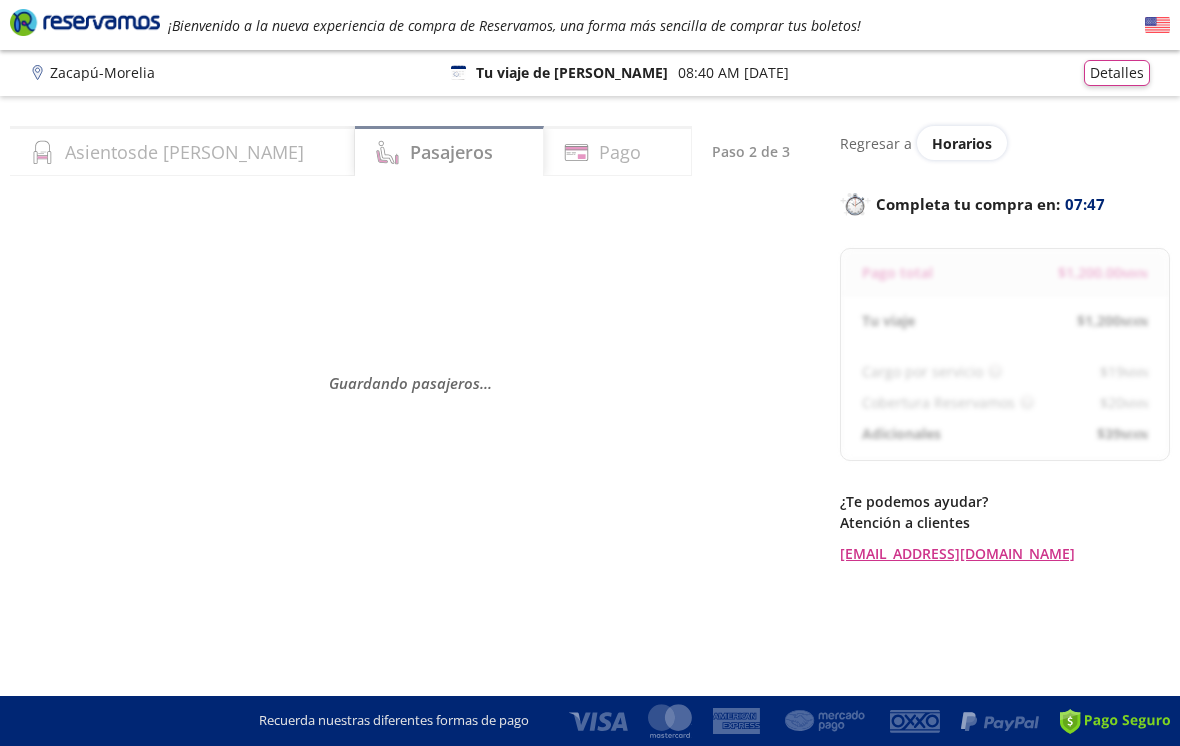 select on "MX" 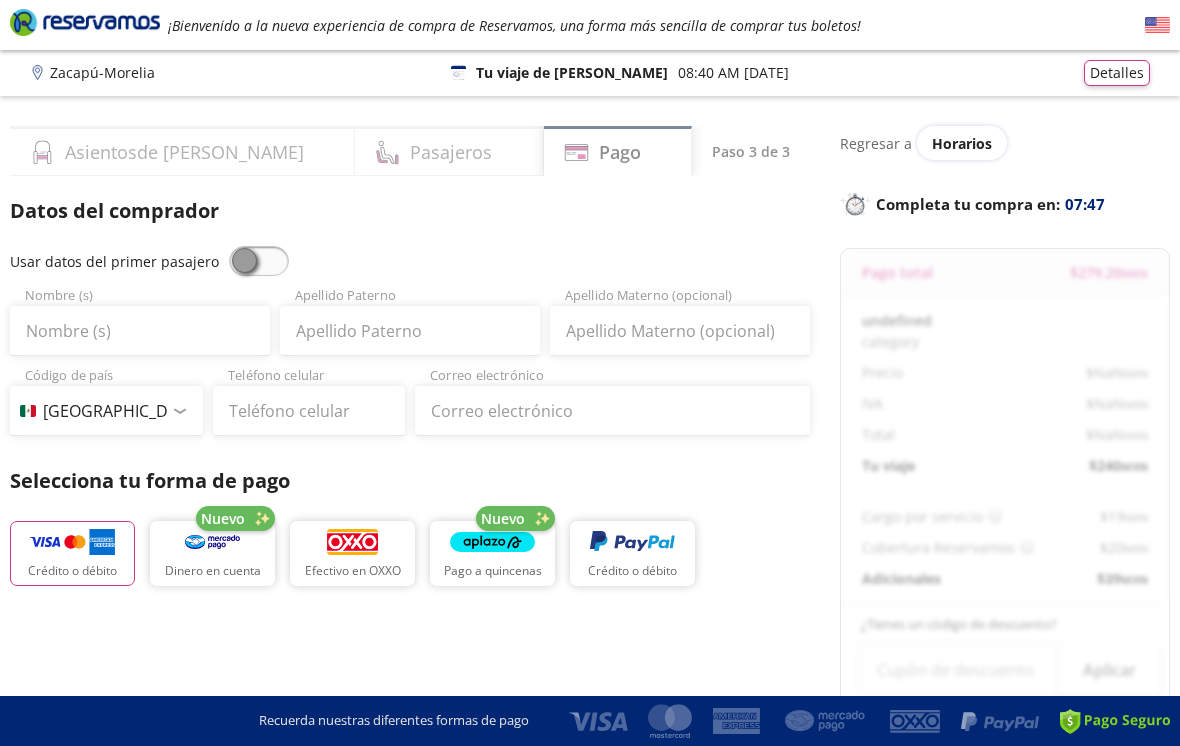 scroll, scrollTop: 0, scrollLeft: 0, axis: both 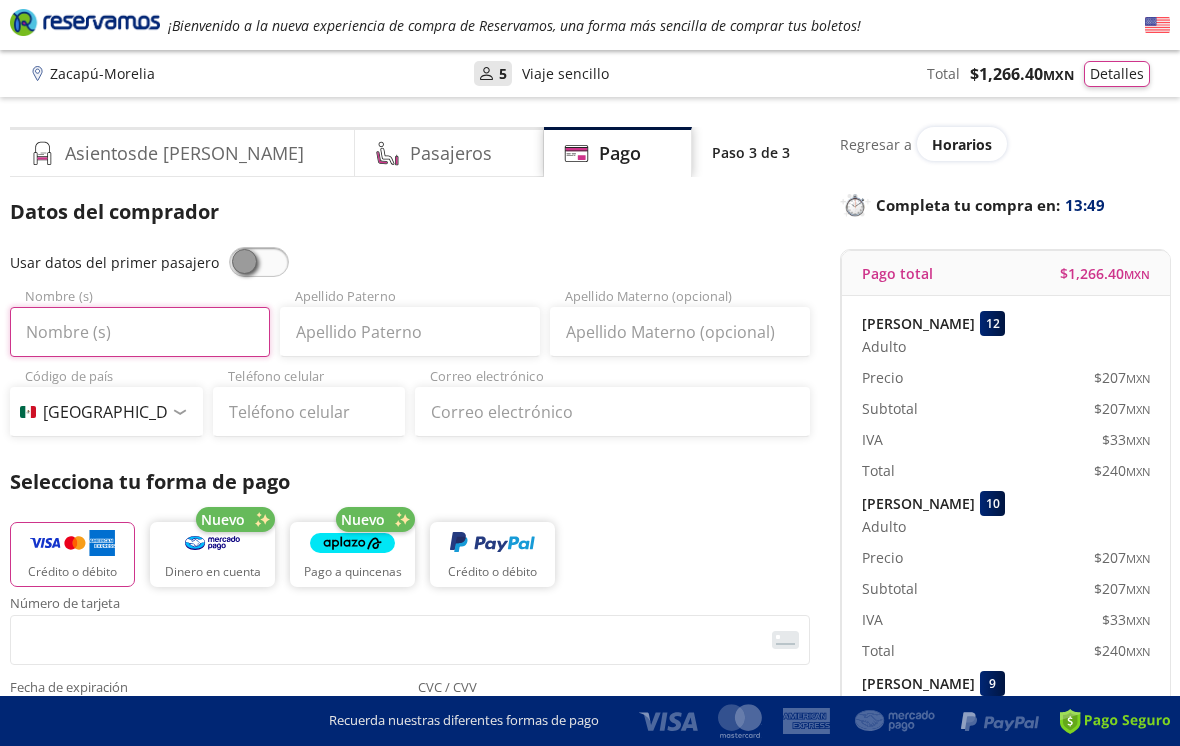 click on "Nombre (s)" at bounding box center (140, 332) 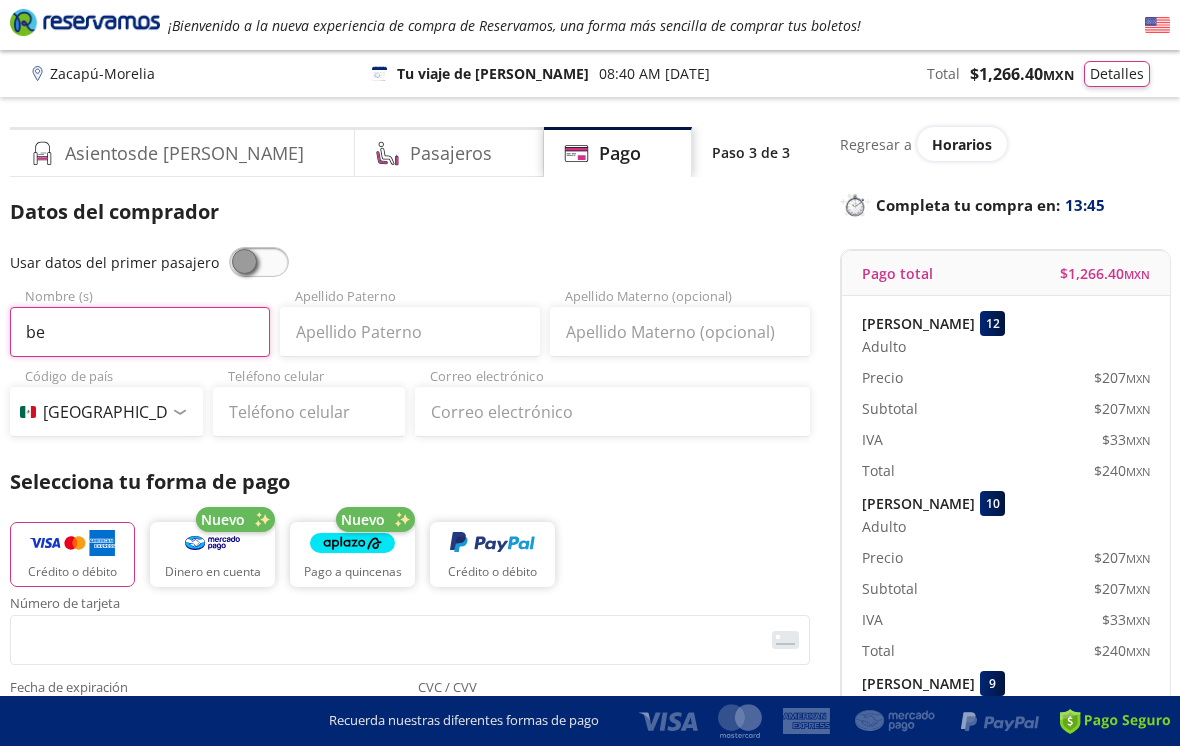 type on "b" 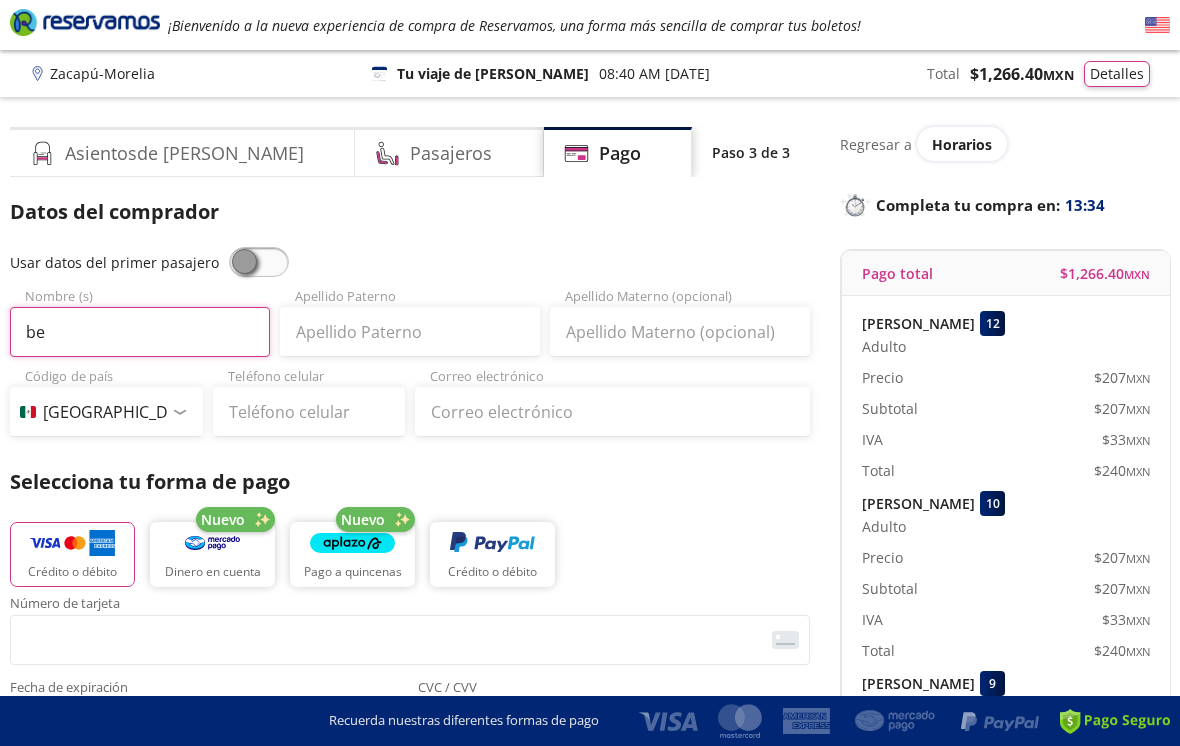 type on "b" 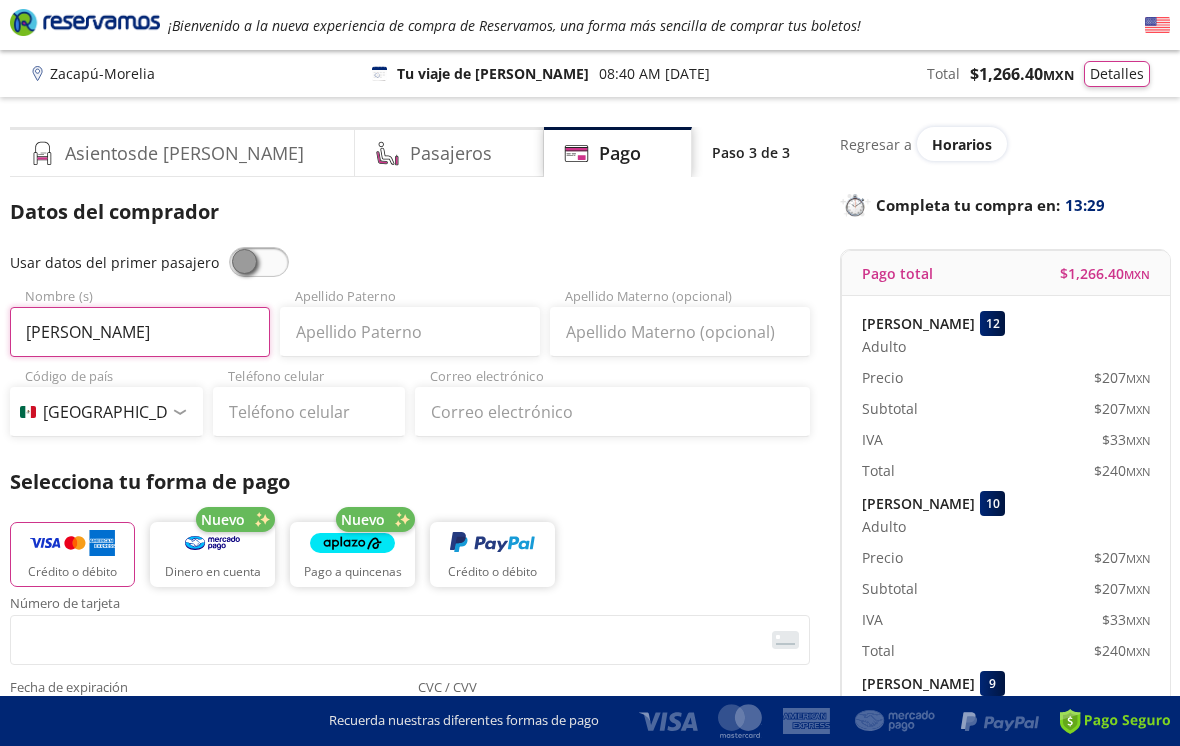 type on "BERNARDO" 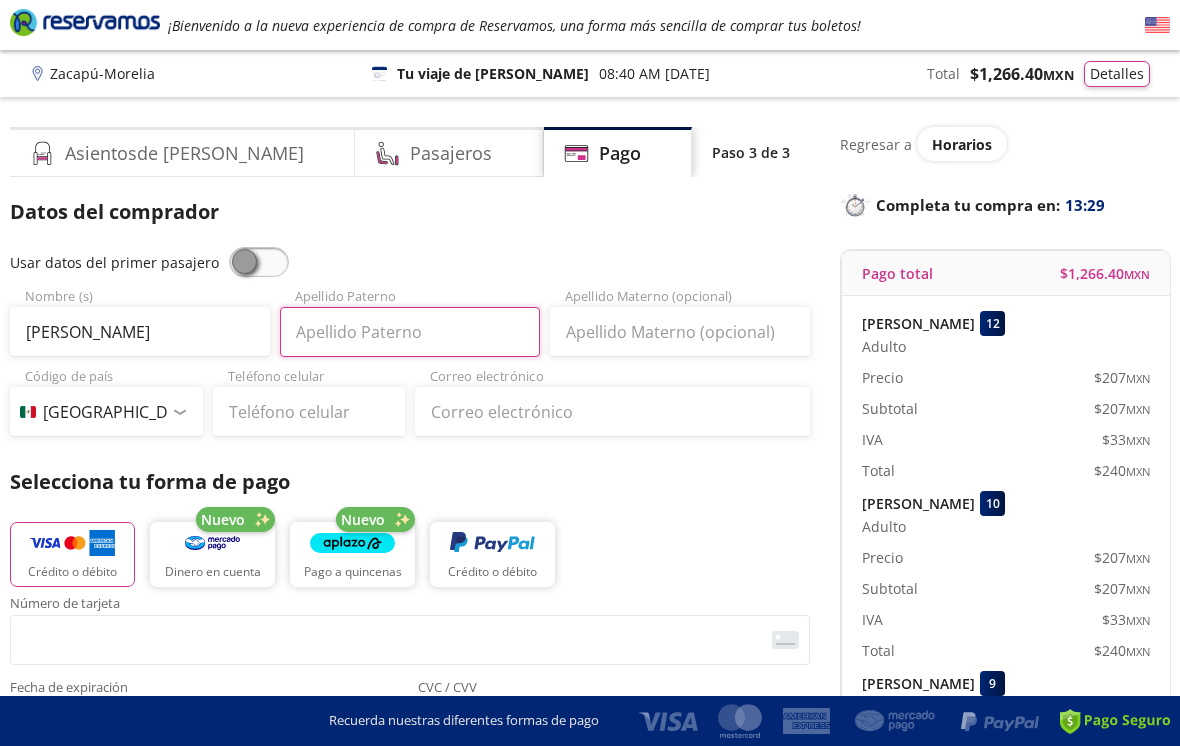click on "Apellido Paterno" at bounding box center [410, 332] 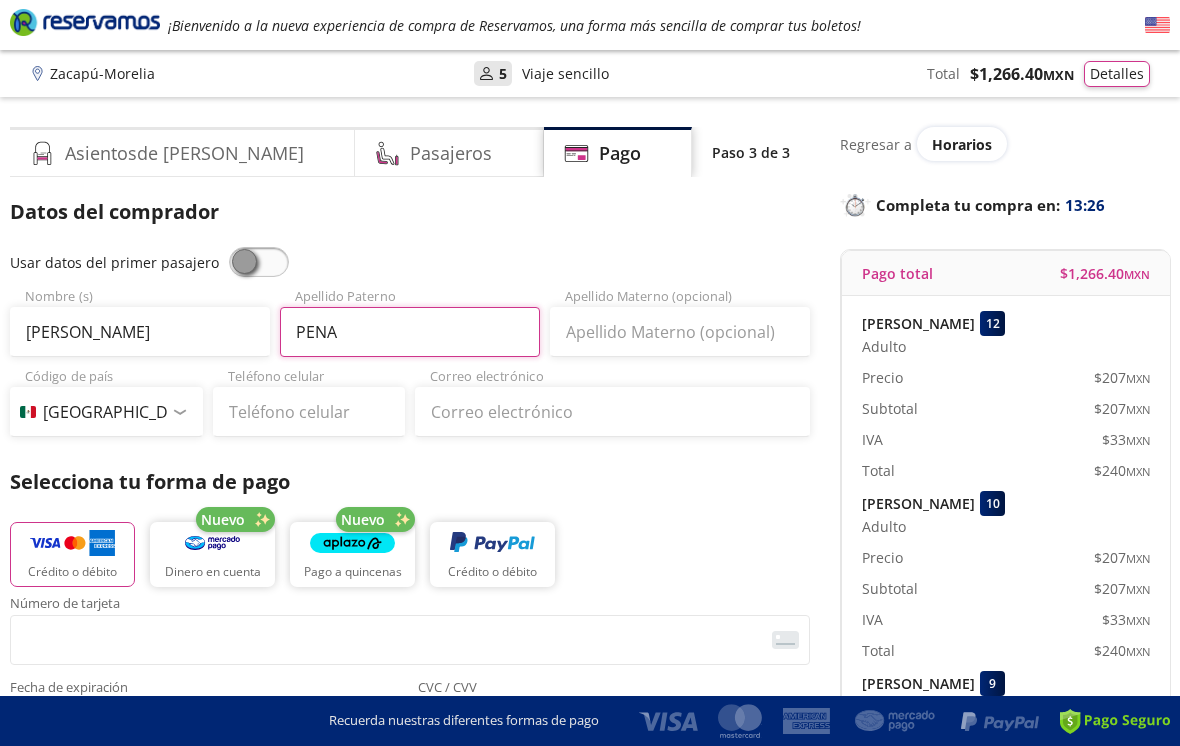 type on "PENA" 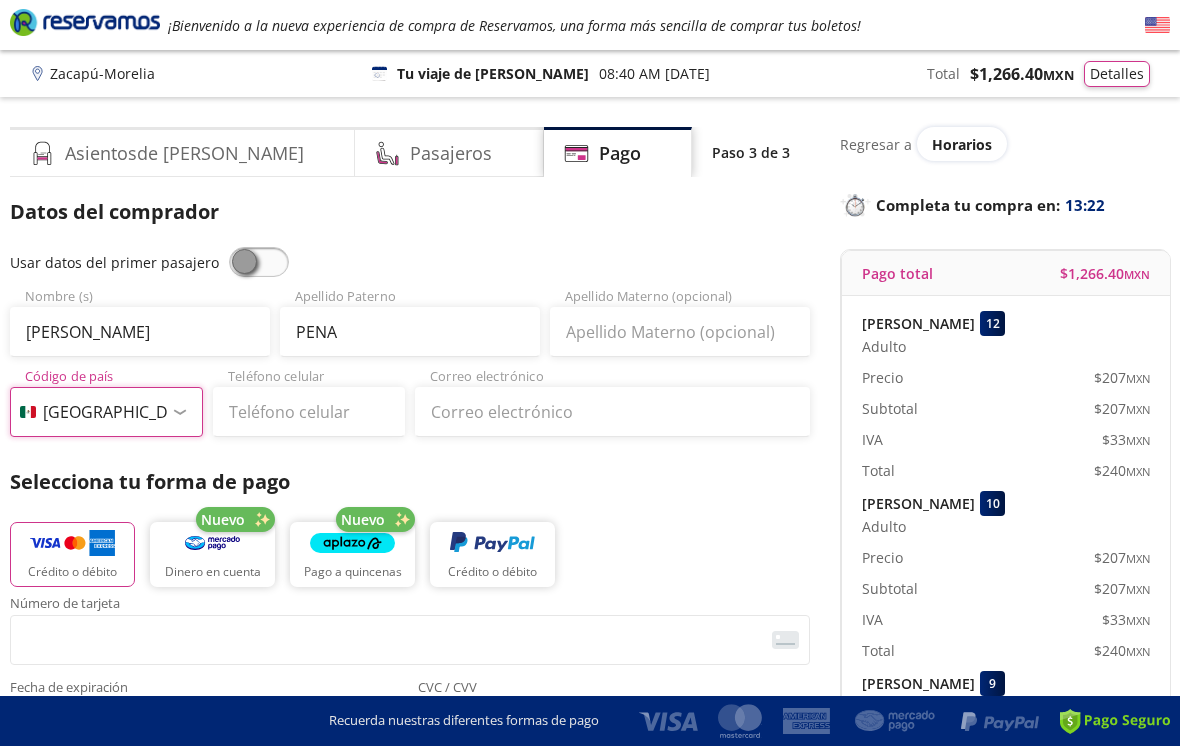 select on "US" 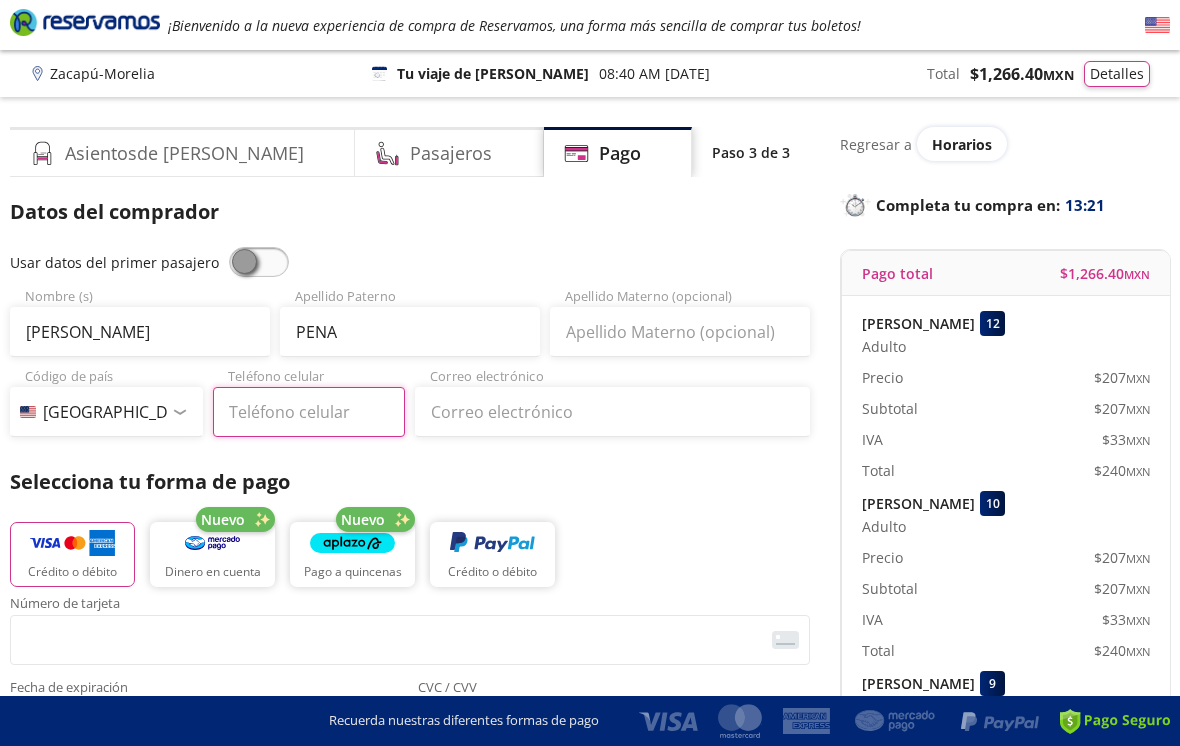 click on "Teléfono celular" at bounding box center [309, 412] 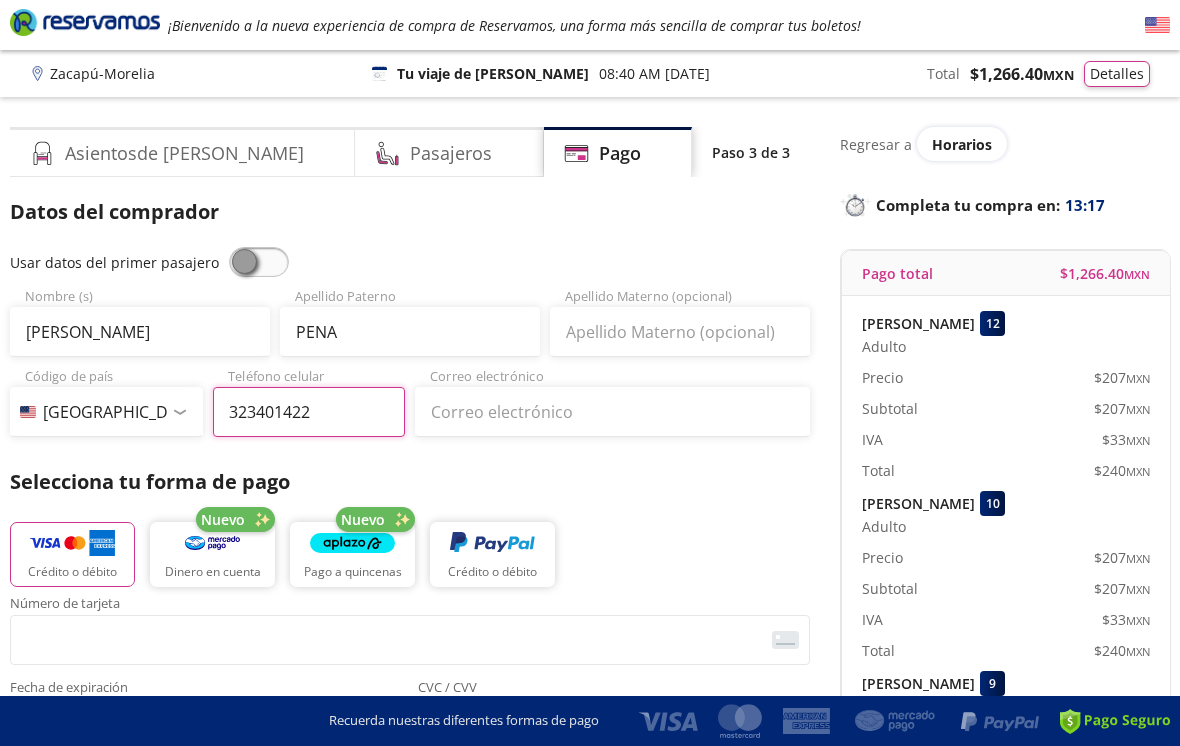 type on "(323) 401-4221" 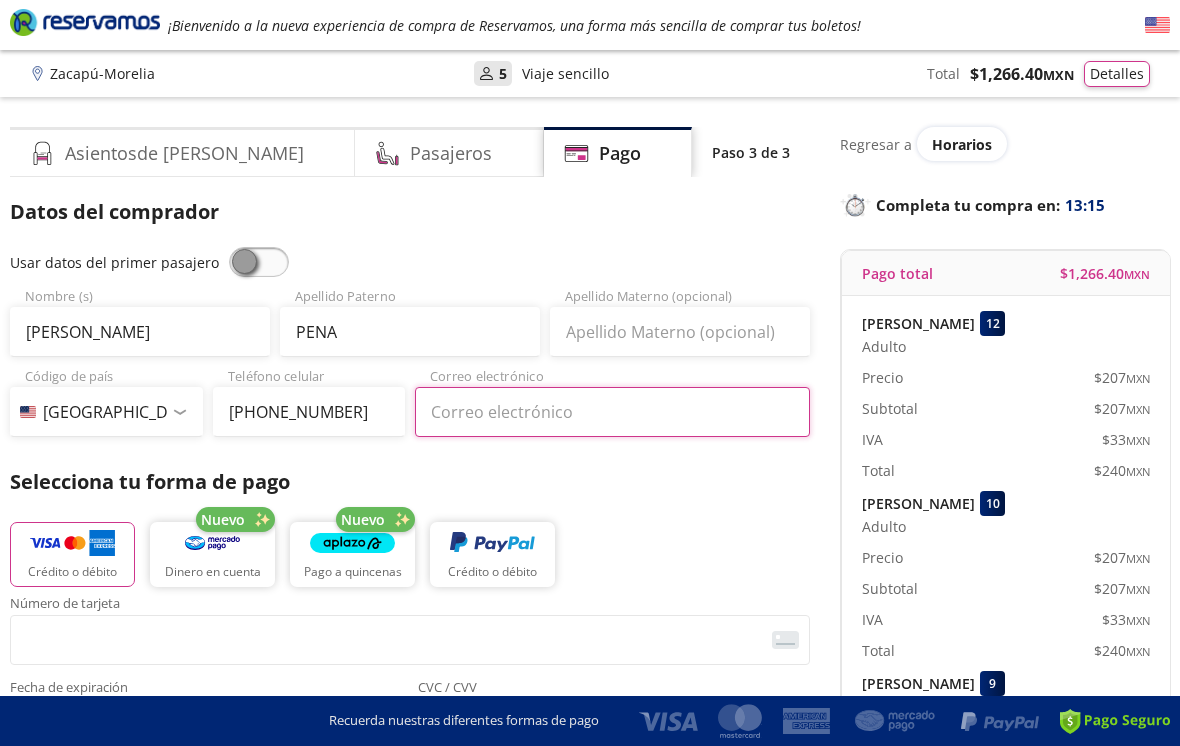 click on "Correo electrónico" at bounding box center [612, 412] 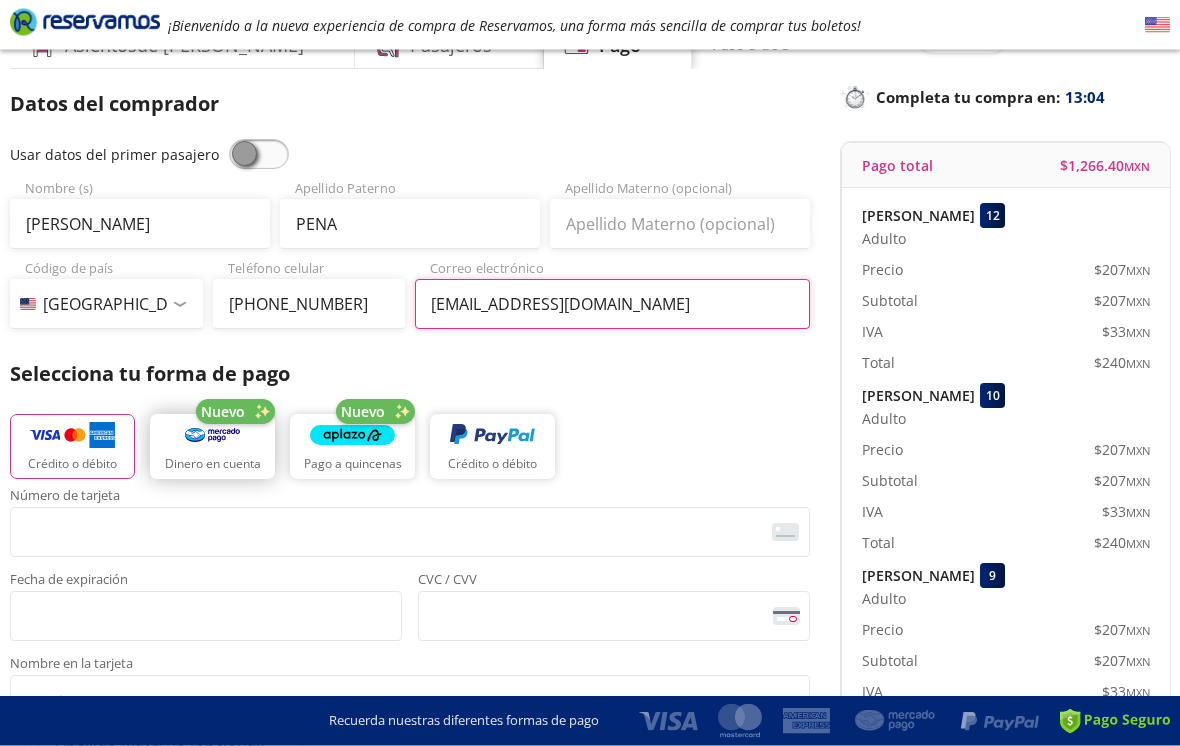 scroll, scrollTop: 108, scrollLeft: 0, axis: vertical 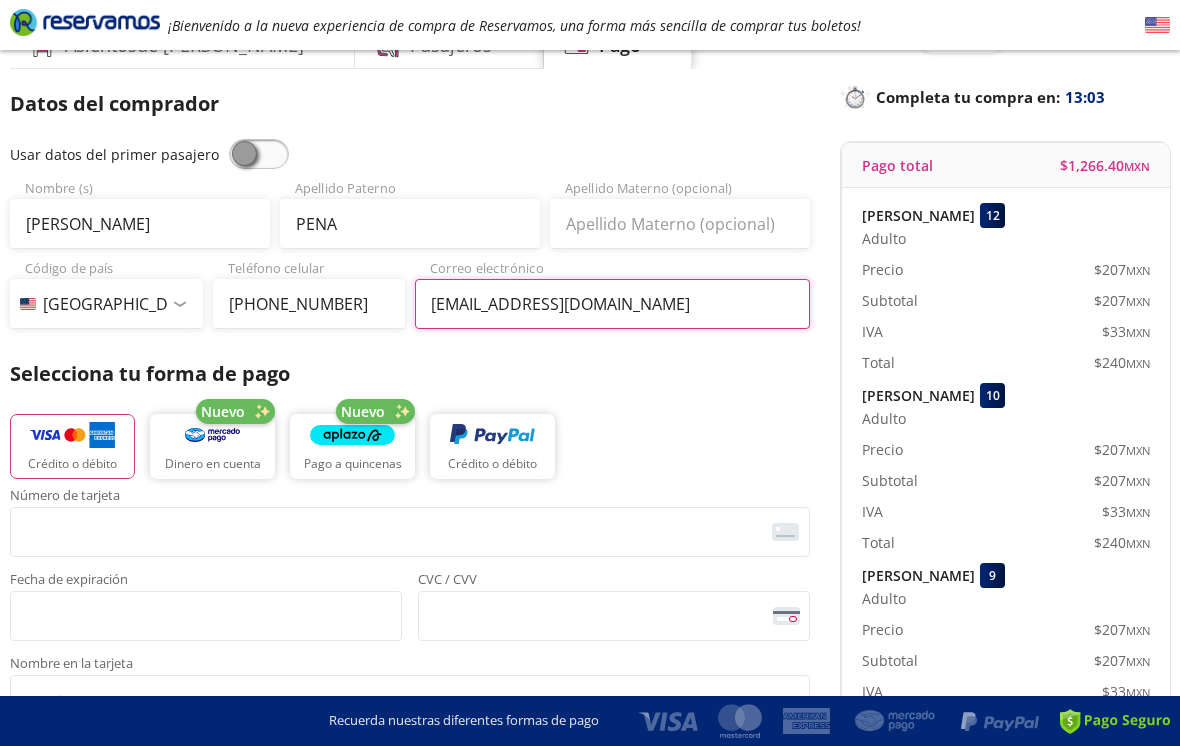 type on "bpenac@yahoo.com" 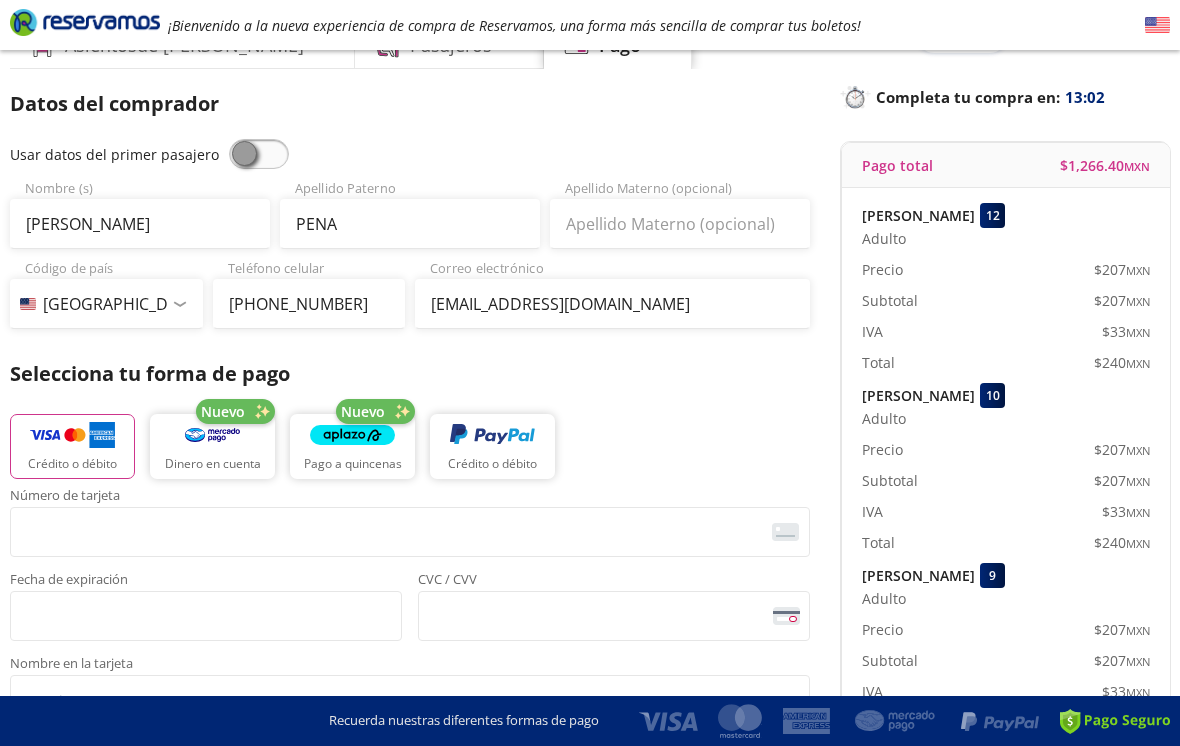 click at bounding box center (72, 435) 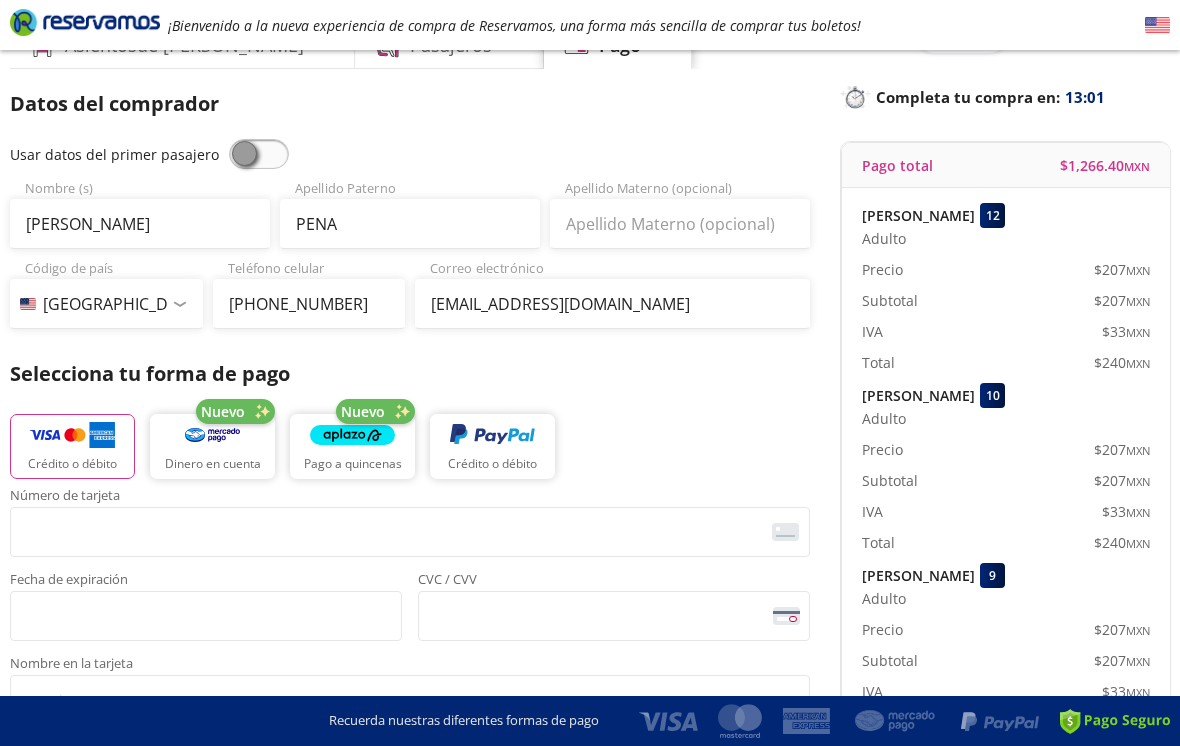 click at bounding box center (72, 435) 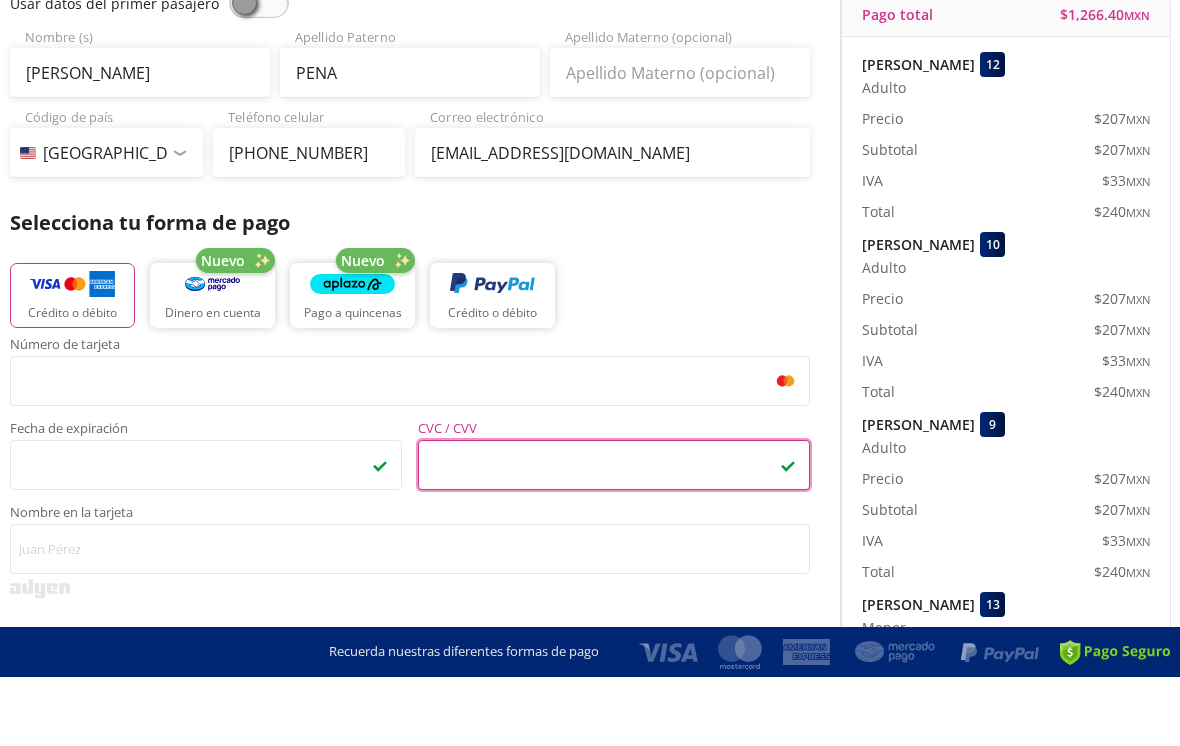 scroll, scrollTop: 230, scrollLeft: 0, axis: vertical 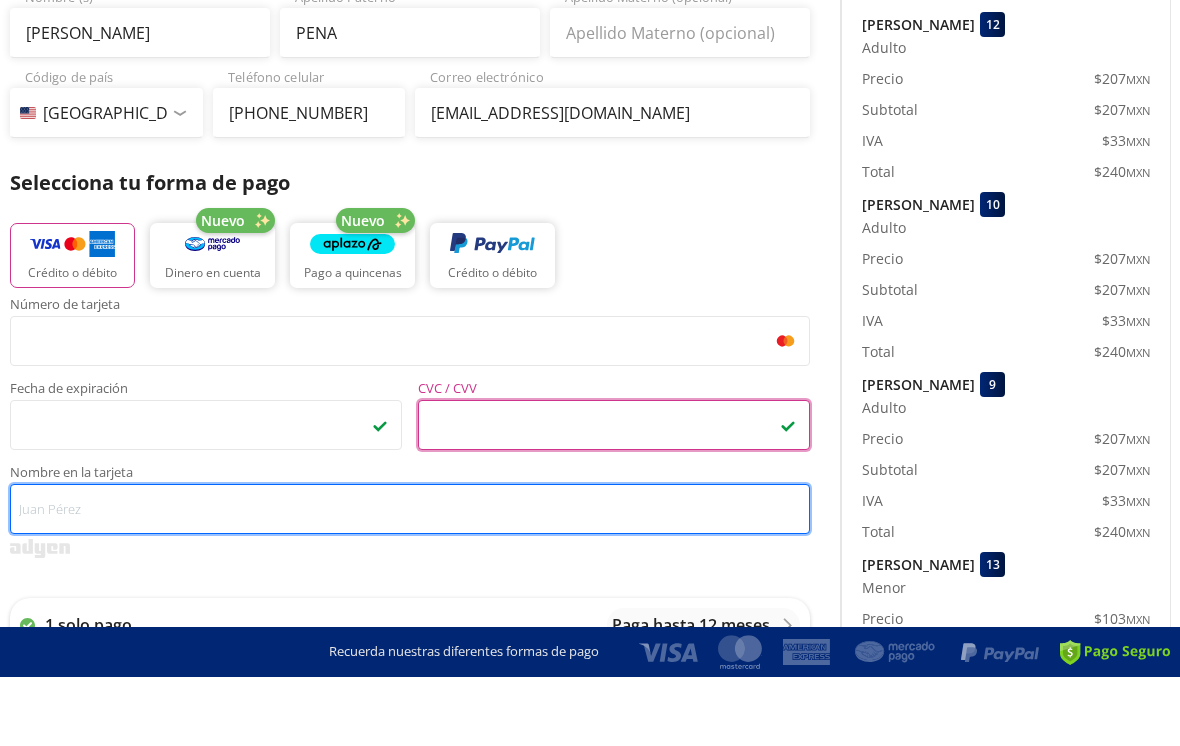 click on "Nombre en la tarjeta" at bounding box center [410, 578] 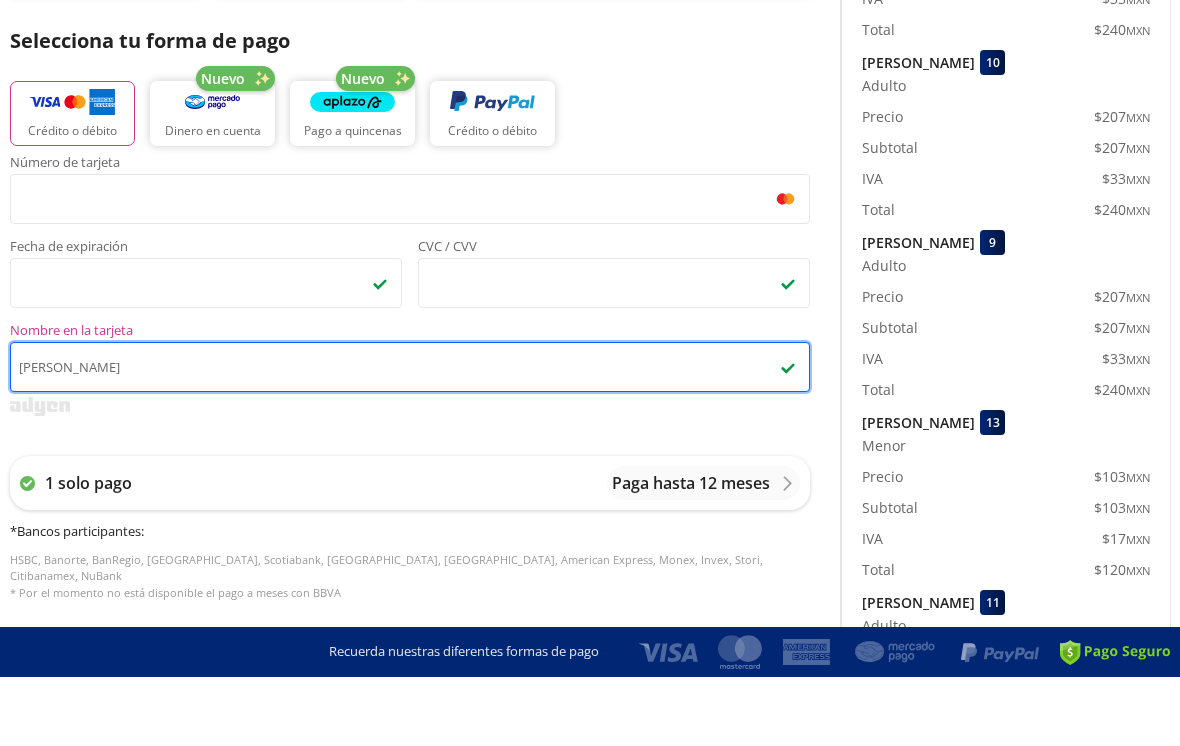 scroll, scrollTop: 427, scrollLeft: 0, axis: vertical 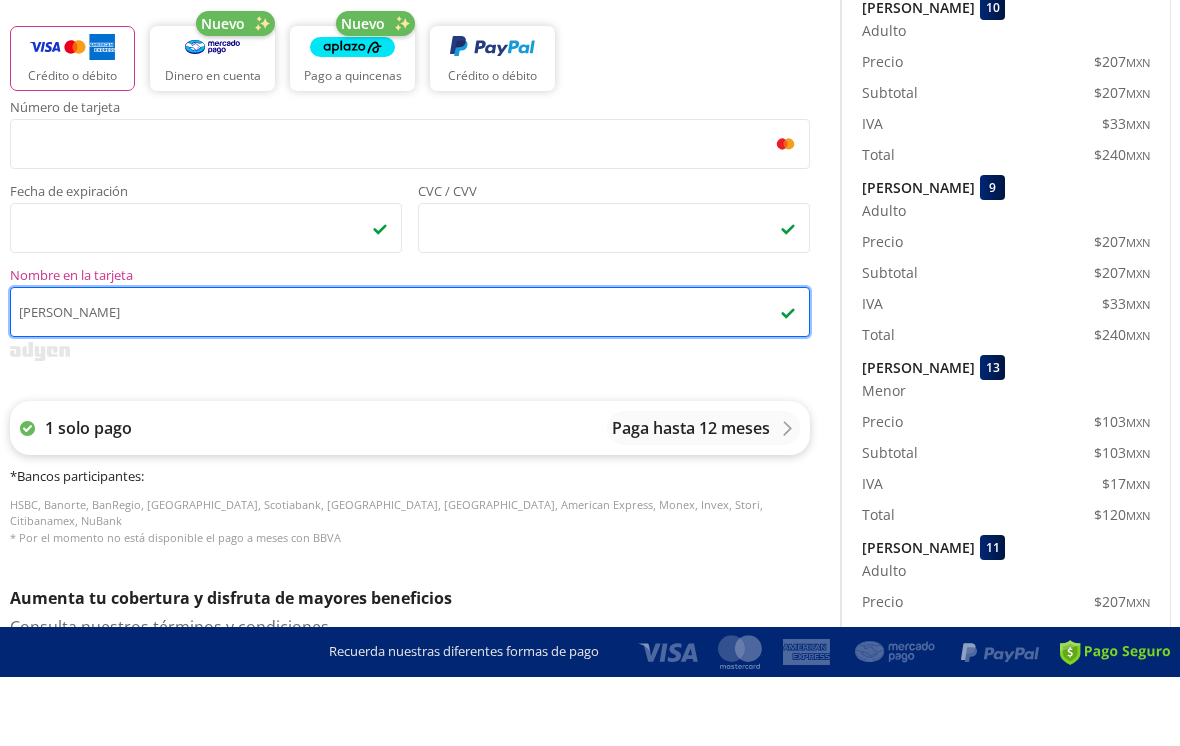 type on "BERNARDO PENA CISNEROS" 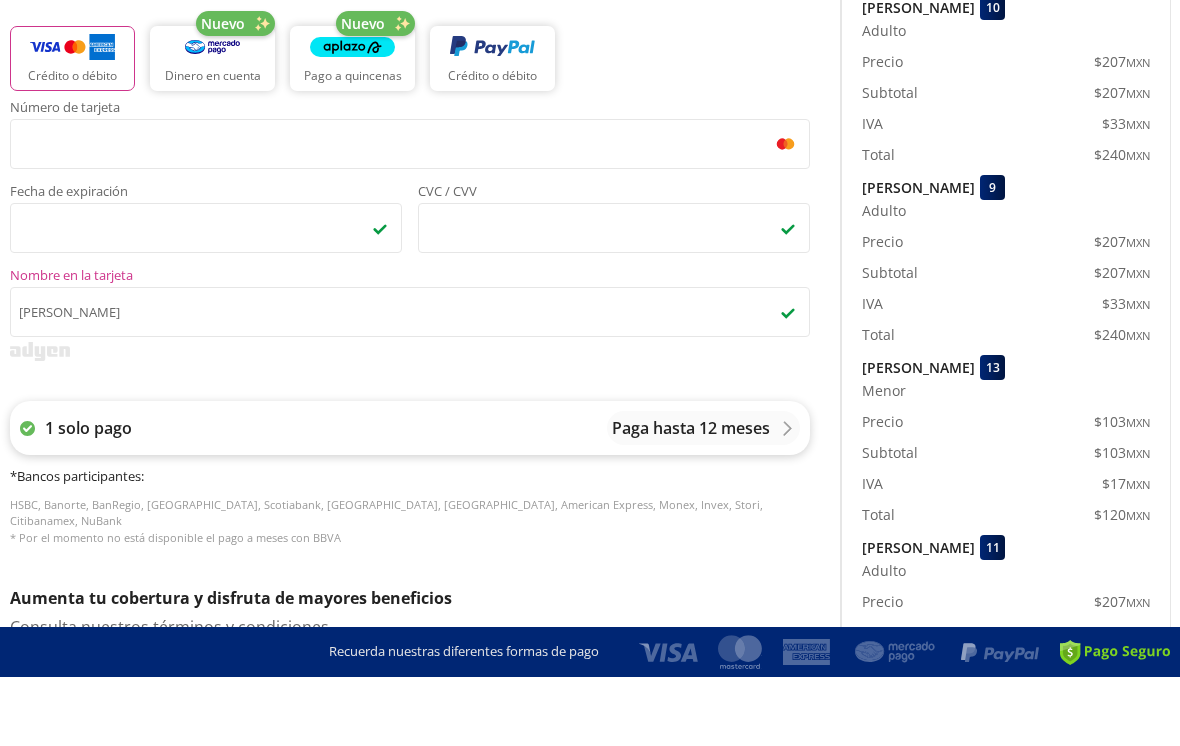 click on "Paga hasta 12 meses" at bounding box center [691, 497] 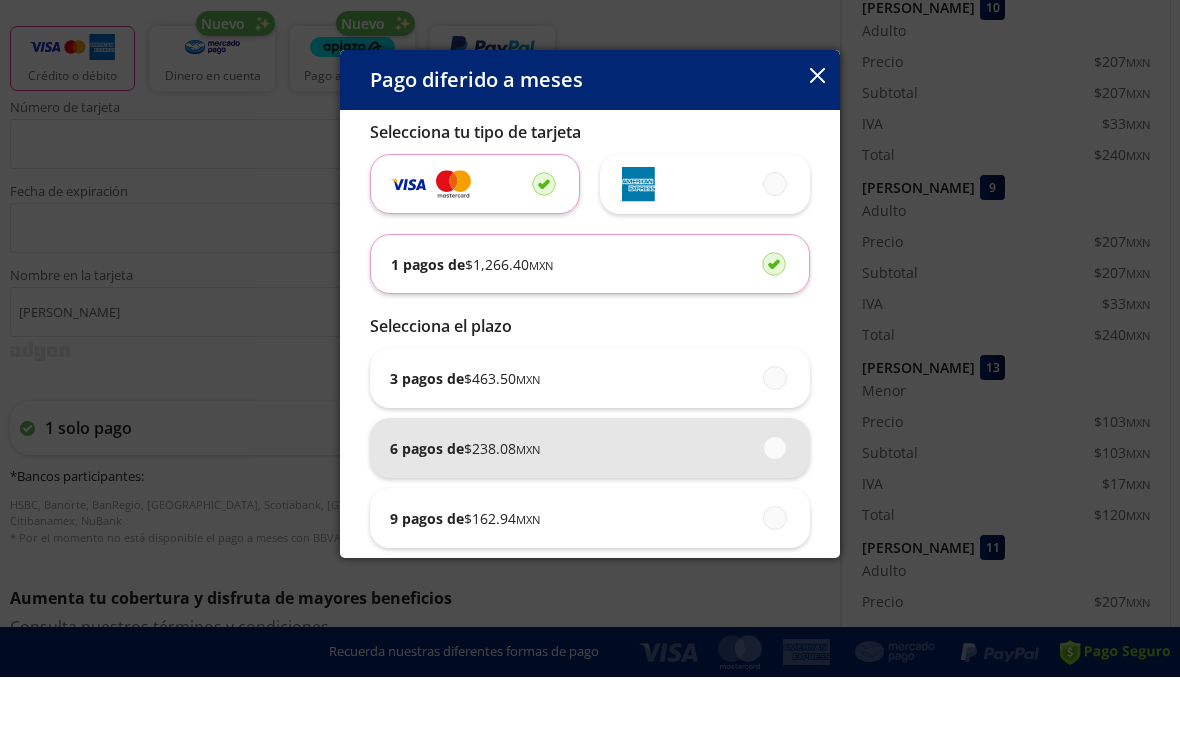 scroll, scrollTop: 497, scrollLeft: 0, axis: vertical 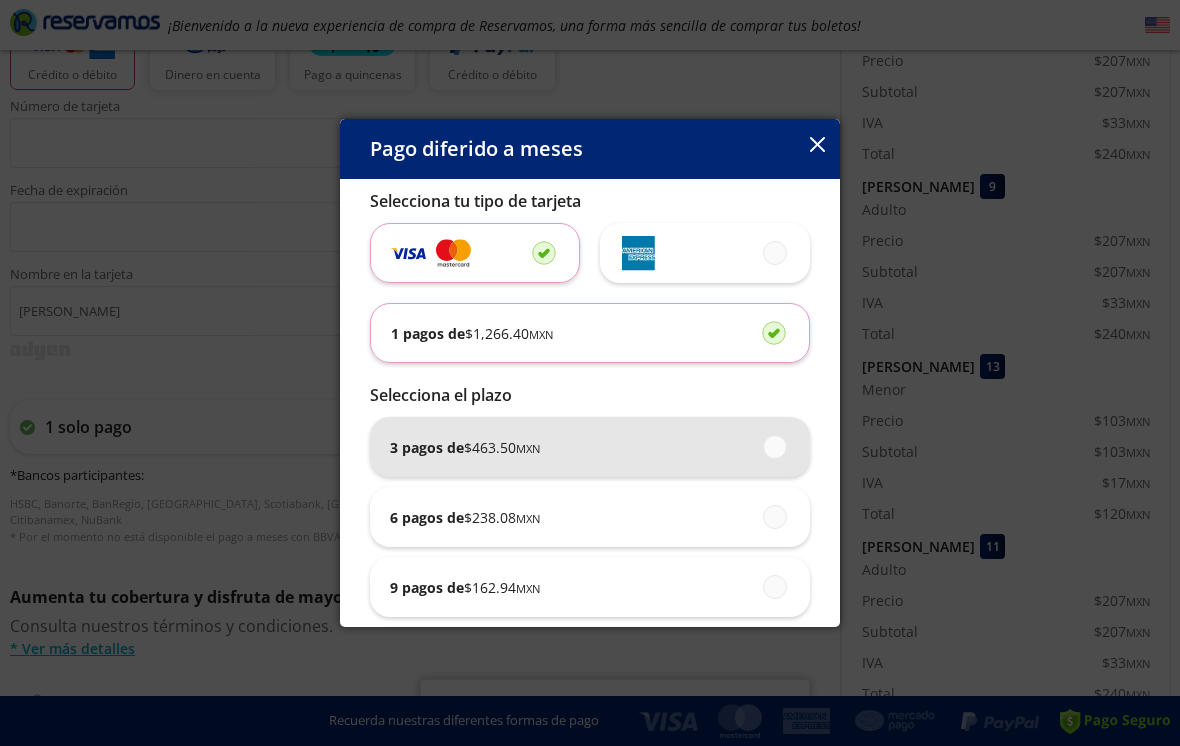 click on "$ 463.50  MXN" at bounding box center (502, 447) 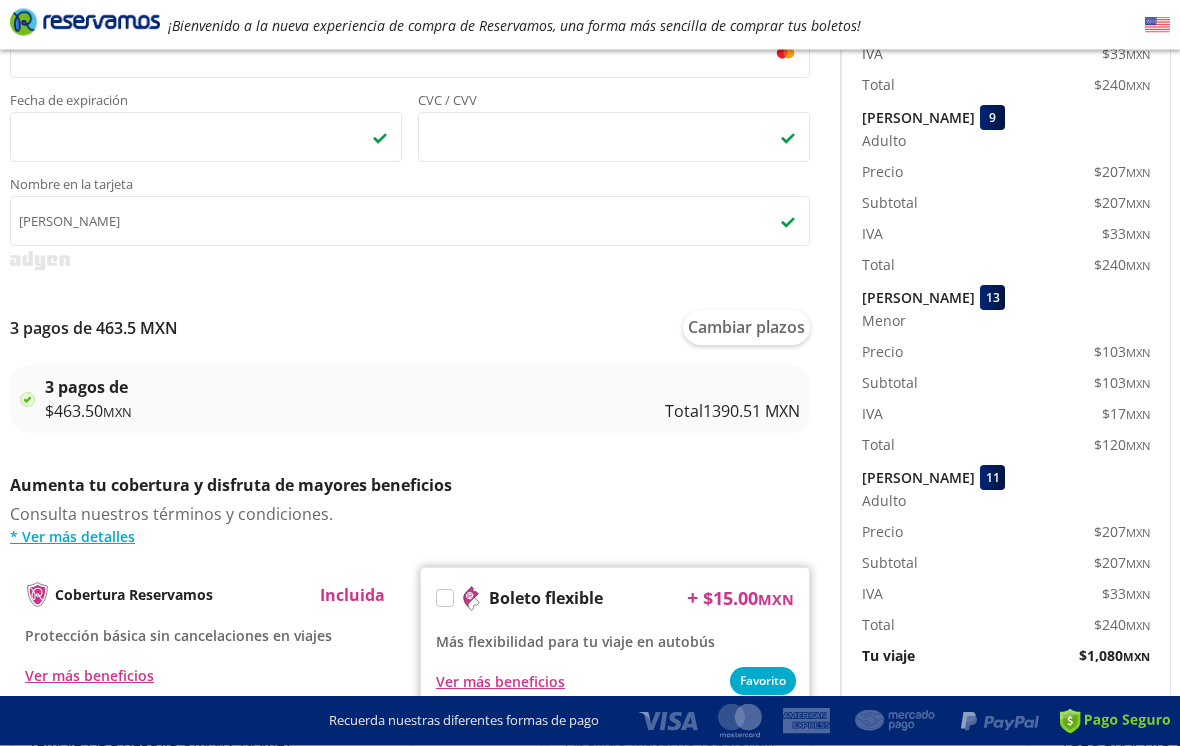 scroll, scrollTop: 587, scrollLeft: 0, axis: vertical 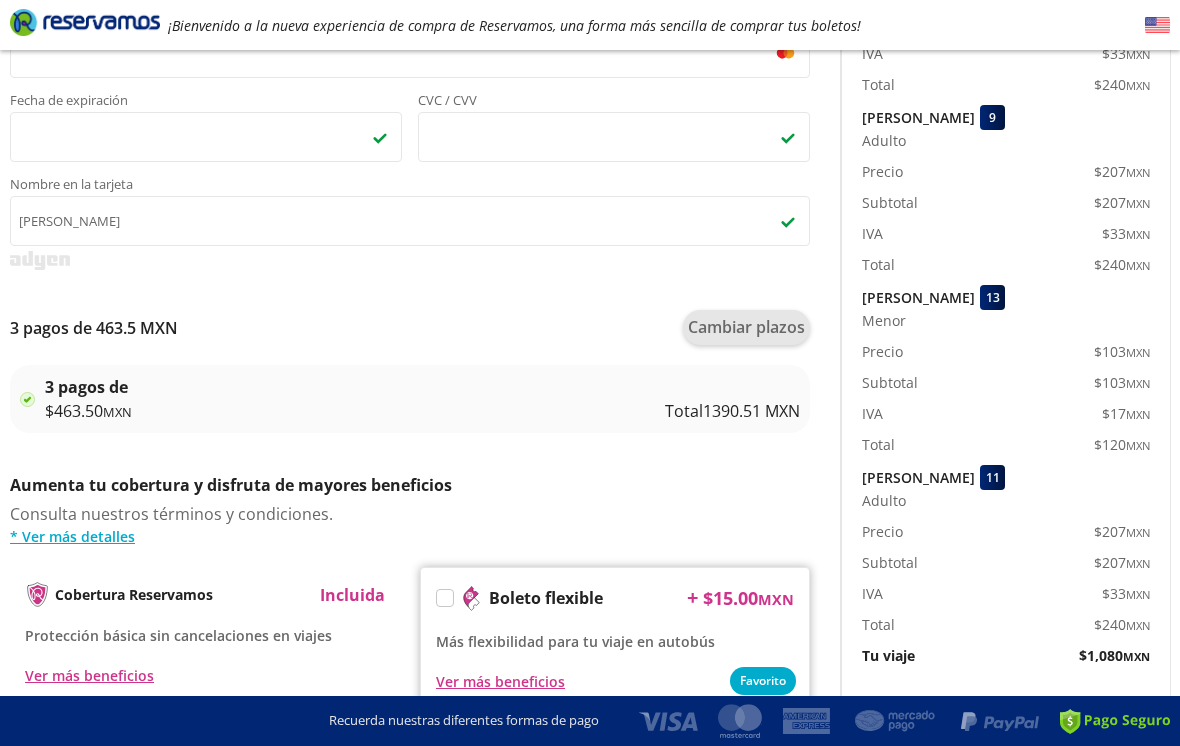 click on "Cambiar plazos" at bounding box center (746, 327) 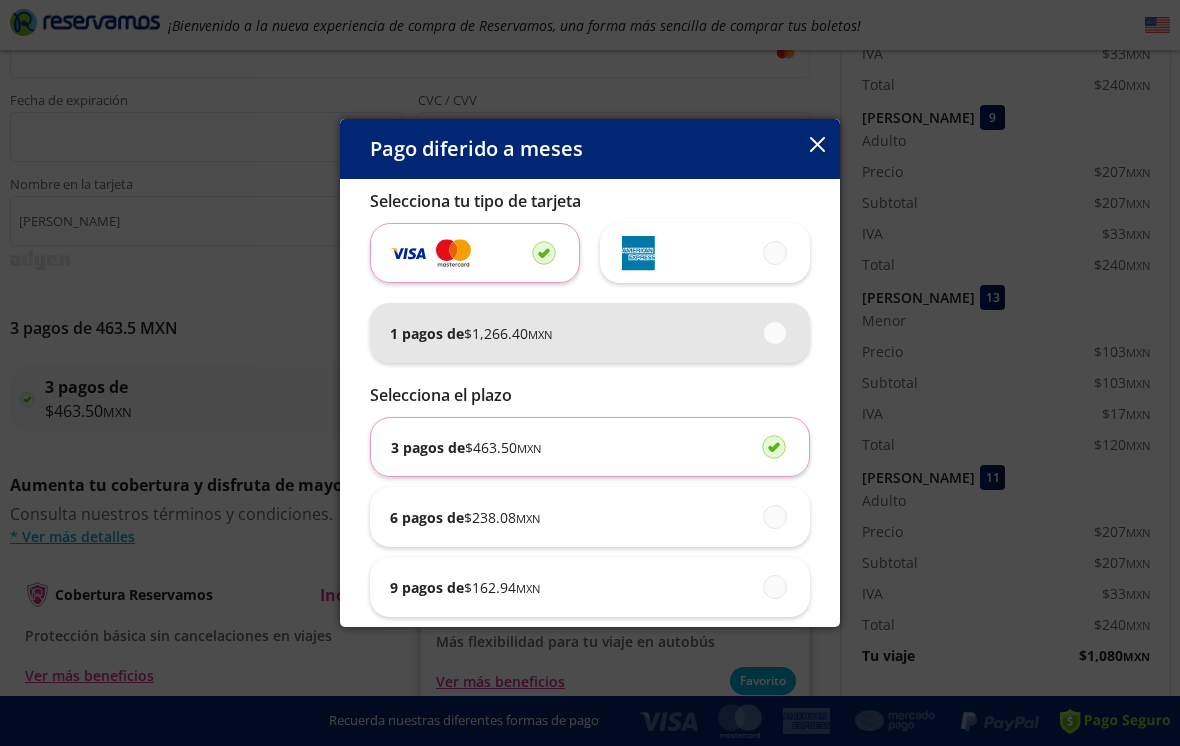 click on "MXN" at bounding box center [540, 334] 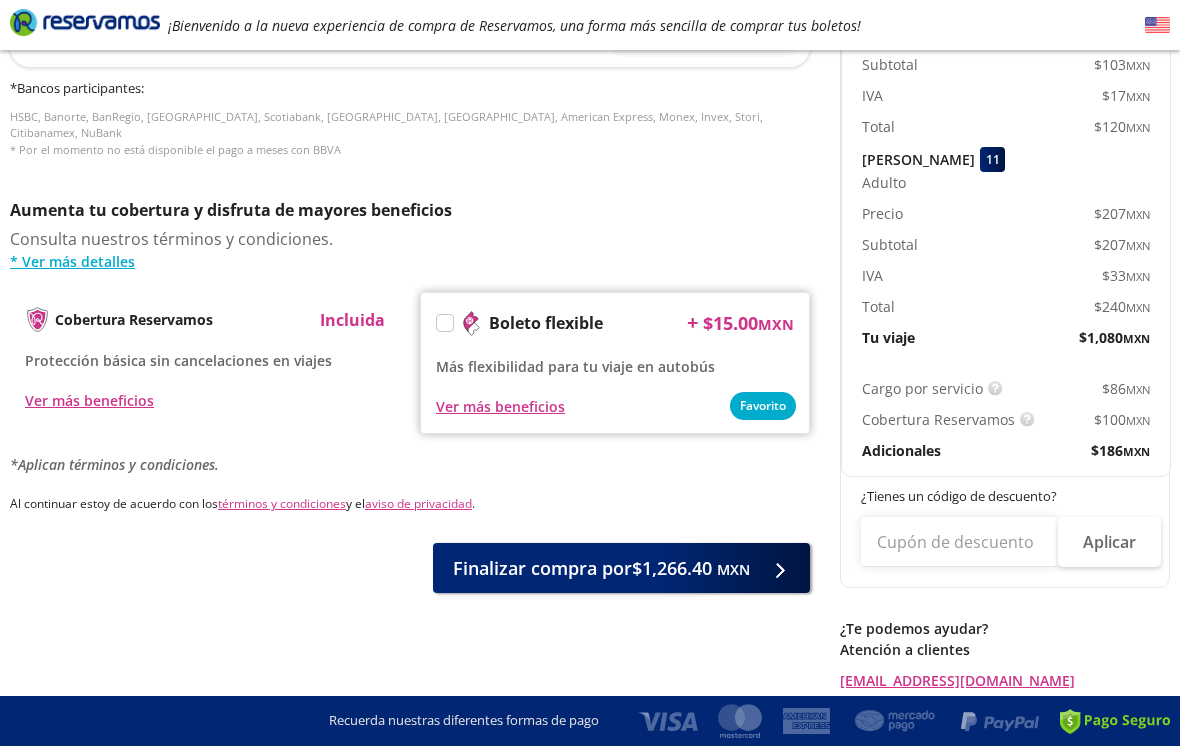 scroll, scrollTop: 937, scrollLeft: 0, axis: vertical 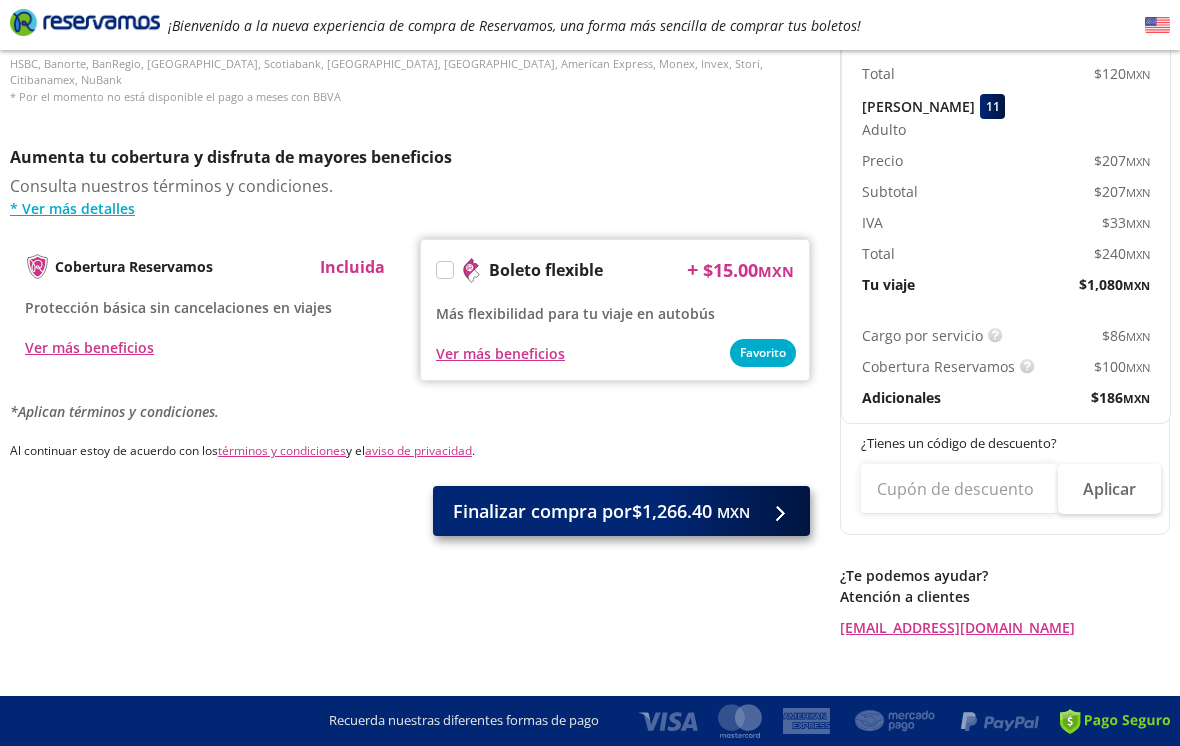 click on "Finalizar compra por  $1,266.40   MXN" at bounding box center (601, 511) 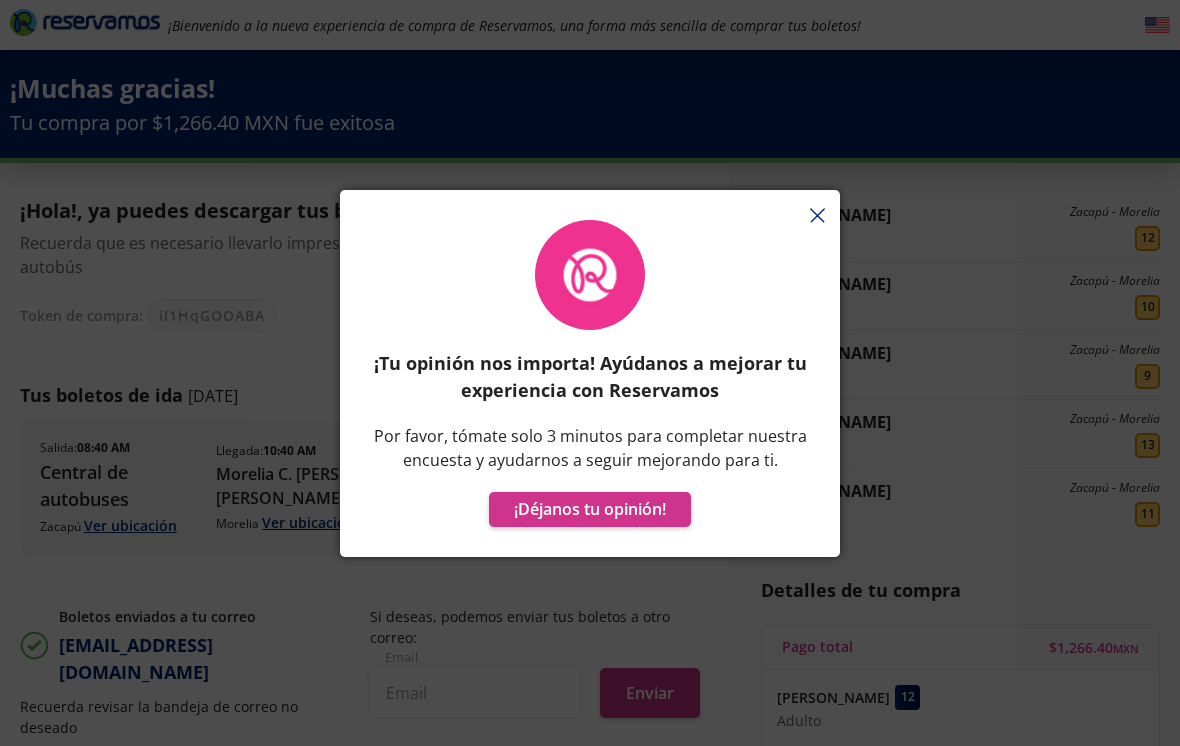 click on "¡Tu opinión nos importa! Ayúdanos a mejorar tu experiencia con Reservamos Por favor, tómate solo 3 minutos para completar nuestra encuesta y ayudarnos a seguir mejorando para ti. ¡Déjanos tu opinión!" at bounding box center [590, 383] 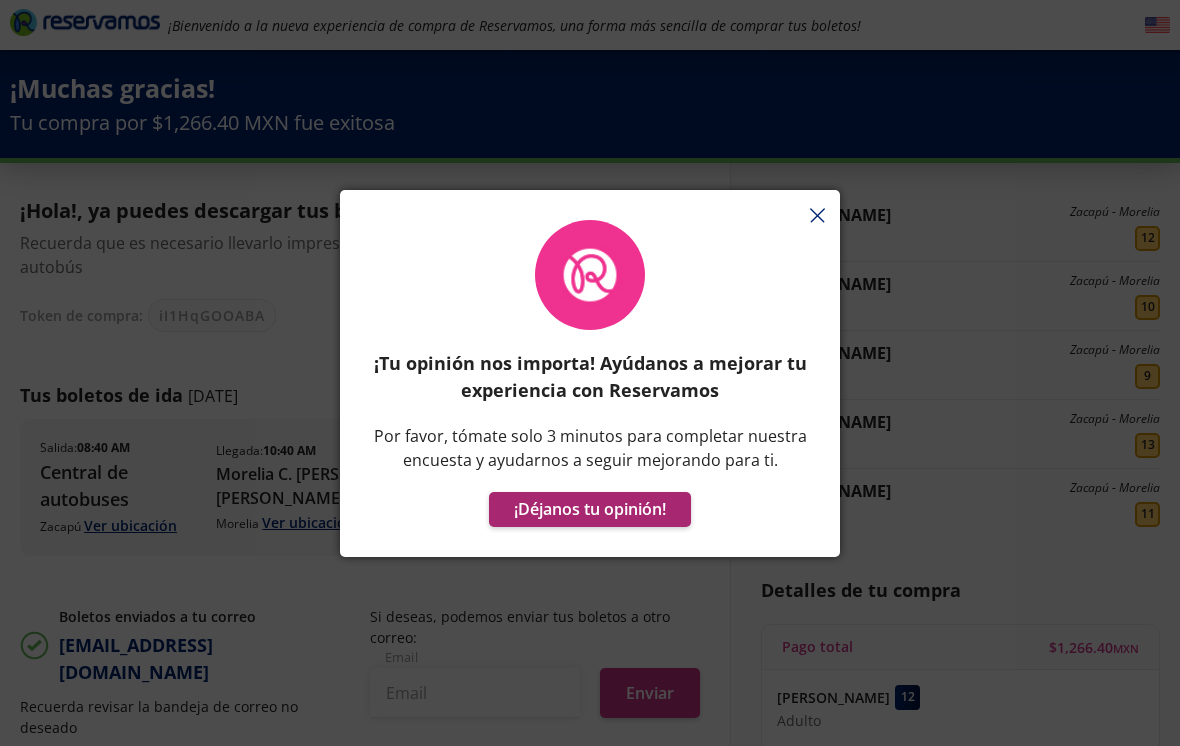 click on "¡Déjanos tu opinión!" at bounding box center [590, 509] 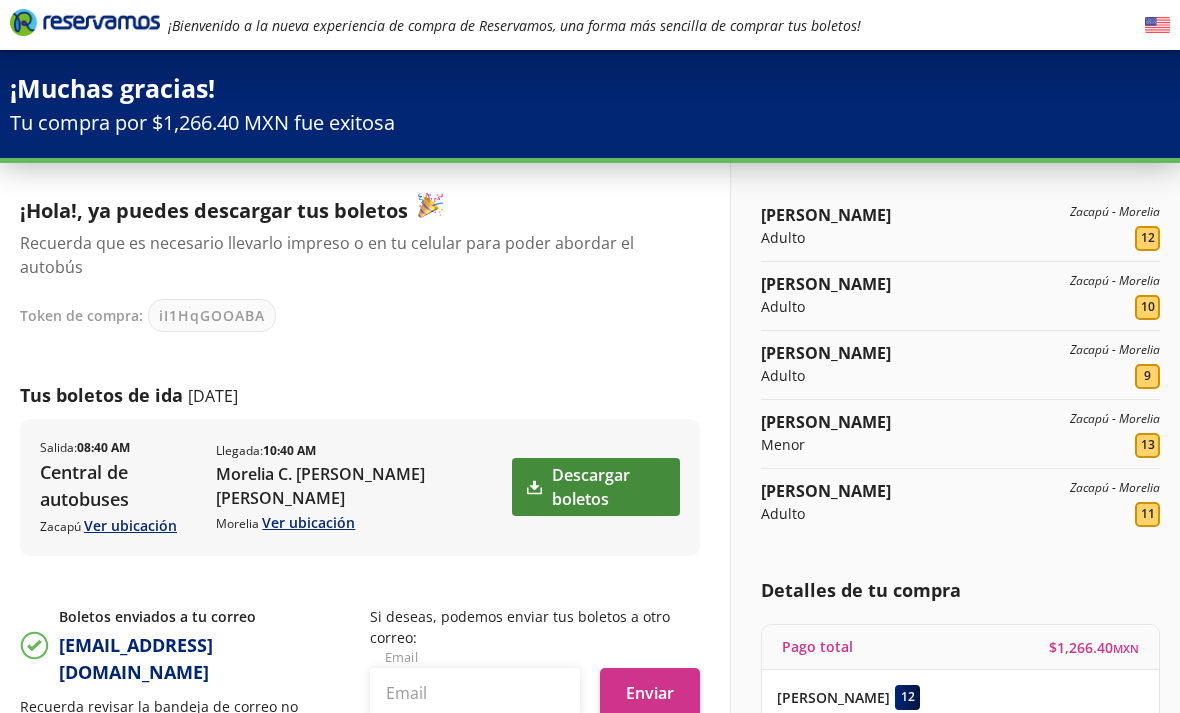 click on "Descargar boletos" at bounding box center (596, 487) 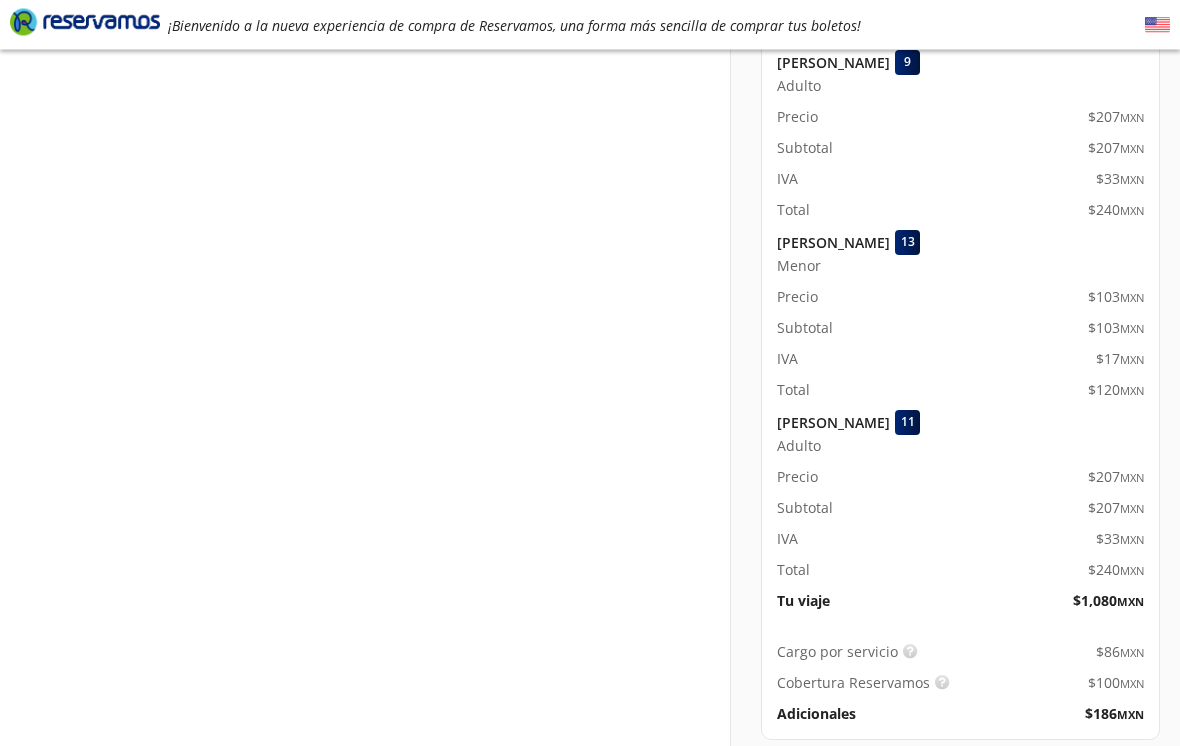 scroll, scrollTop: 0, scrollLeft: 0, axis: both 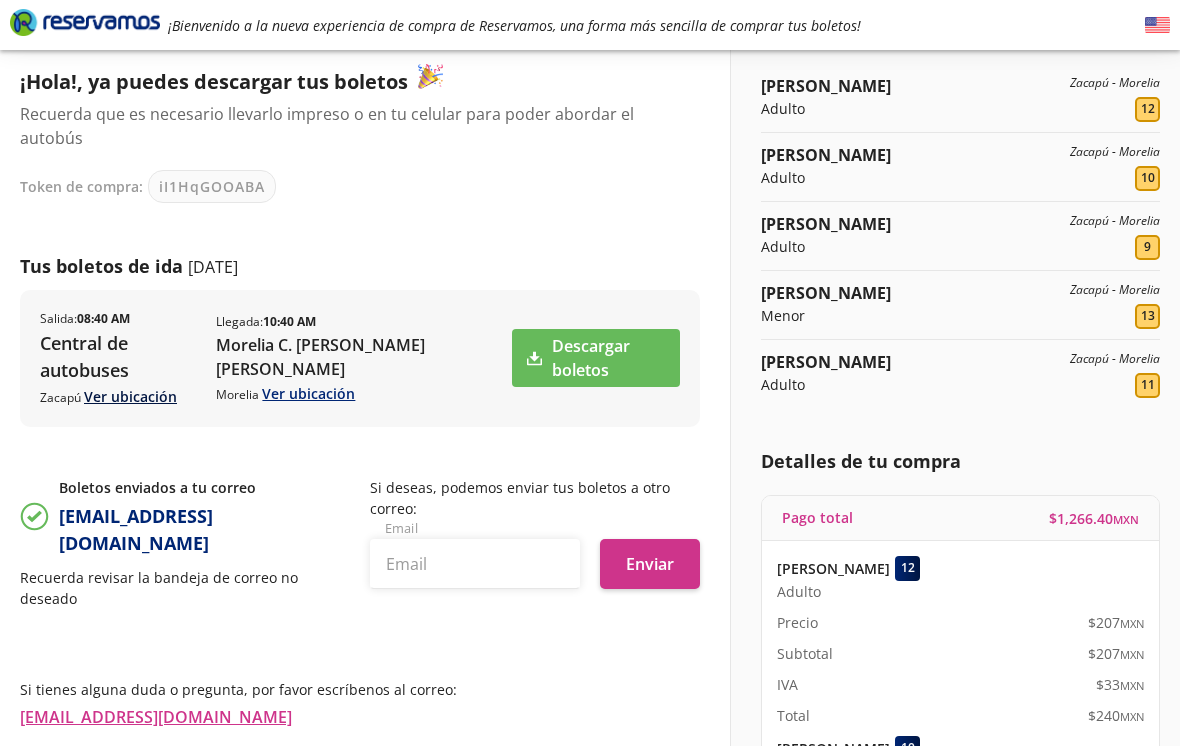 click on "Ver ubicación" at bounding box center (130, 396) 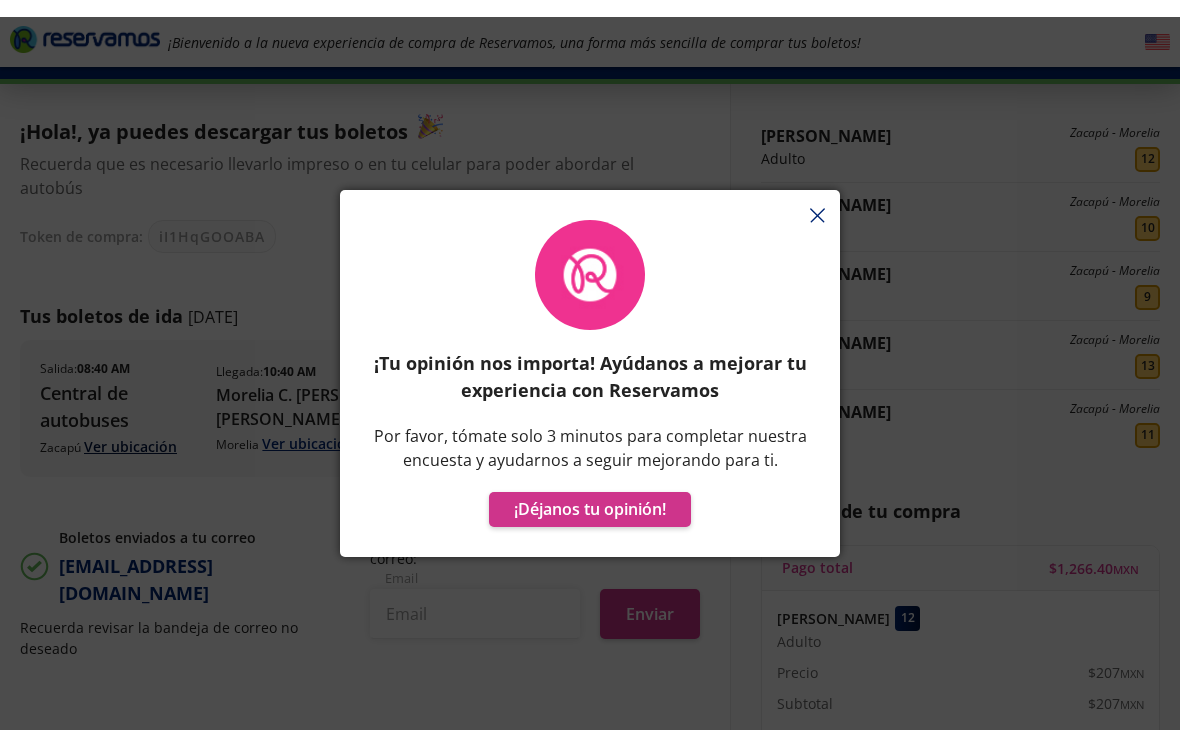 scroll, scrollTop: 129, scrollLeft: 0, axis: vertical 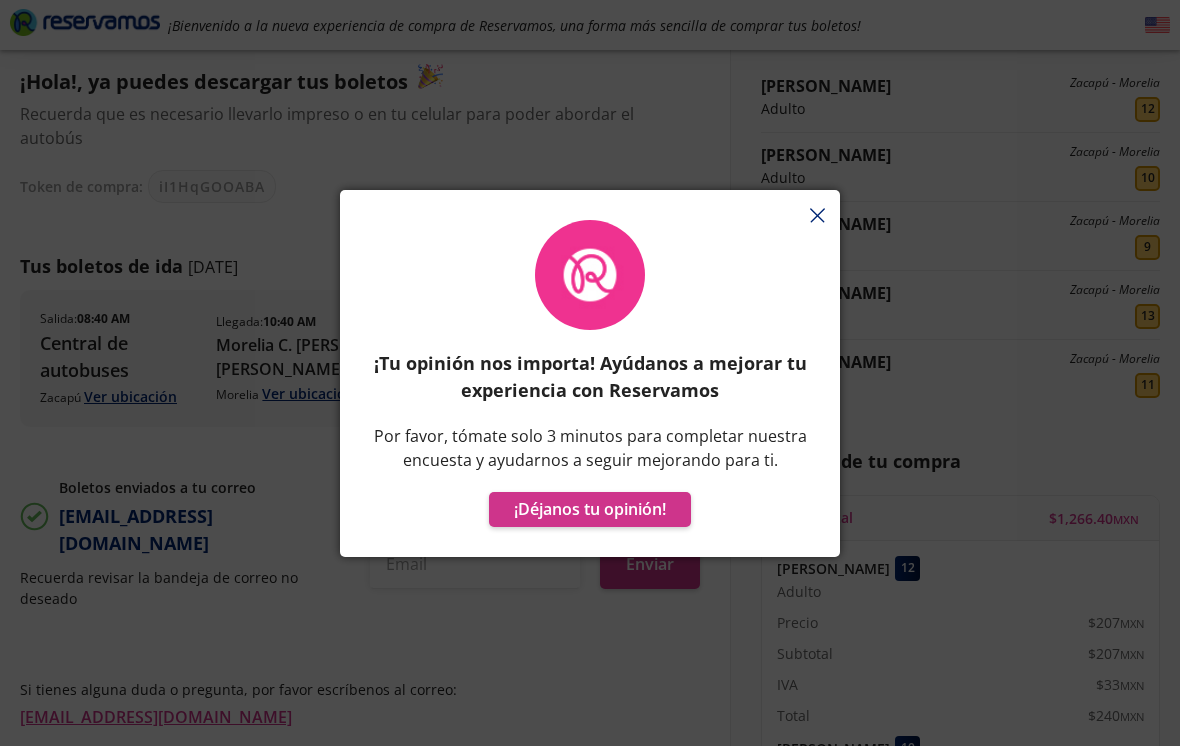 click on "¡Tu opinión nos importa! Ayúdanos a mejorar tu experiencia con Reservamos Por favor, tómate solo 3 minutos para completar nuestra encuesta y ayudarnos a seguir mejorando para ti. ¡Déjanos tu opinión!" at bounding box center [590, 383] 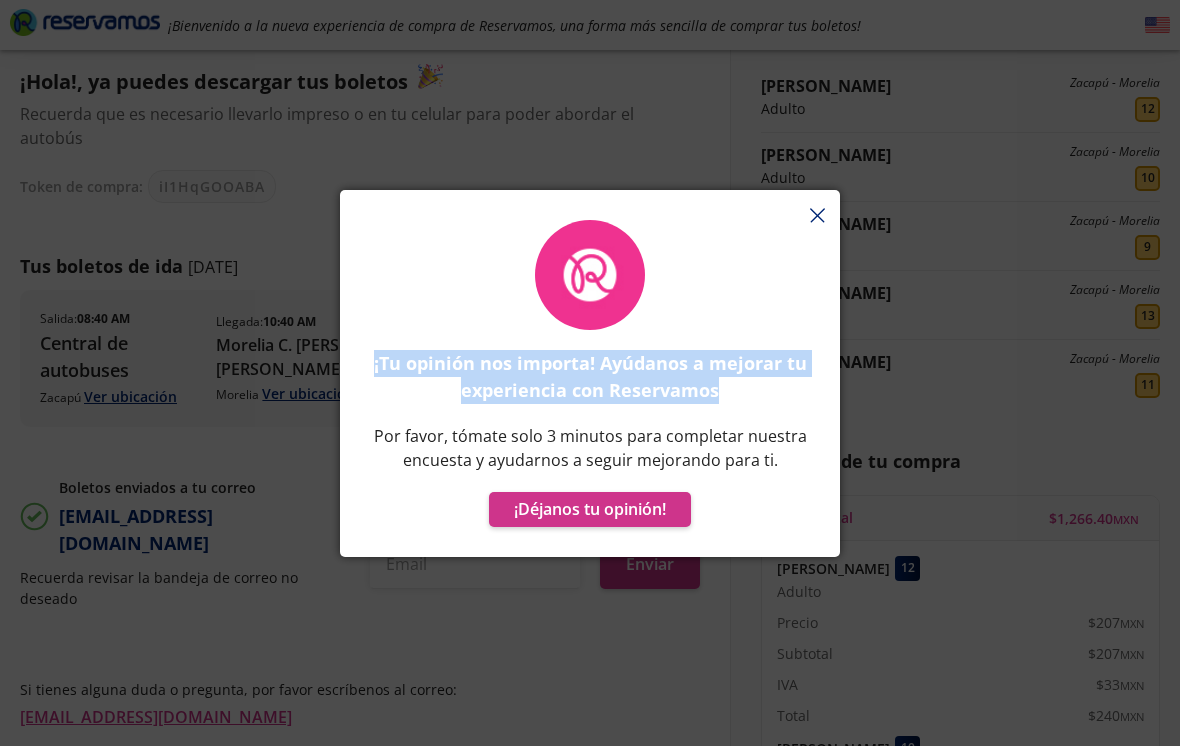 click on "¡Tu opinión nos importa! Ayúdanos a mejorar tu experiencia con Reservamos Por favor, tómate solo 3 minutos para completar nuestra encuesta y ayudarnos a seguir mejorando para ti. ¡Déjanos tu opinión!" at bounding box center (590, 383) 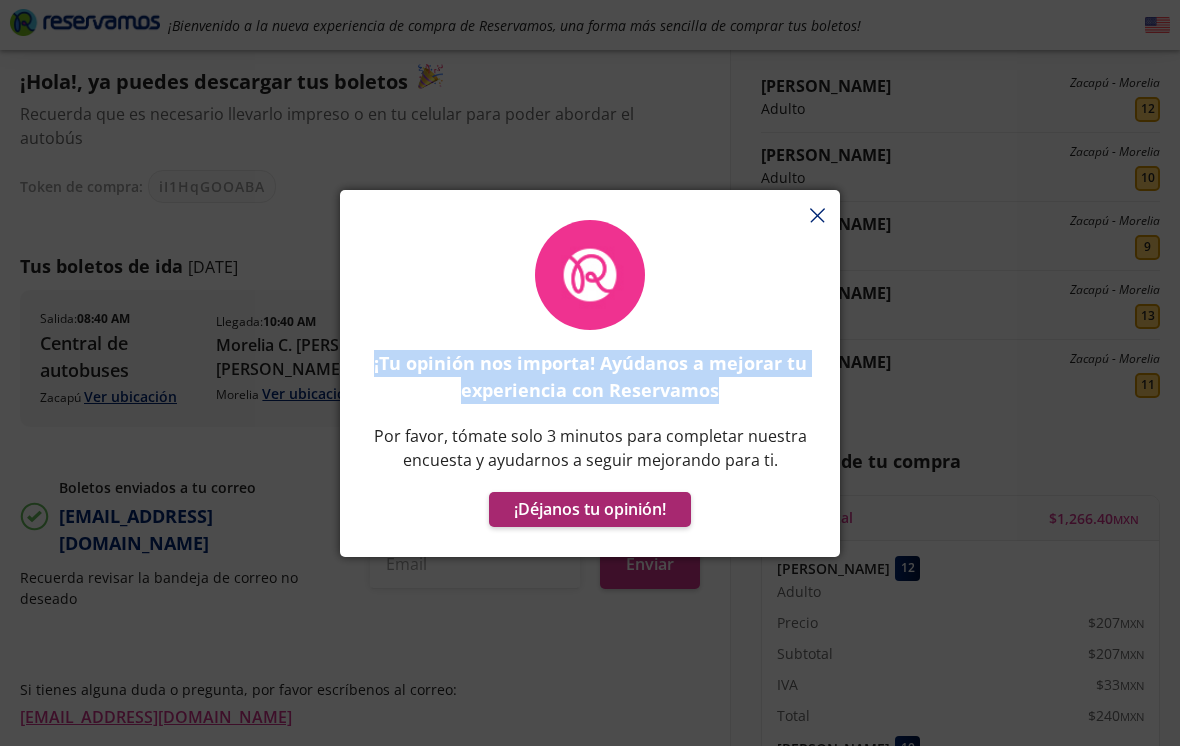 click on "¡Déjanos tu opinión!" at bounding box center [590, 509] 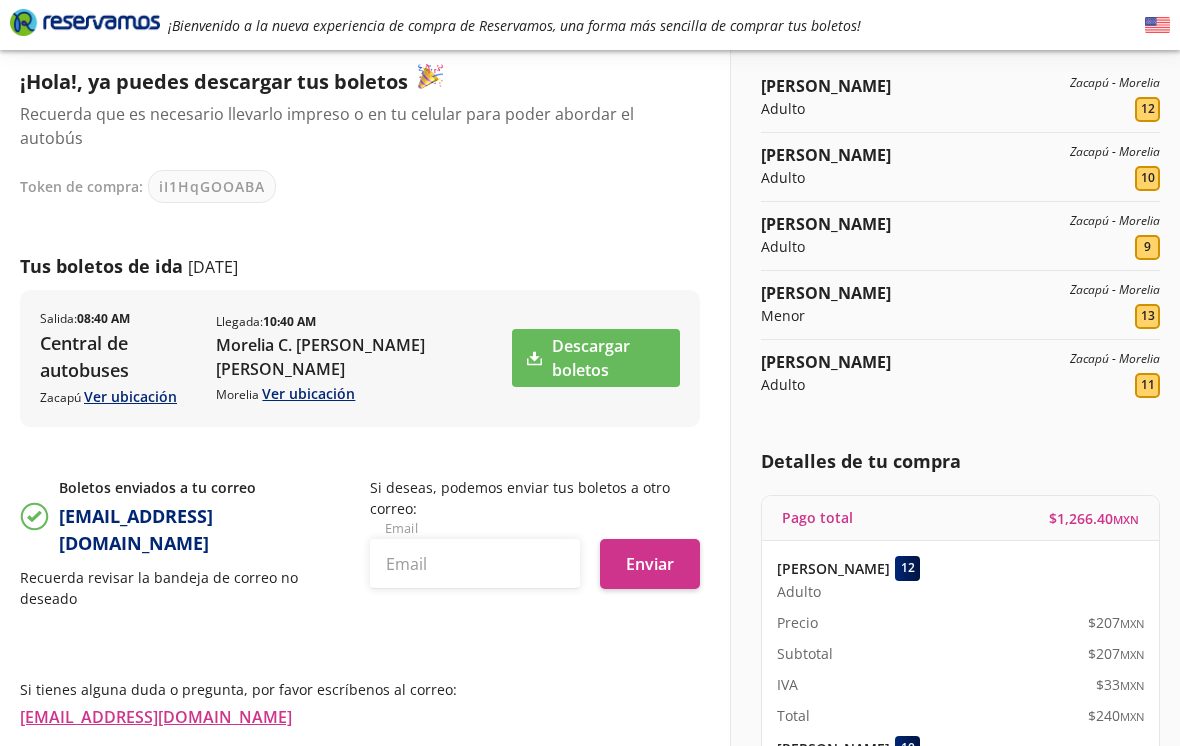 scroll, scrollTop: 0, scrollLeft: 0, axis: both 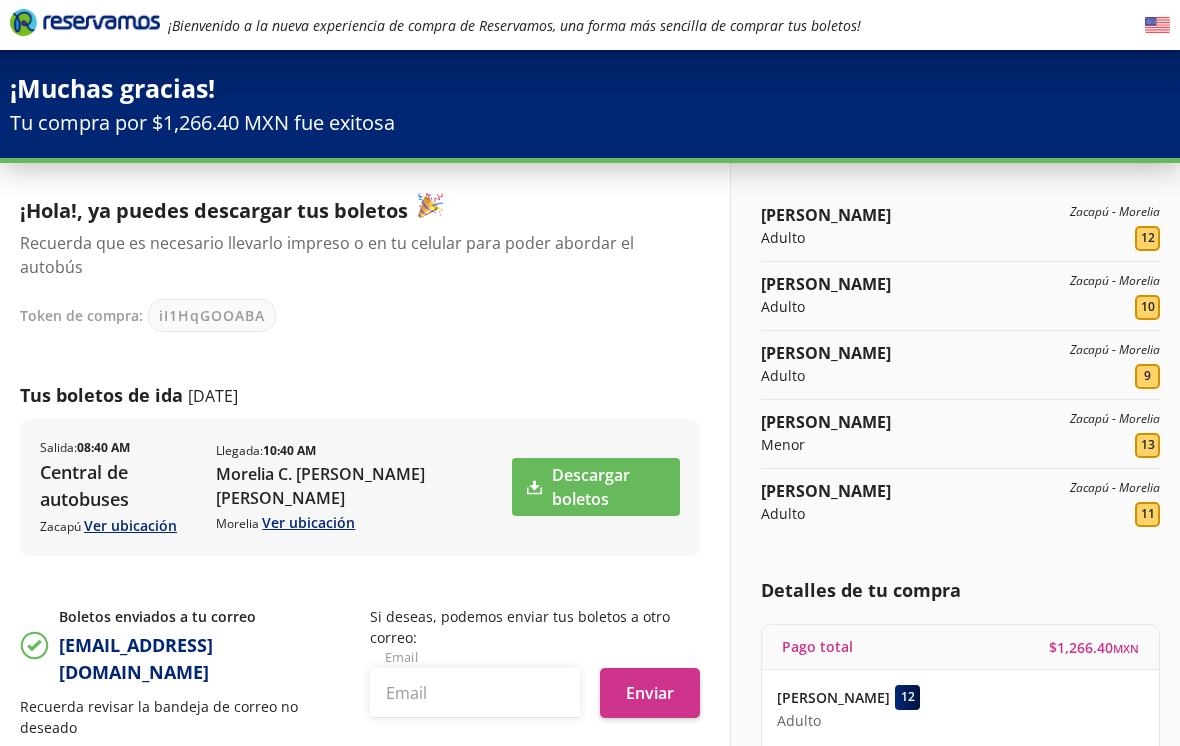 click at bounding box center [85, 22] 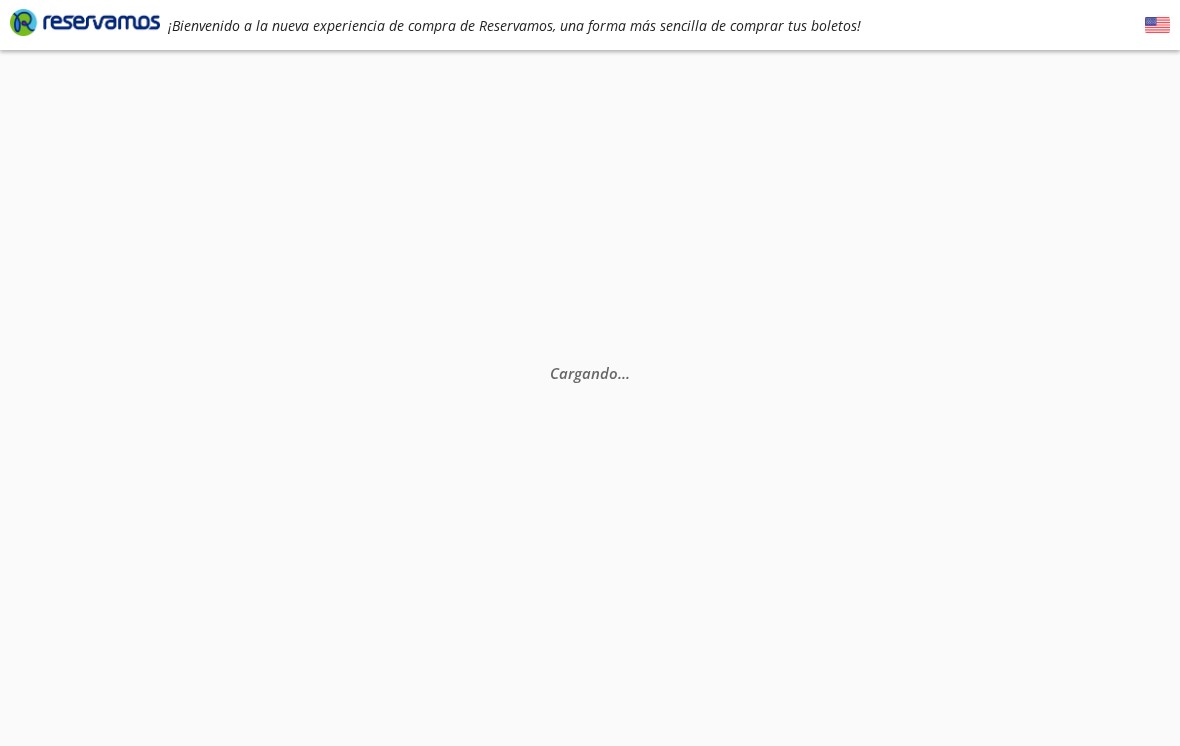 scroll, scrollTop: 0, scrollLeft: 0, axis: both 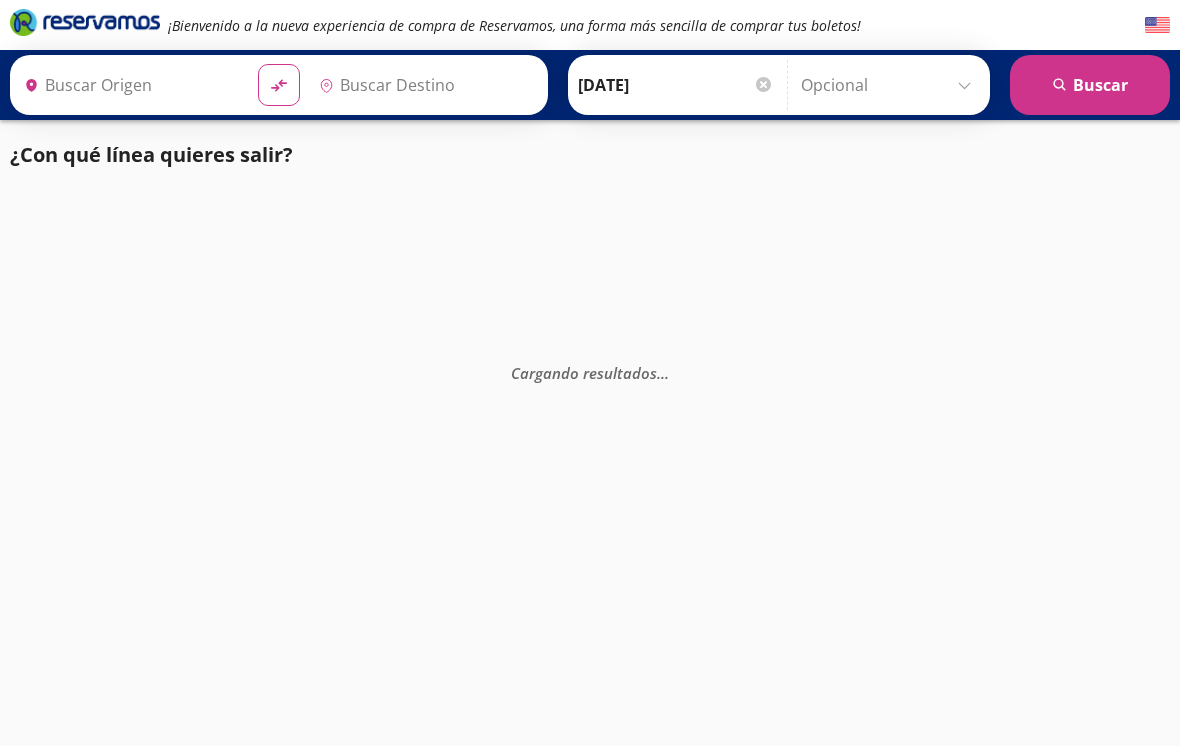 type on "Zacapú, [GEOGRAPHIC_DATA]" 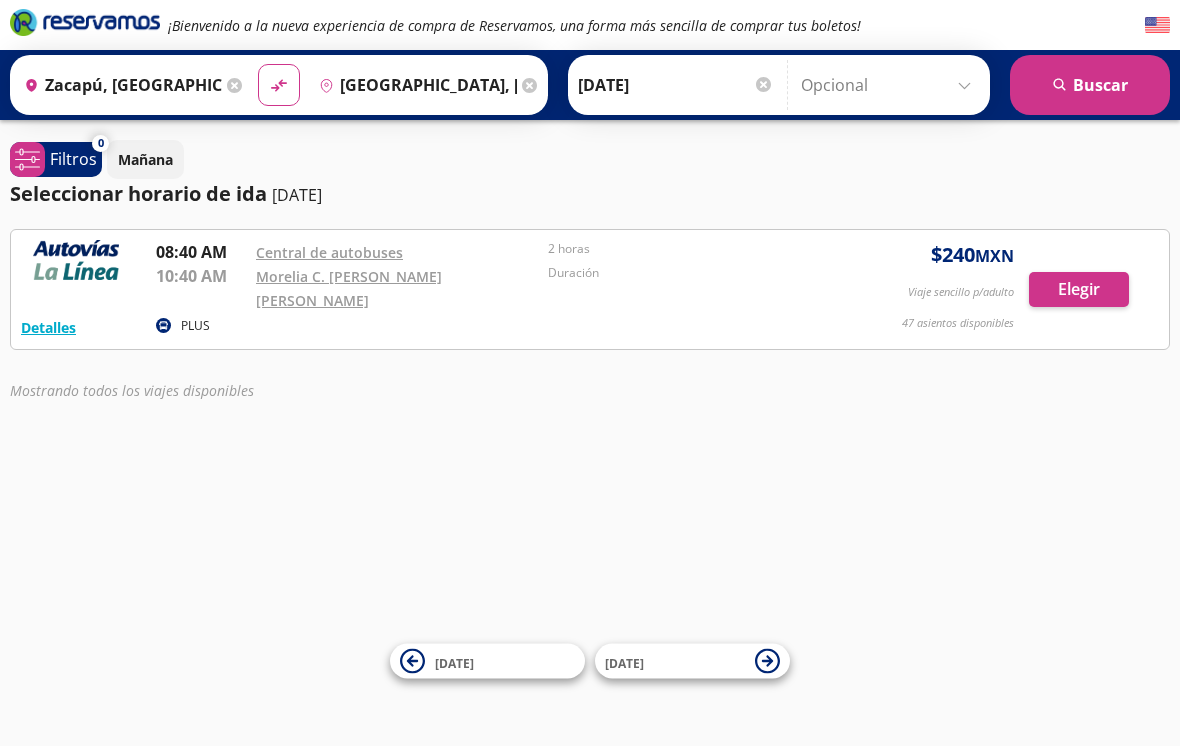 click on "[GEOGRAPHIC_DATA], [GEOGRAPHIC_DATA]" at bounding box center (414, 85) 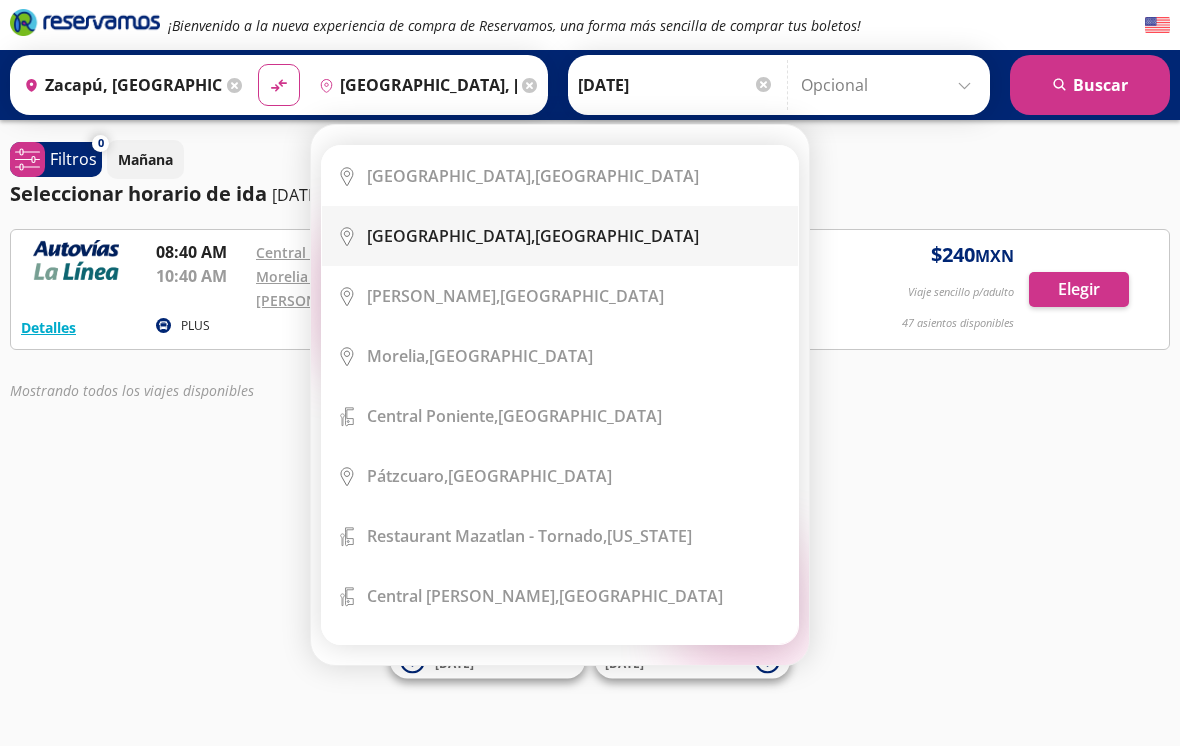 click on "Ciudad de México," at bounding box center (451, 236) 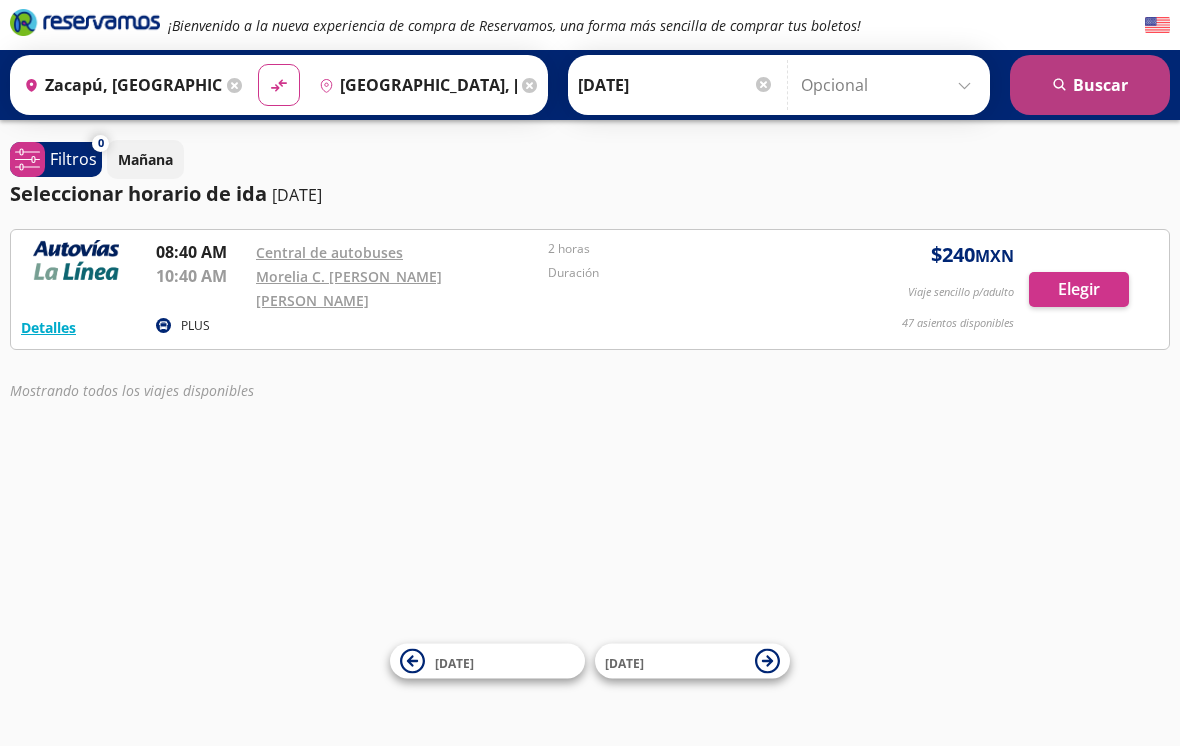 click on "search
Buscar" at bounding box center (1090, 85) 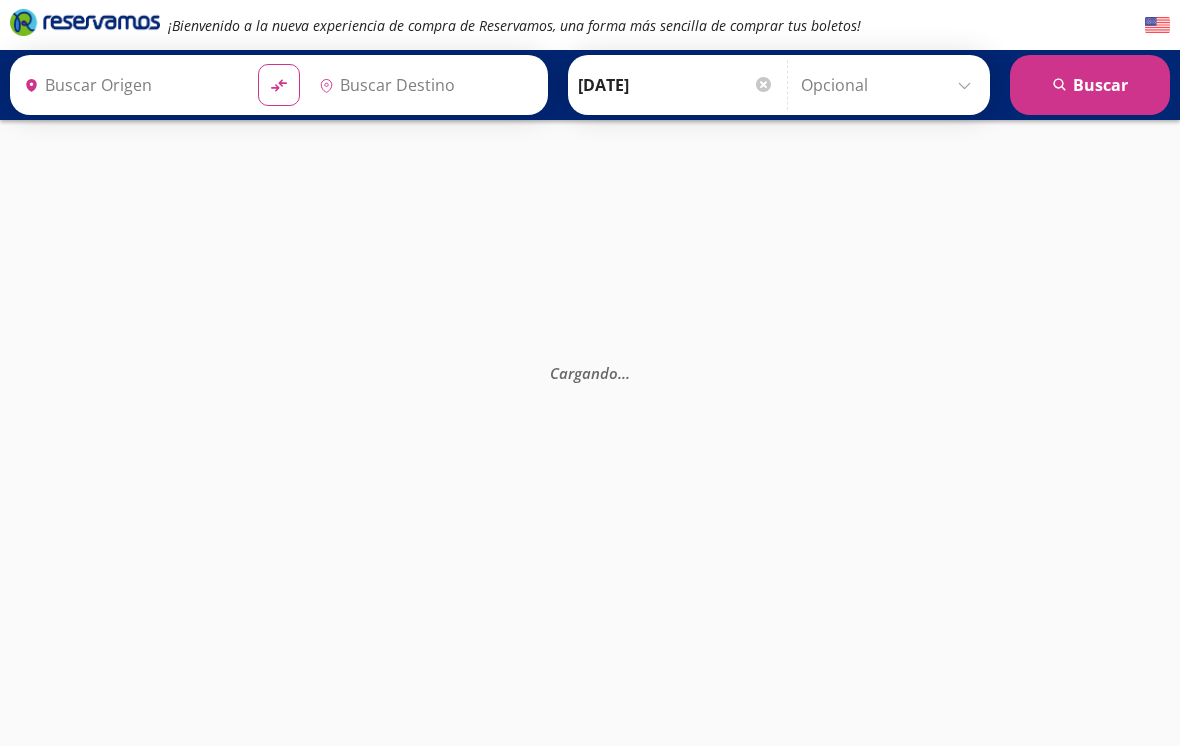 type on "Ciudad de México, Distrito Federal" 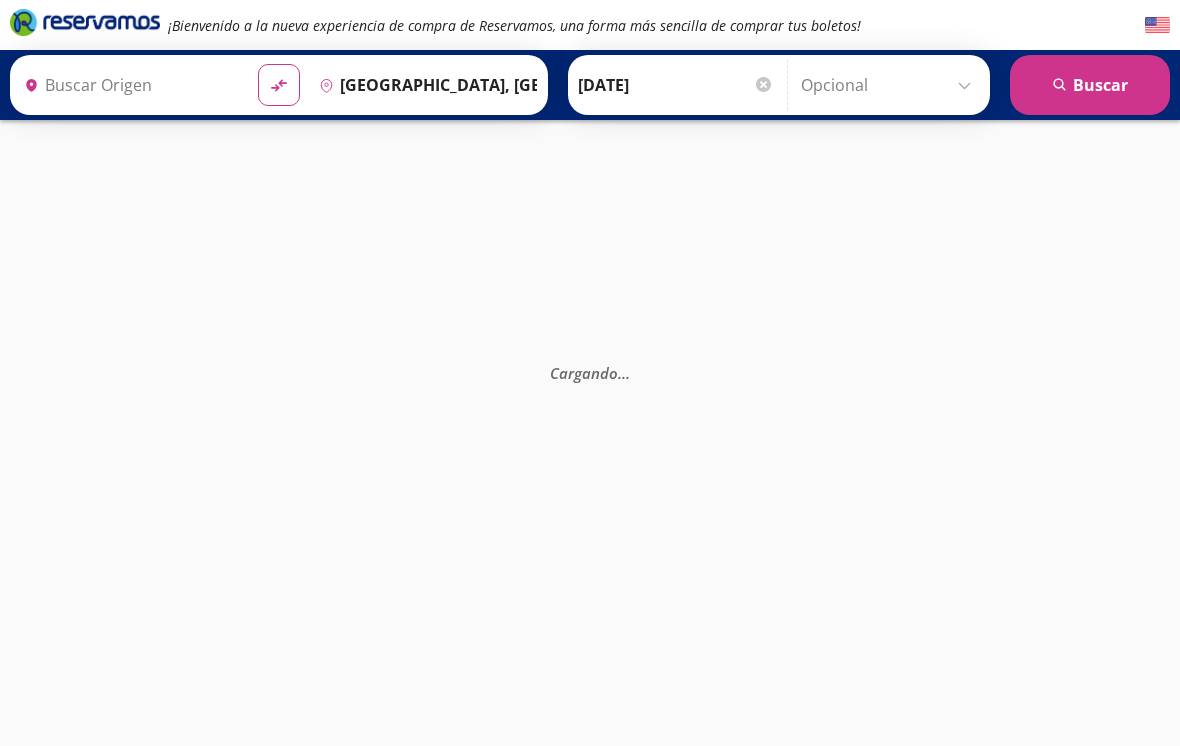 type on "Zacapú, [GEOGRAPHIC_DATA]" 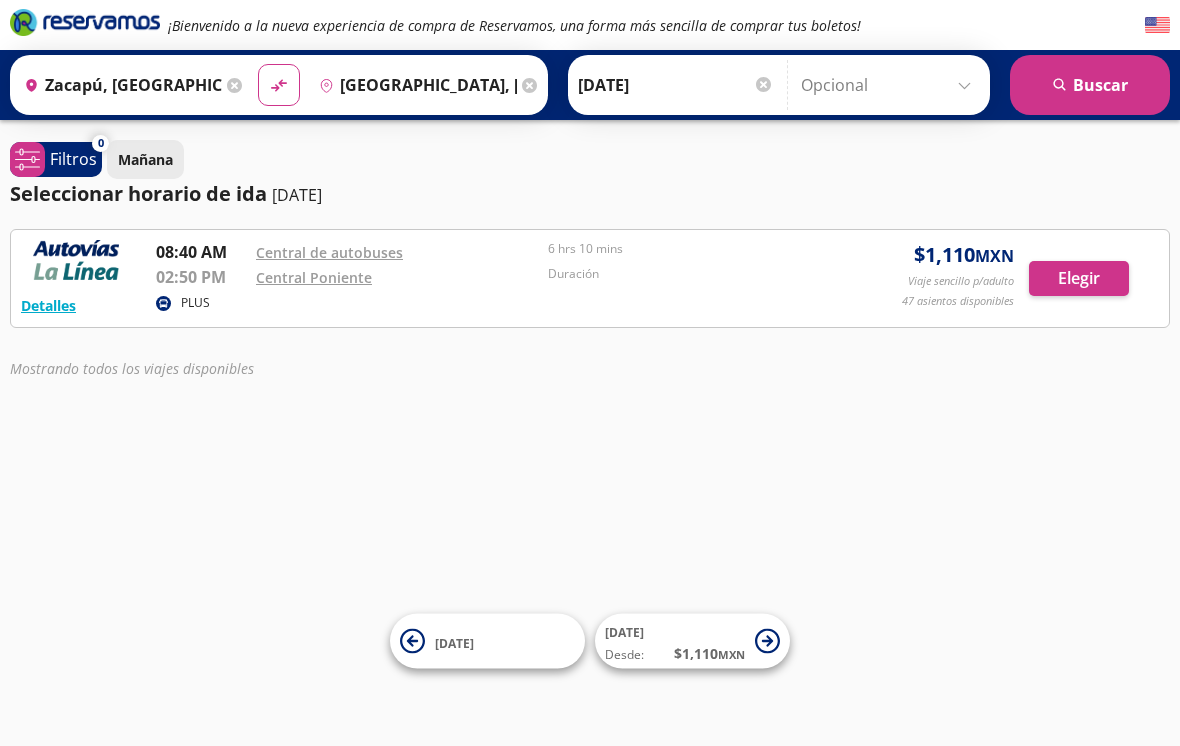 click on "Mañana" at bounding box center [145, 159] 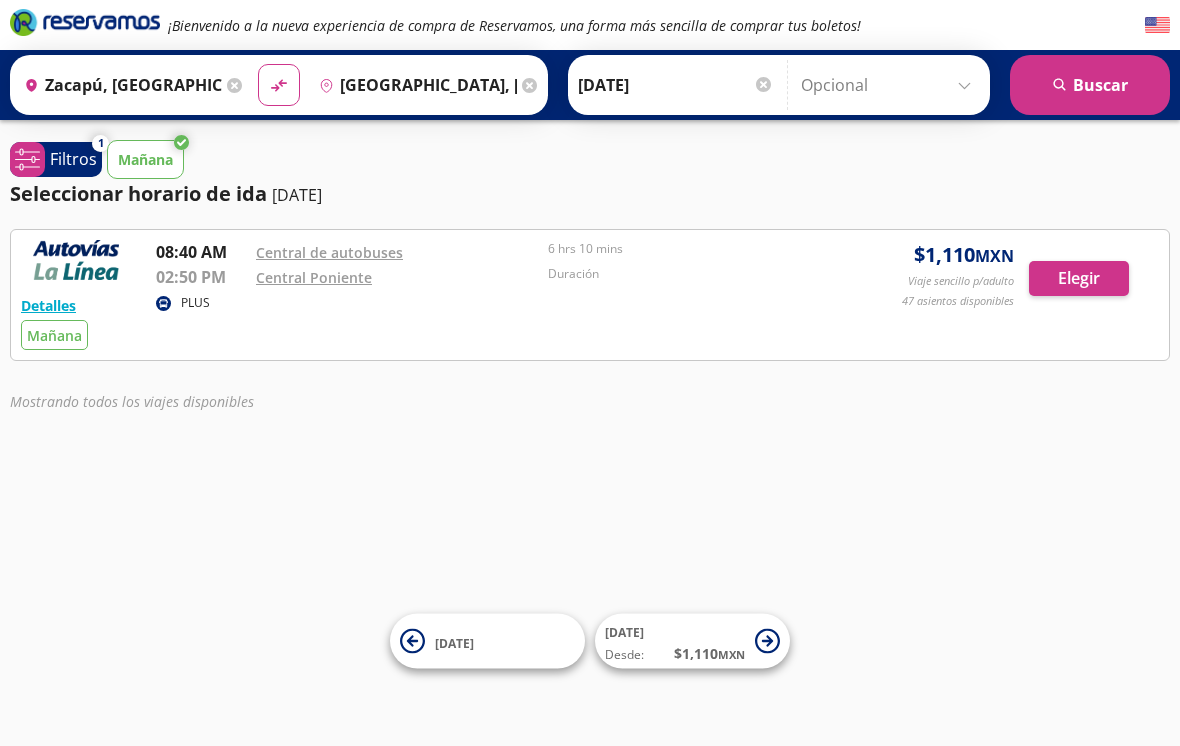 click on "Mañana" at bounding box center [145, 159] 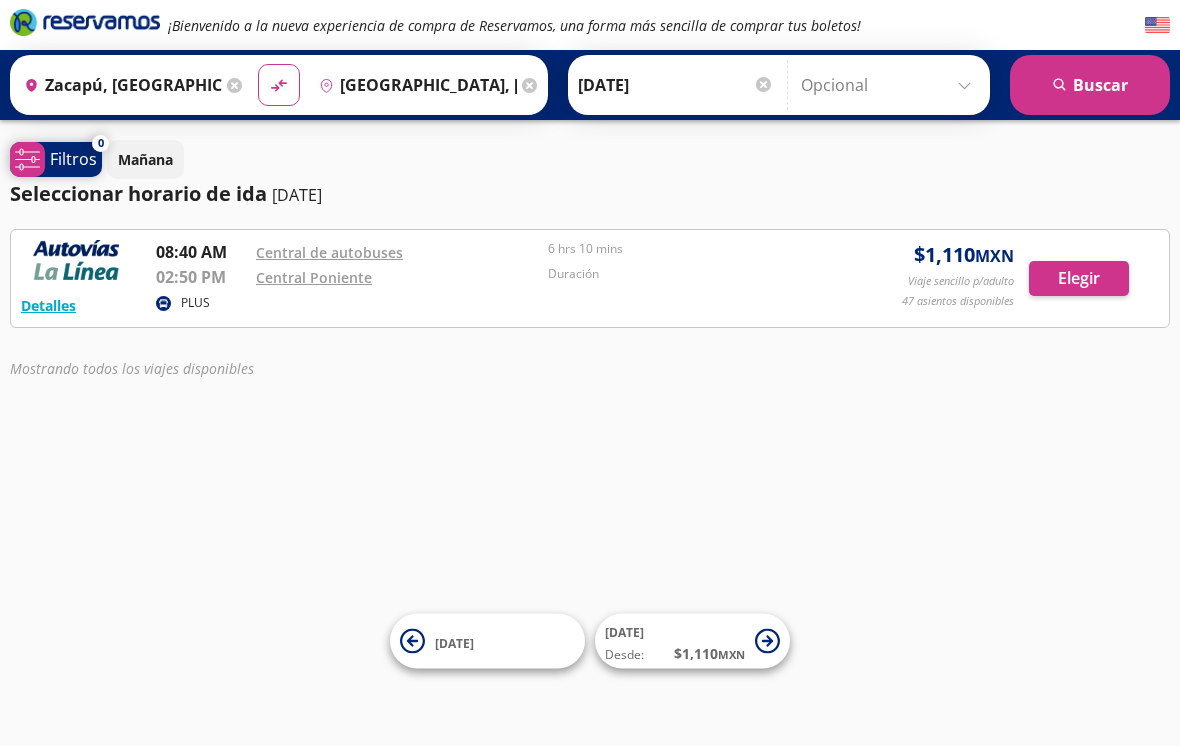 click on "Filtros" at bounding box center [73, 159] 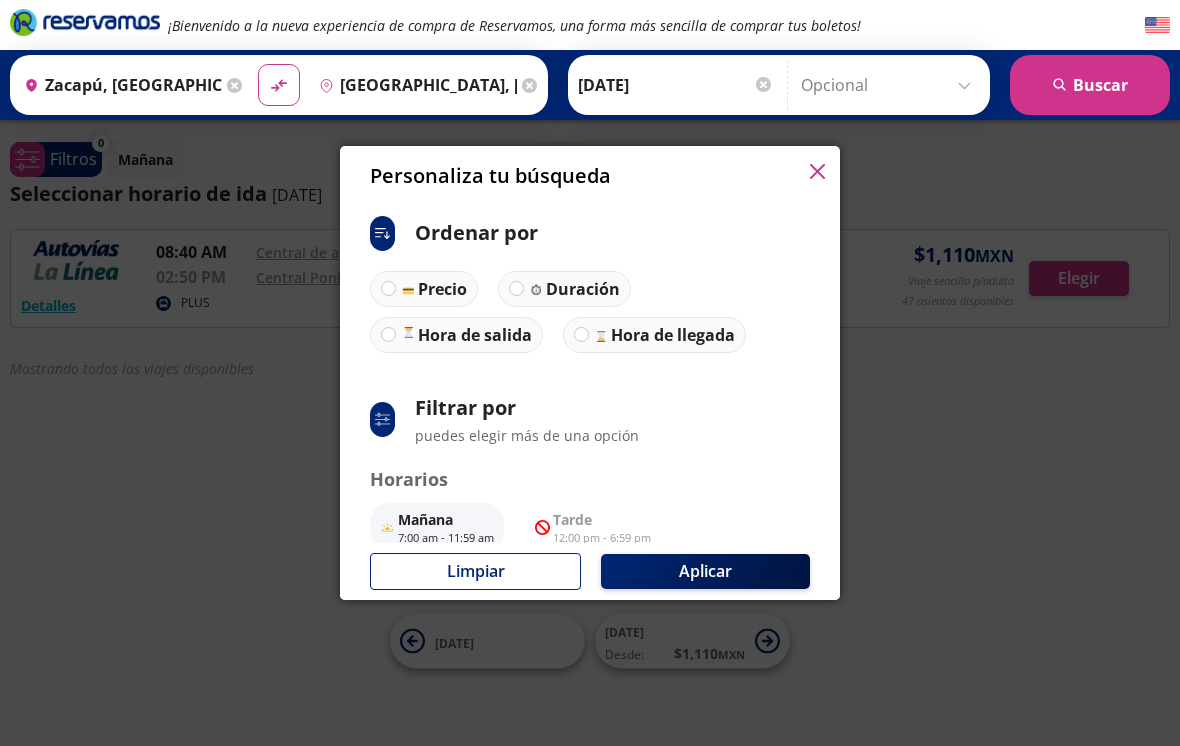 click 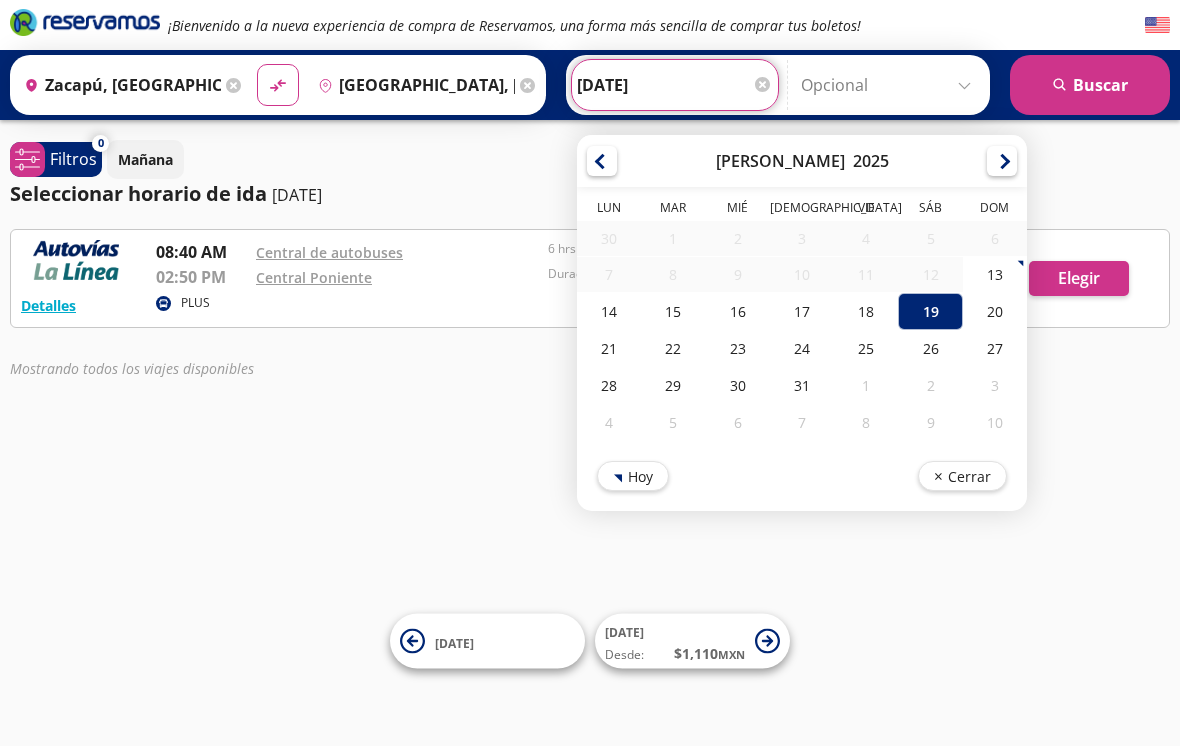 click on "19-Jul-25" at bounding box center (675, 85) 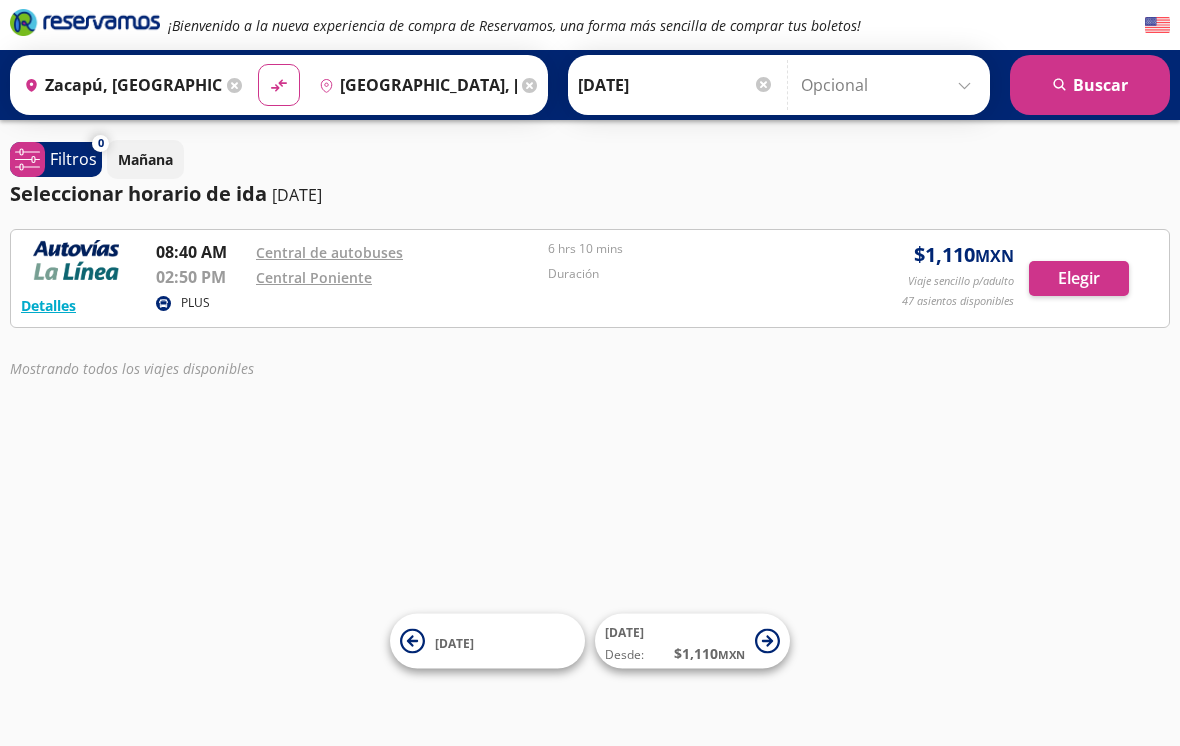 click on "Ciudad de México, Distrito Federal" at bounding box center (414, 85) 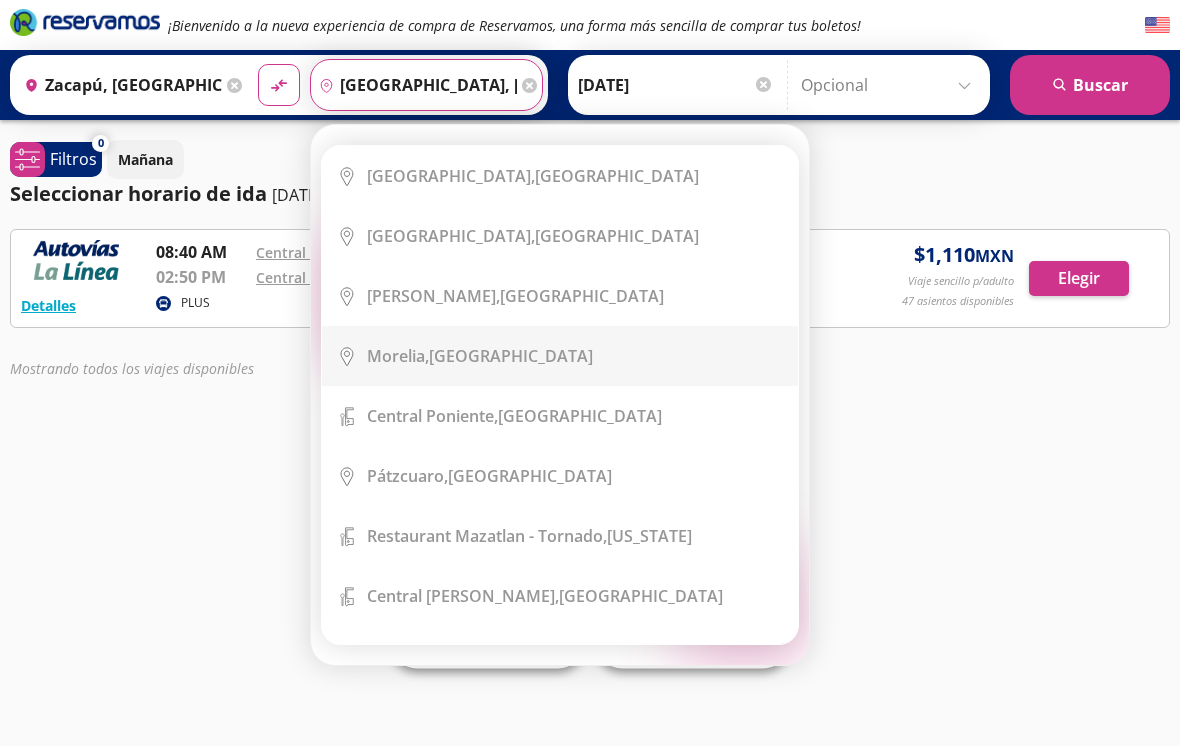 click on "Morelia,  Michoacán" at bounding box center [480, 356] 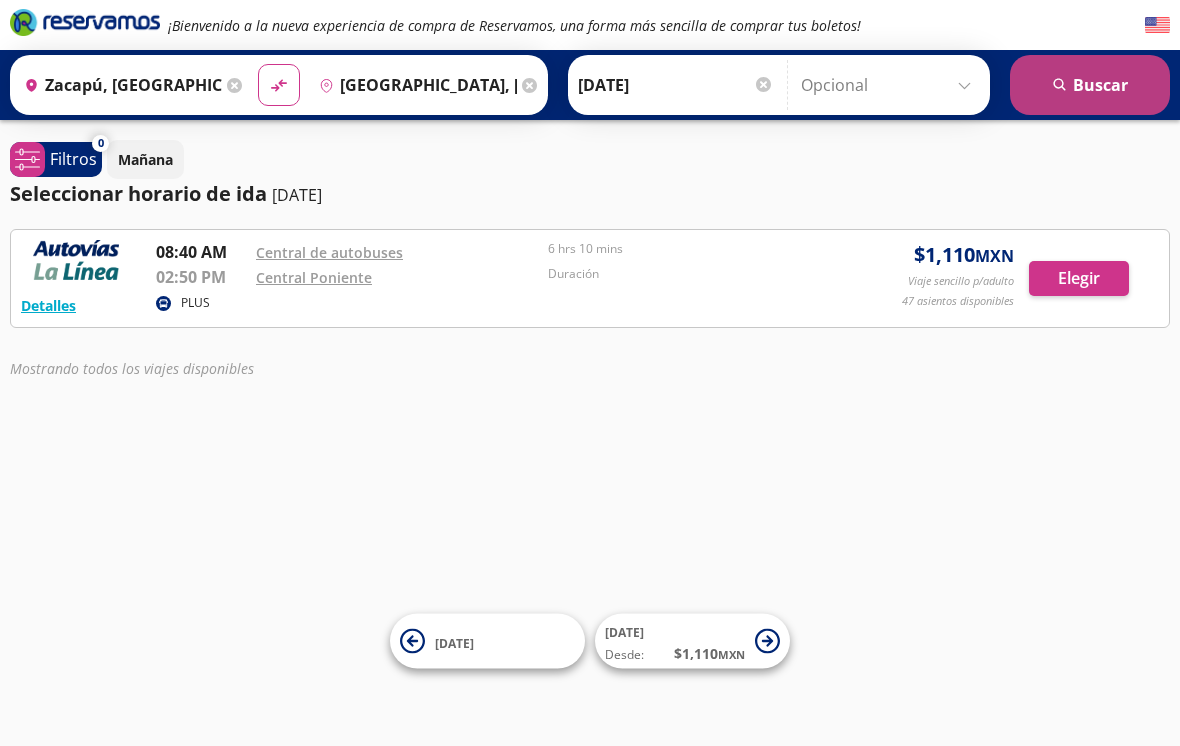 click on "search" 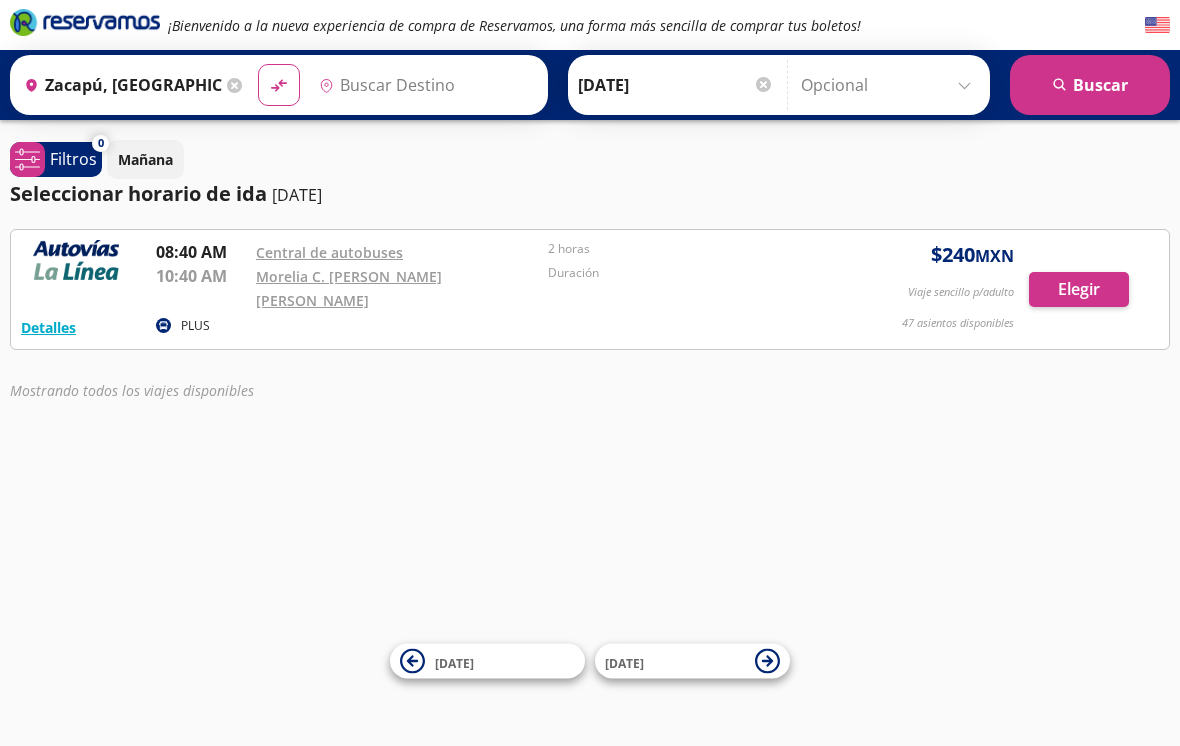 type on "[GEOGRAPHIC_DATA], [GEOGRAPHIC_DATA]" 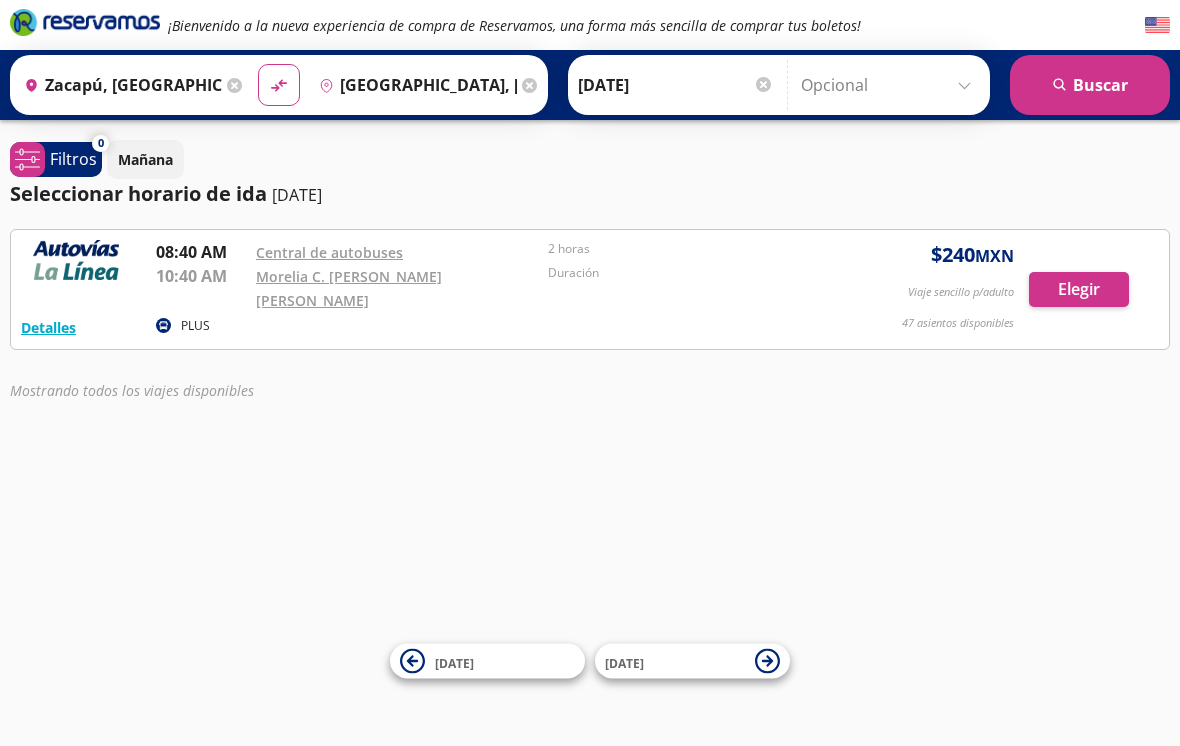 click on "08:40 AM" at bounding box center [201, 252] 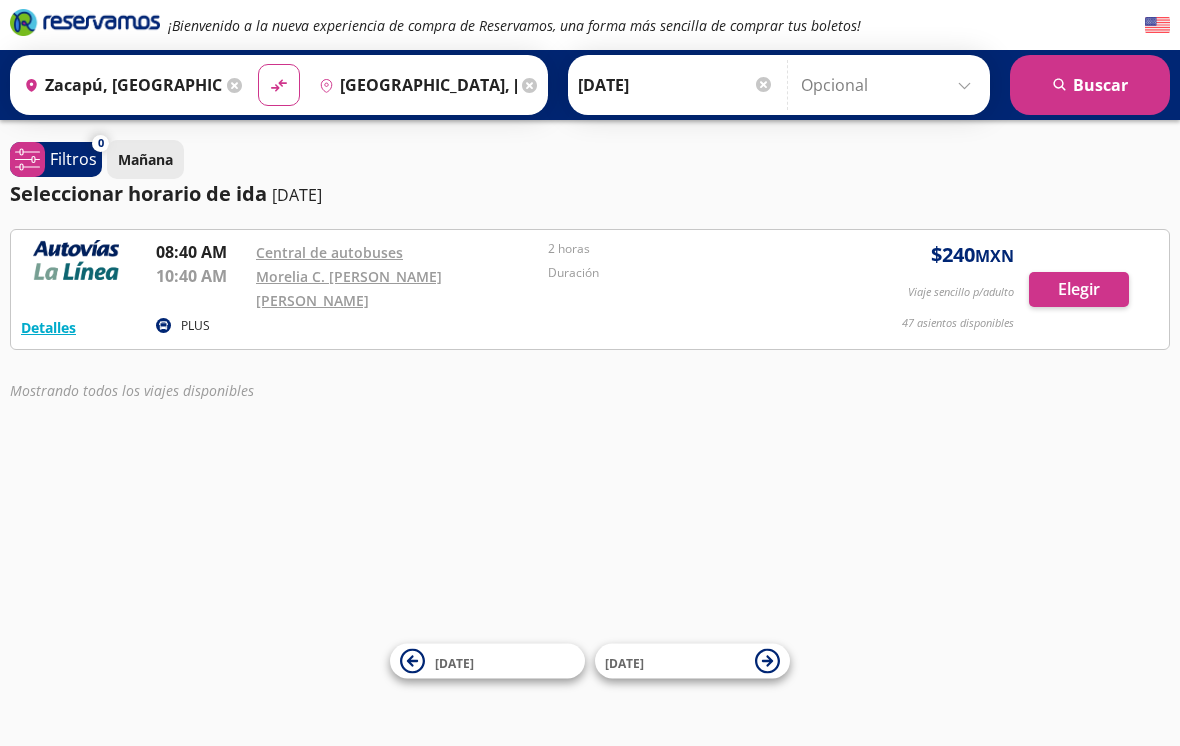 click on "Mañana" at bounding box center (145, 159) 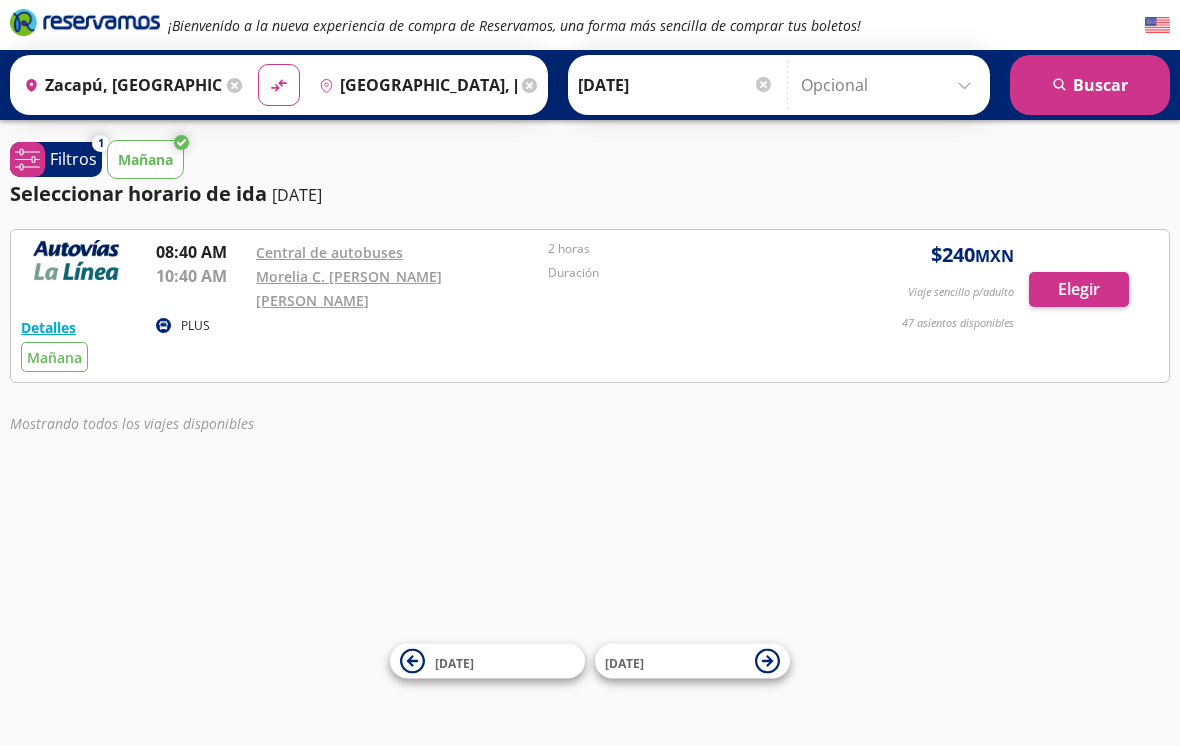 click on "Mañana" at bounding box center (145, 159) 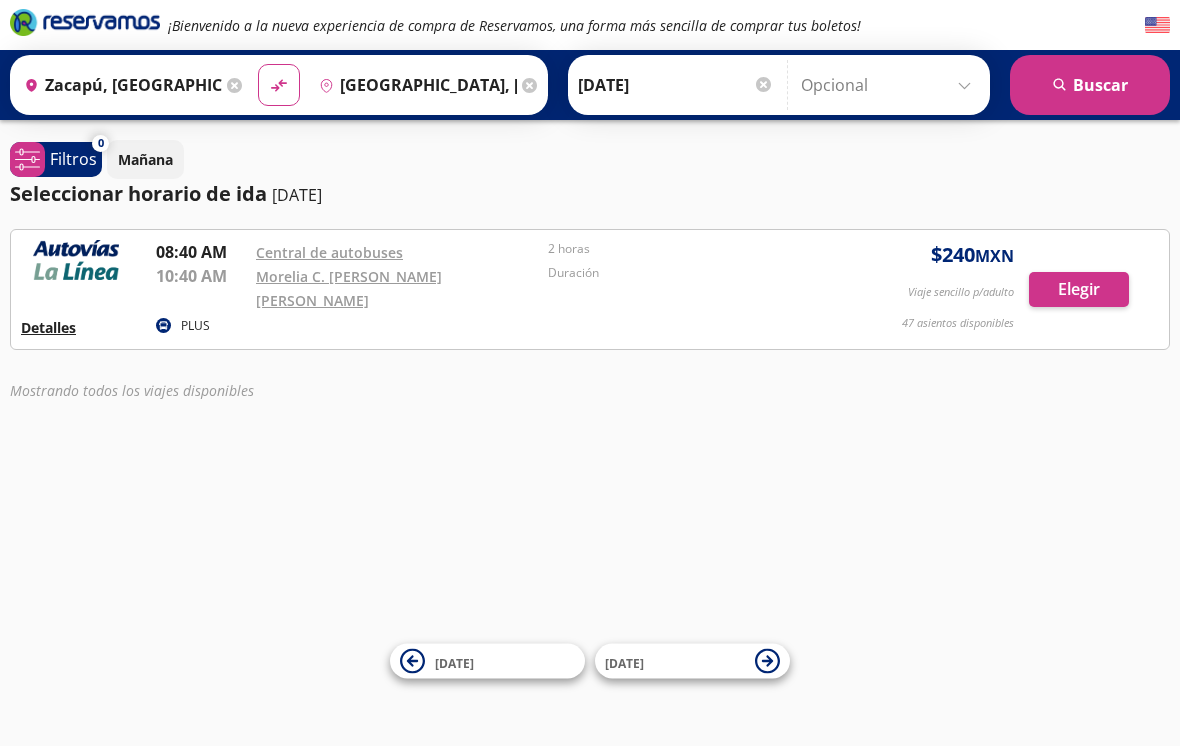 click on "Detalles" at bounding box center (48, 327) 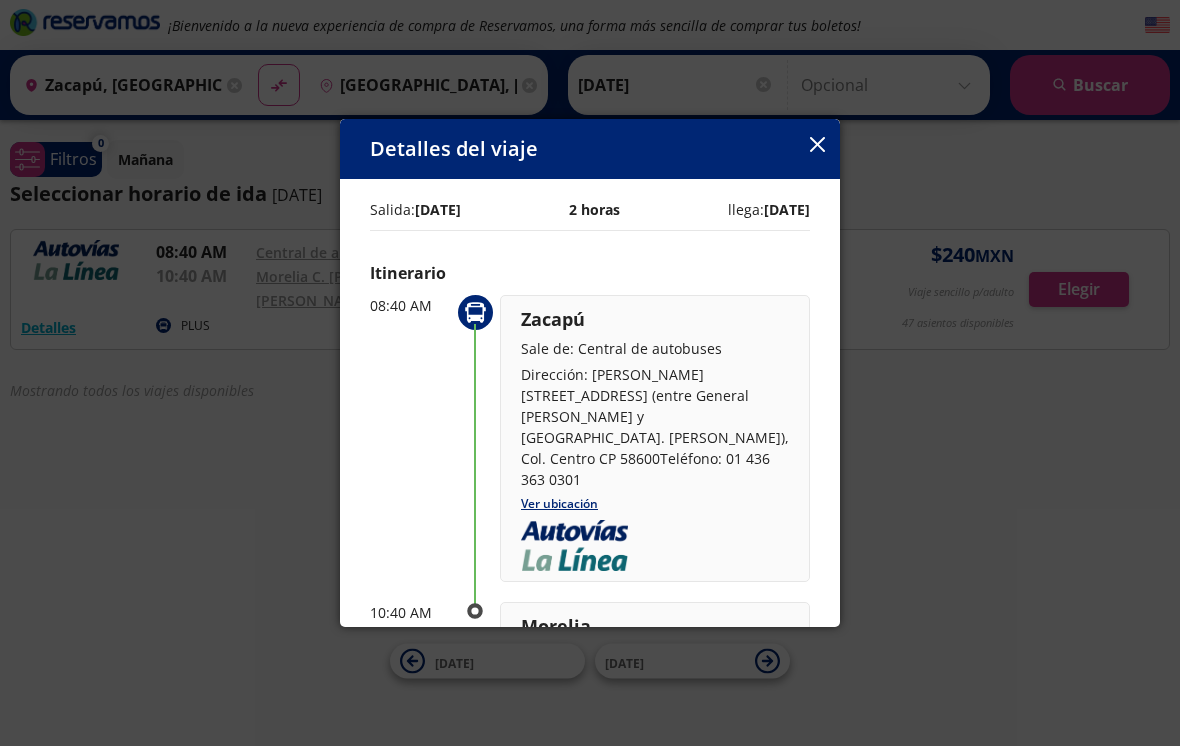 scroll, scrollTop: 0, scrollLeft: 0, axis: both 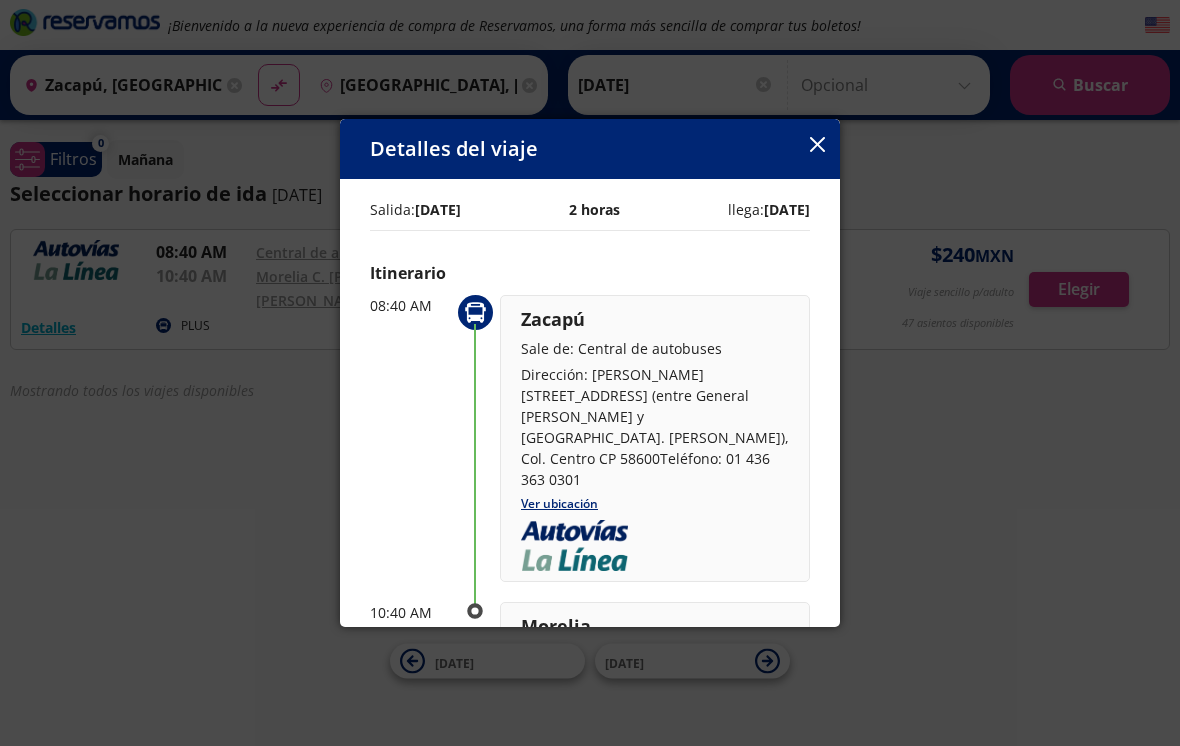click 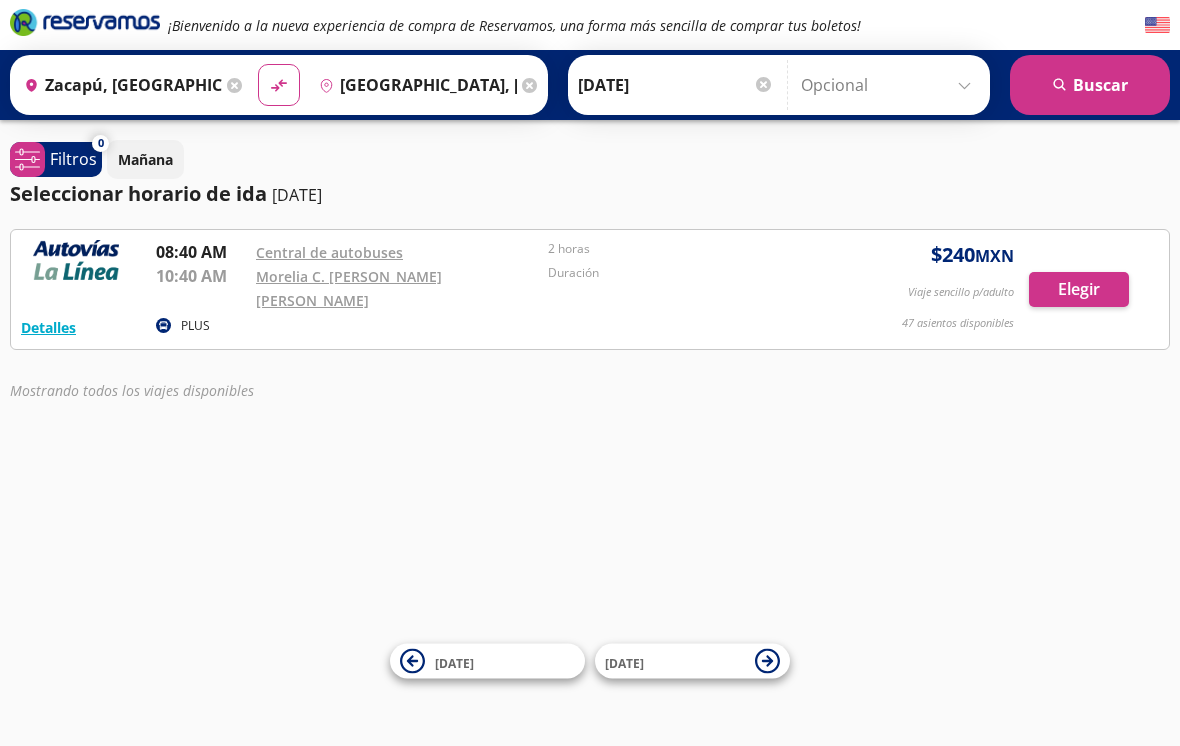 drag, startPoint x: 642, startPoint y: 14, endPoint x: 172, endPoint y: 579, distance: 734.93195 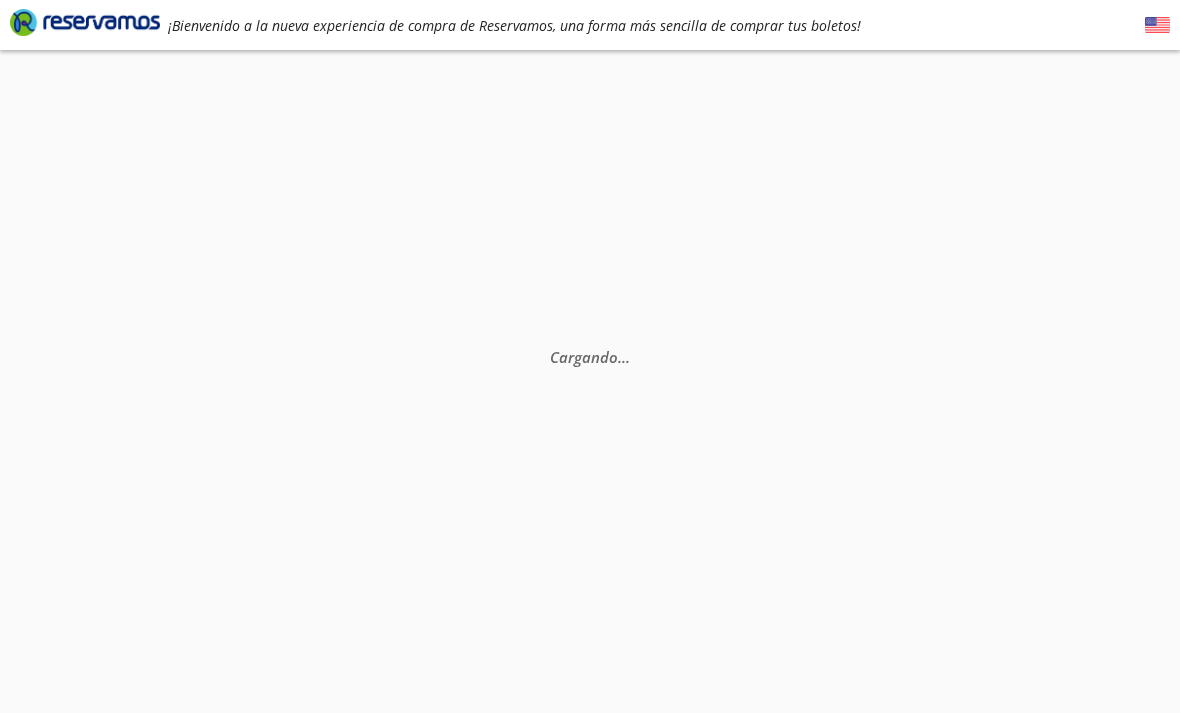 scroll, scrollTop: 0, scrollLeft: 0, axis: both 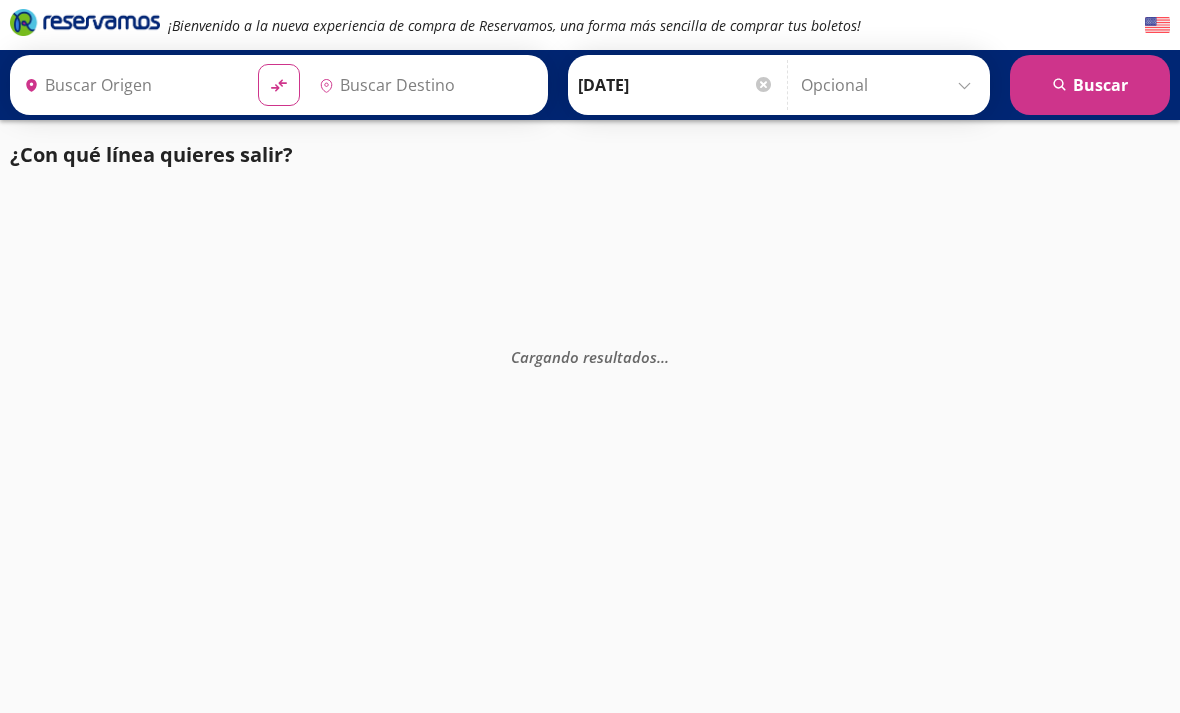 type on "[GEOGRAPHIC_DATA], [GEOGRAPHIC_DATA]" 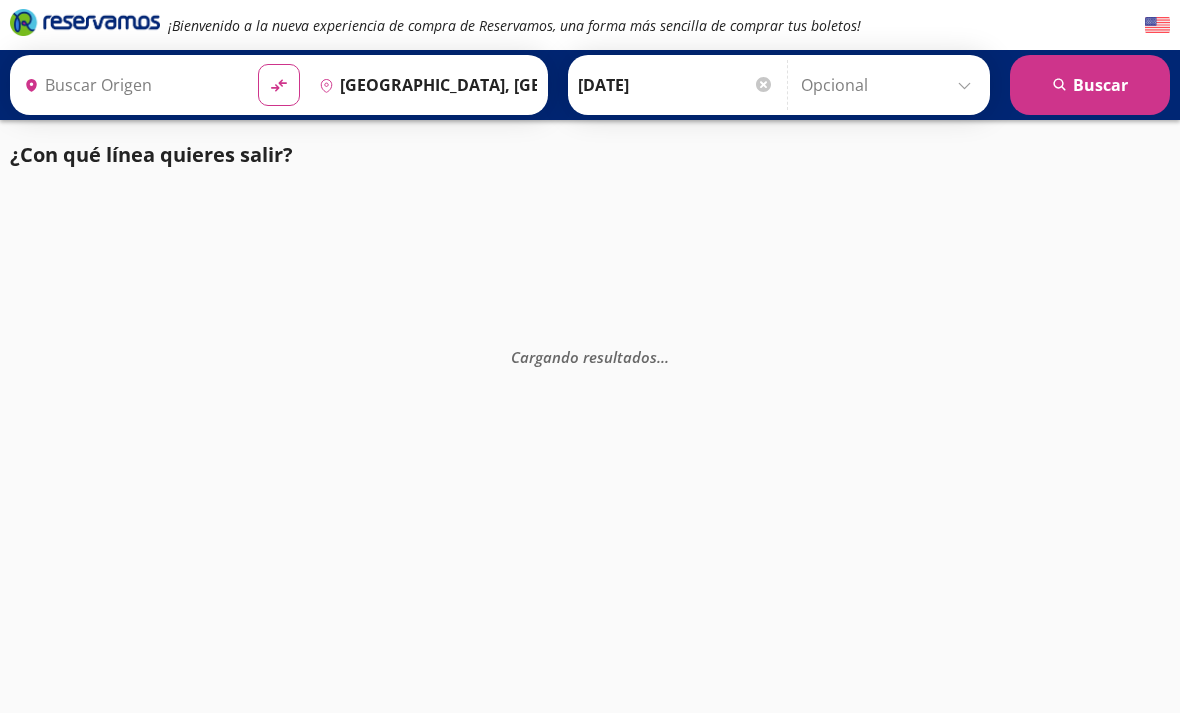 type on "Zacapú, [GEOGRAPHIC_DATA]" 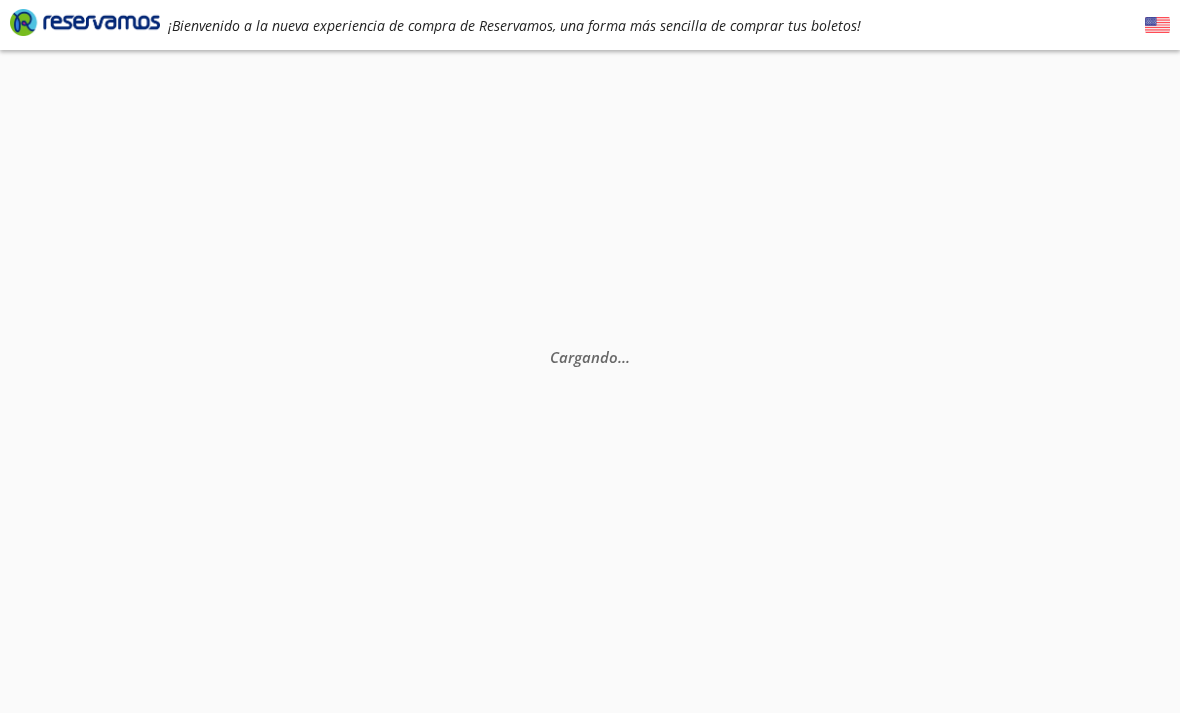 scroll, scrollTop: 0, scrollLeft: 0, axis: both 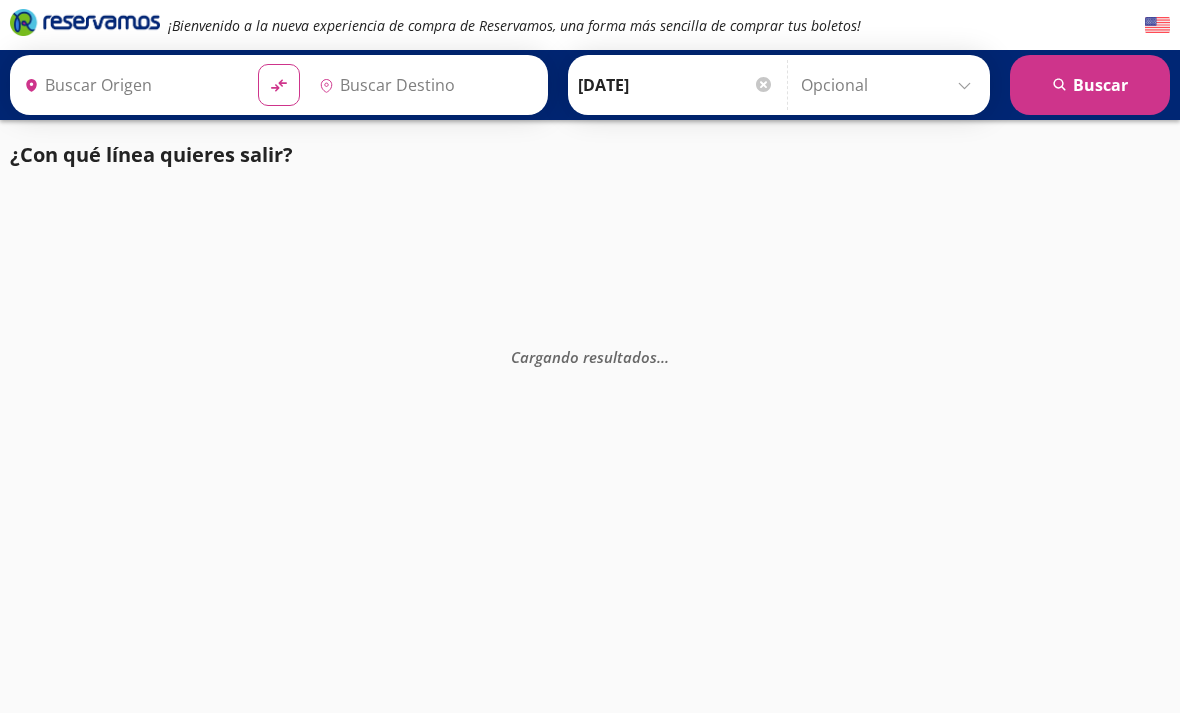 type on "Zacapú, [GEOGRAPHIC_DATA]" 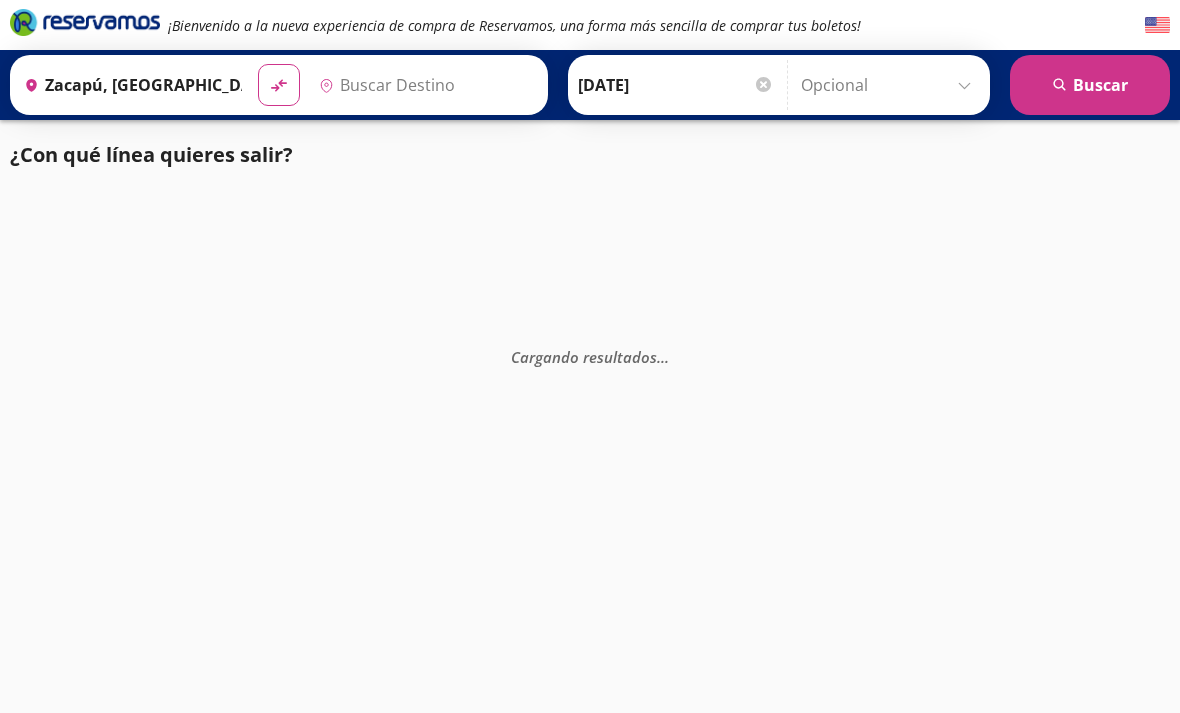 type on "[GEOGRAPHIC_DATA], [GEOGRAPHIC_DATA]" 